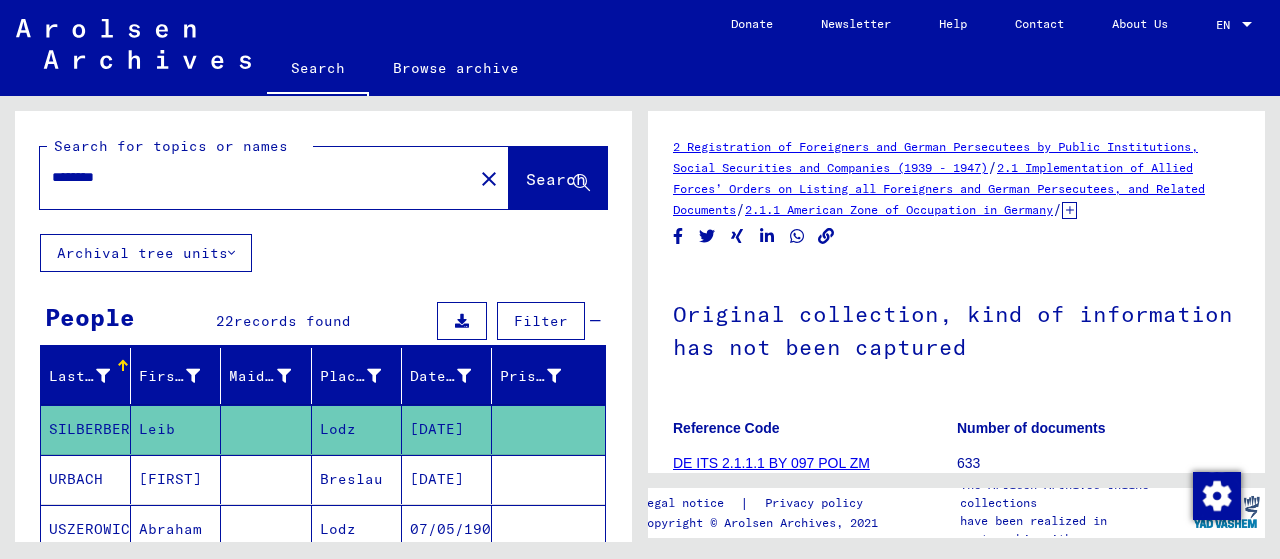 scroll, scrollTop: 0, scrollLeft: 0, axis: both 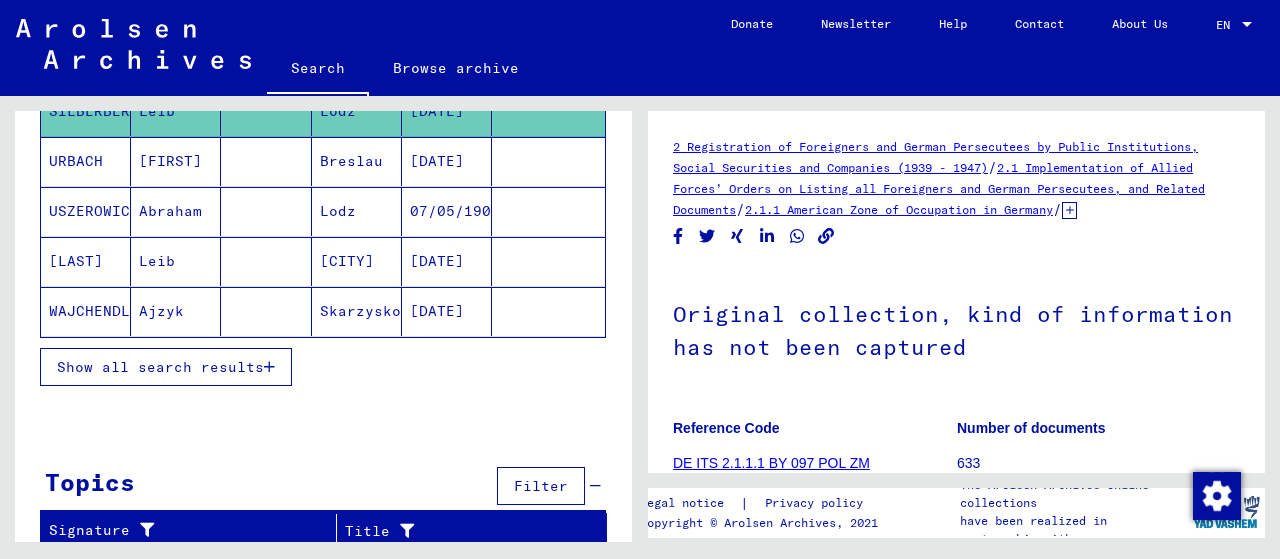 click on "Show all search results" at bounding box center [160, 367] 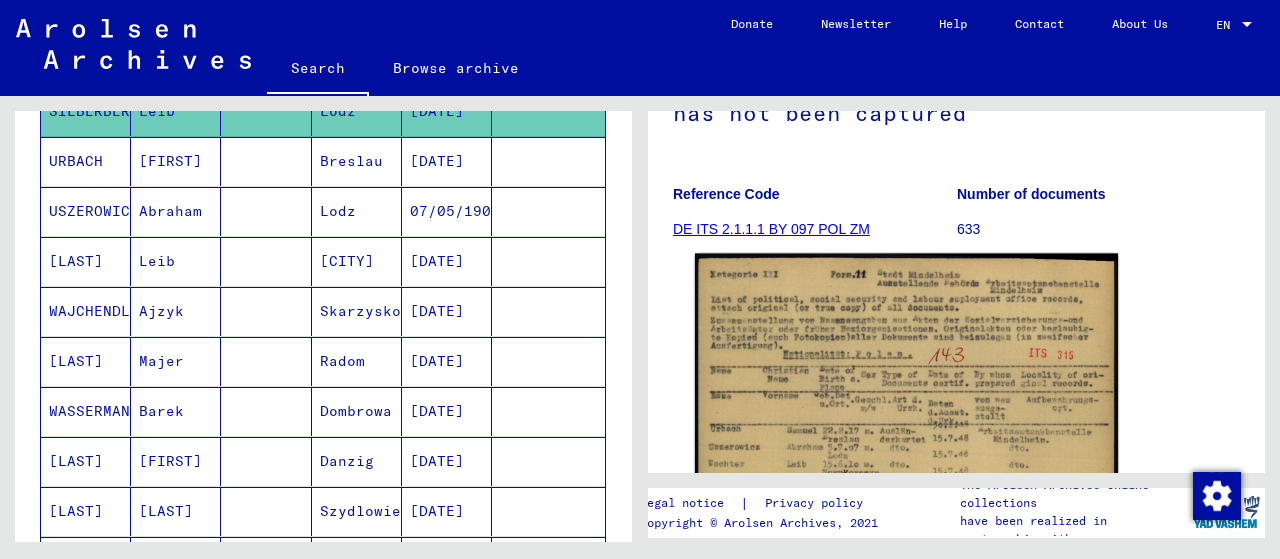 scroll, scrollTop: 266, scrollLeft: 0, axis: vertical 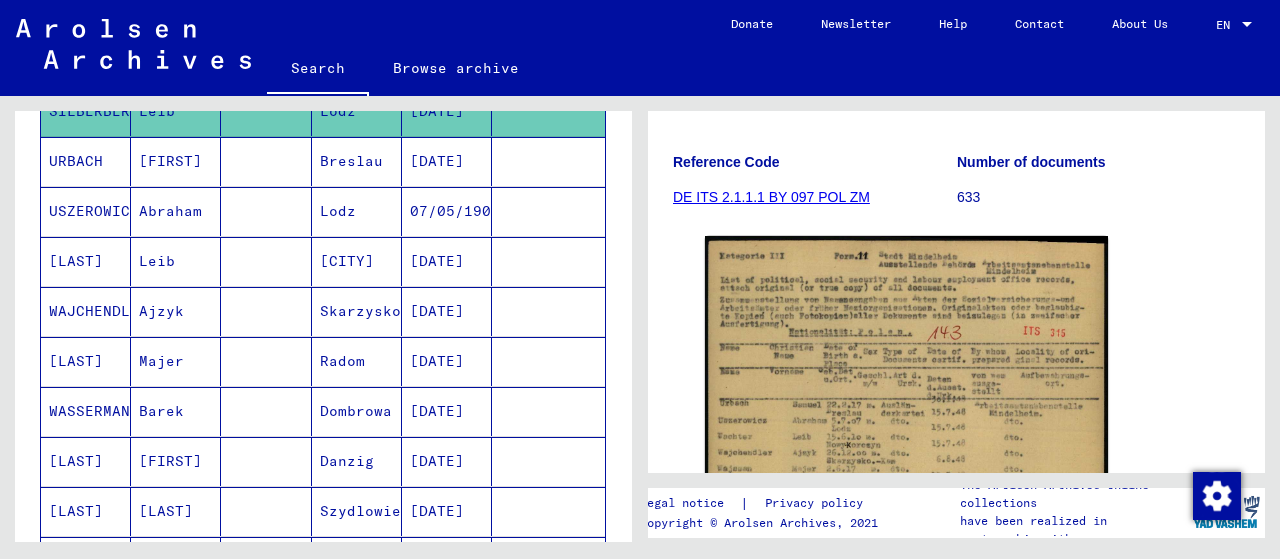 click on "DE ITS 2.1.1.1 BY 097 POL ZM" 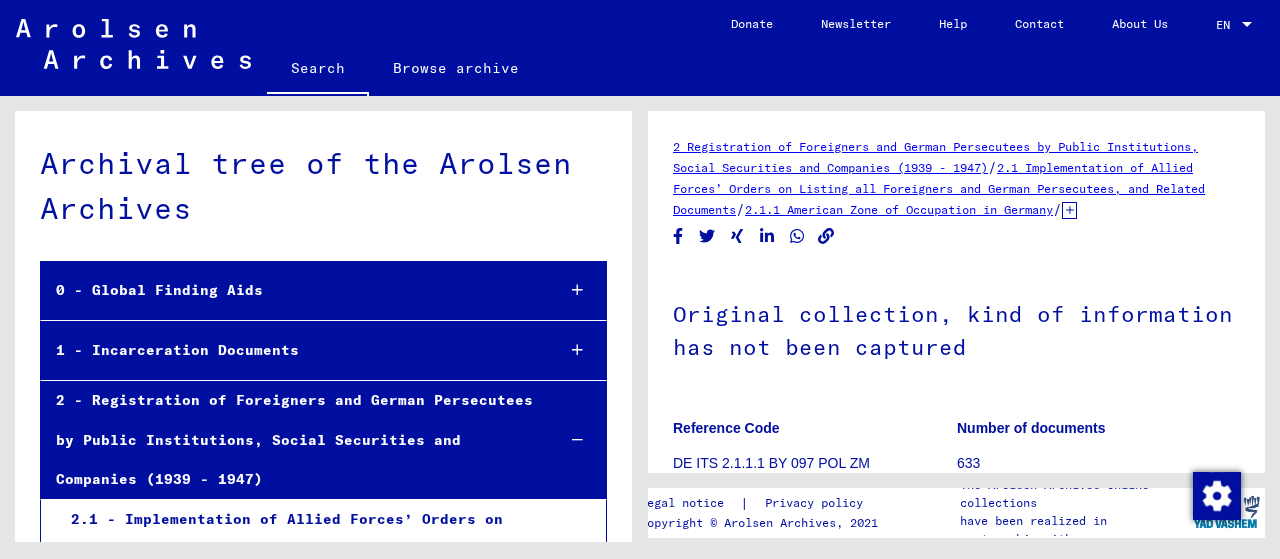 scroll, scrollTop: 10212, scrollLeft: 0, axis: vertical 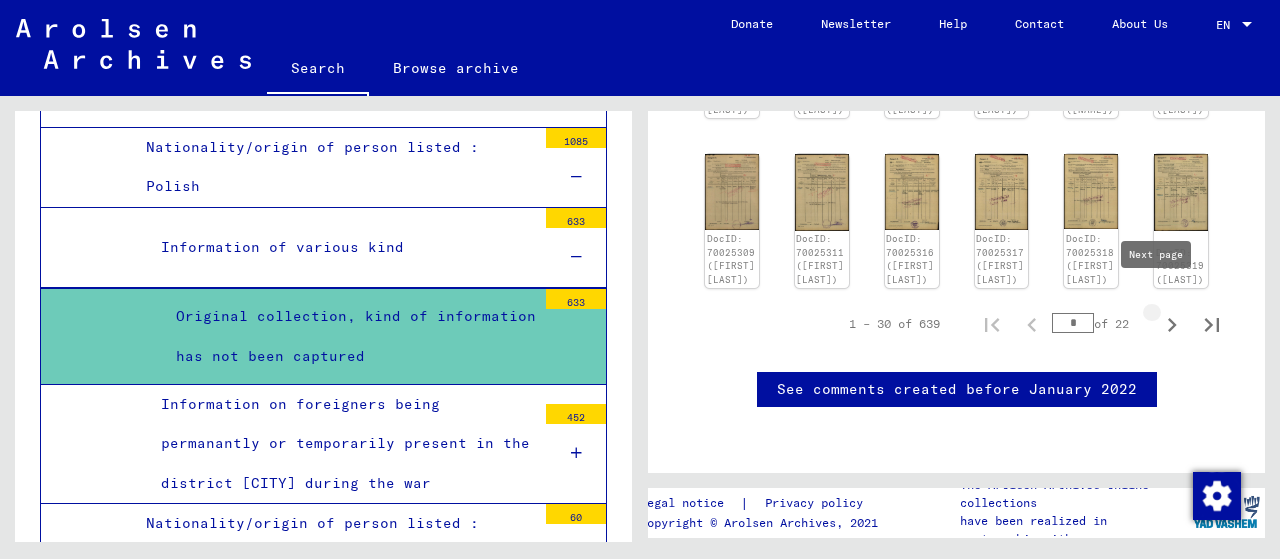 click 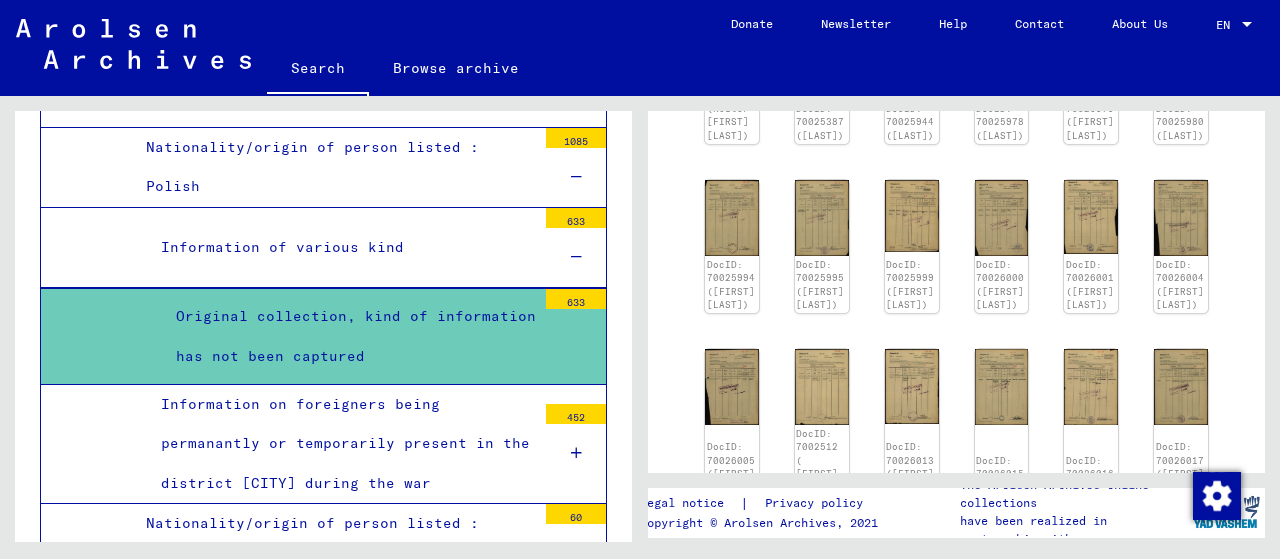 scroll, scrollTop: 755, scrollLeft: 0, axis: vertical 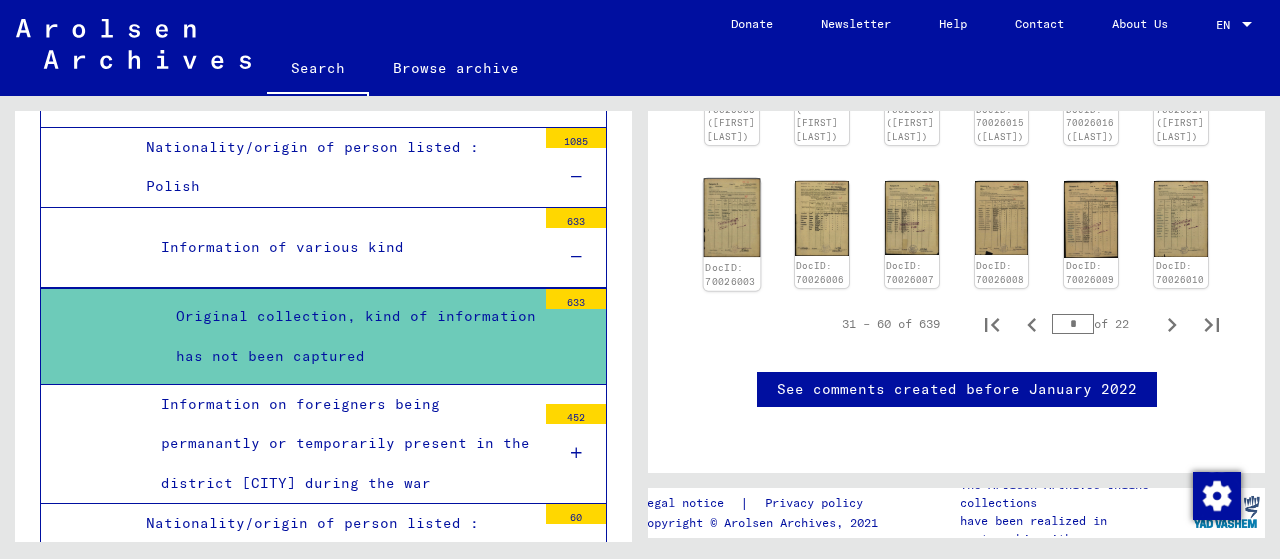 click 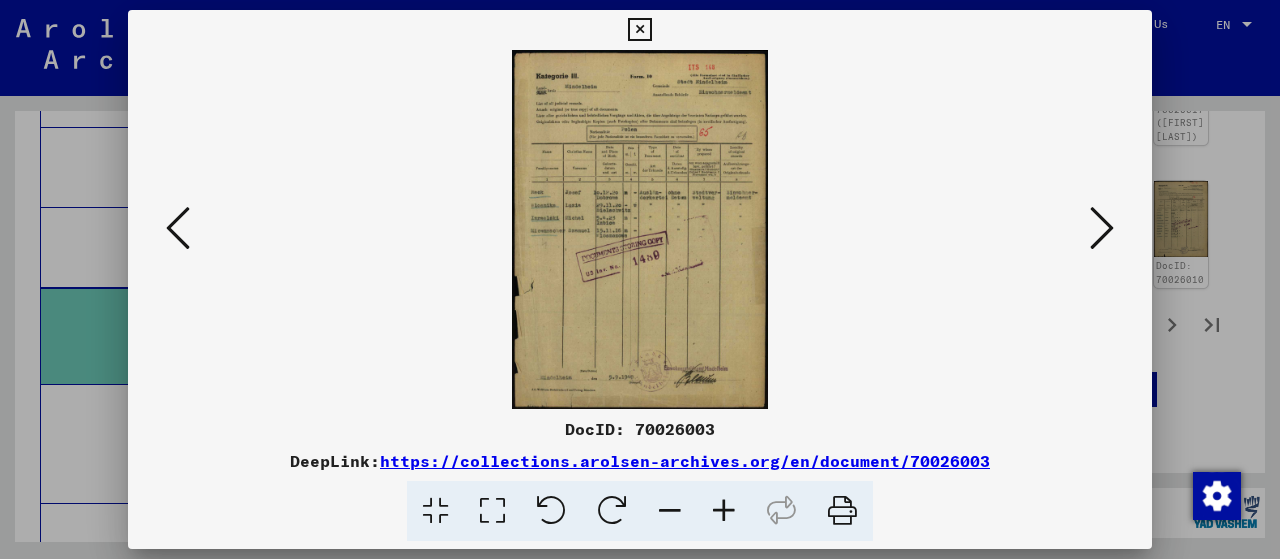 click at bounding box center [724, 511] 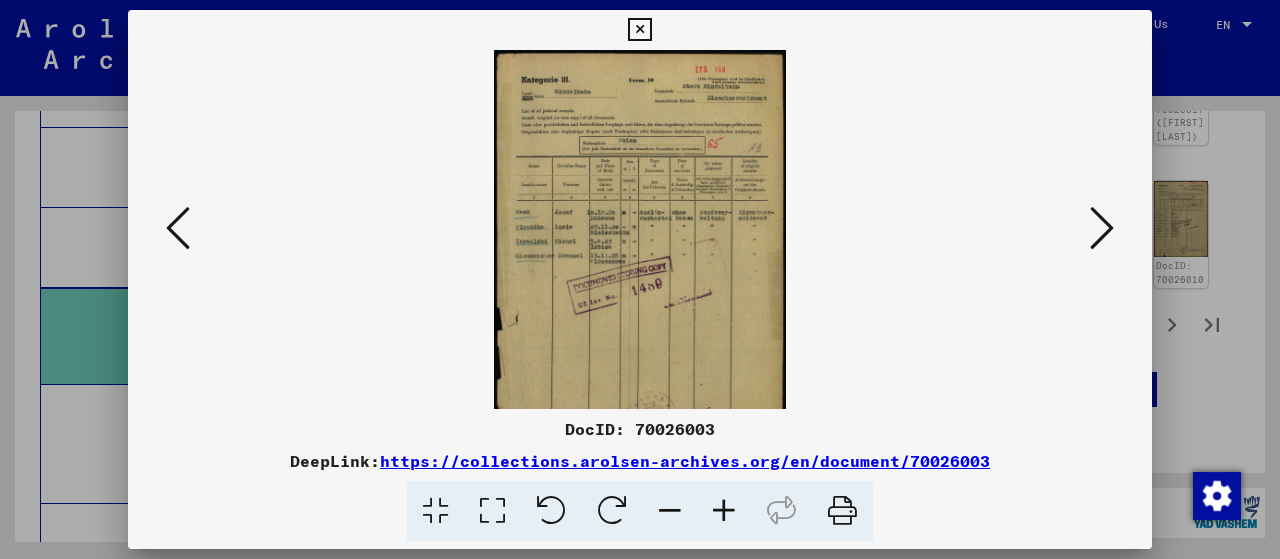 click at bounding box center (724, 511) 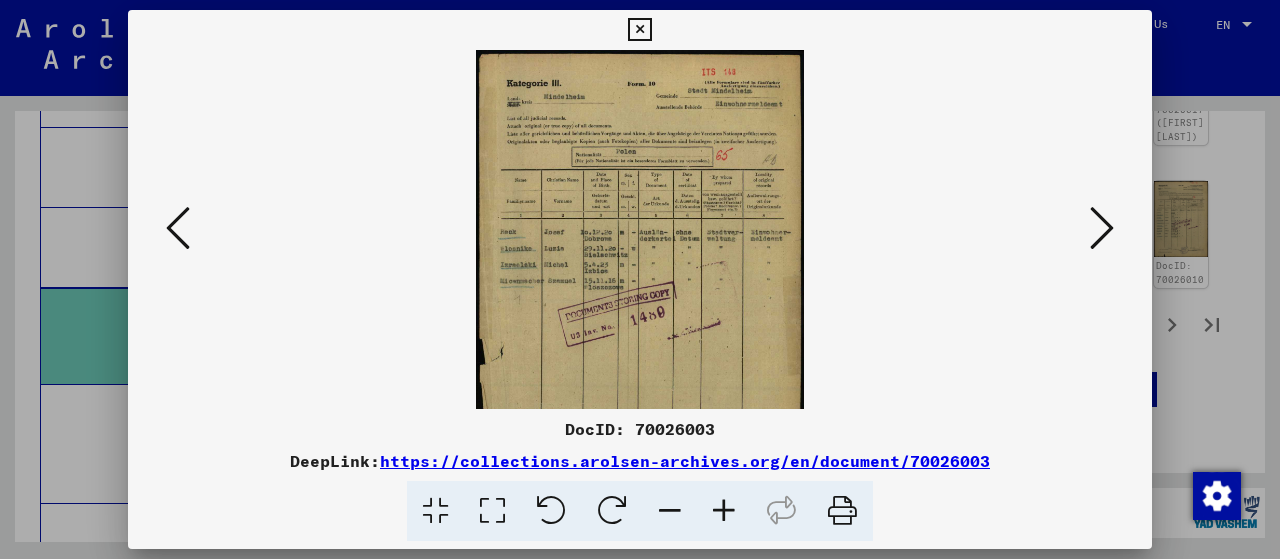 click at bounding box center (724, 511) 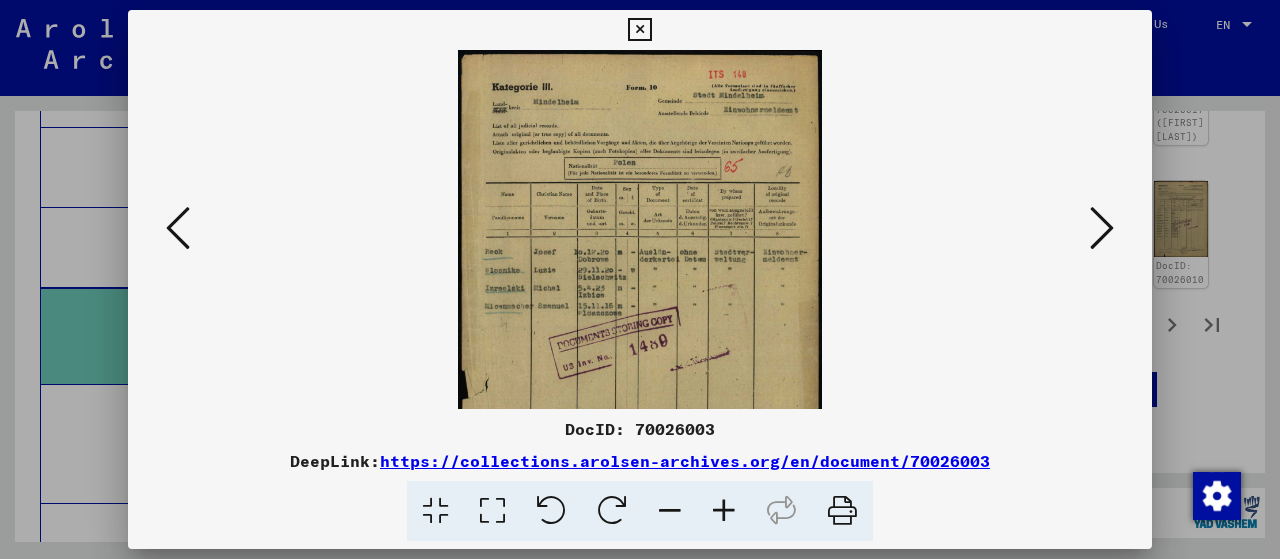 click at bounding box center [724, 511] 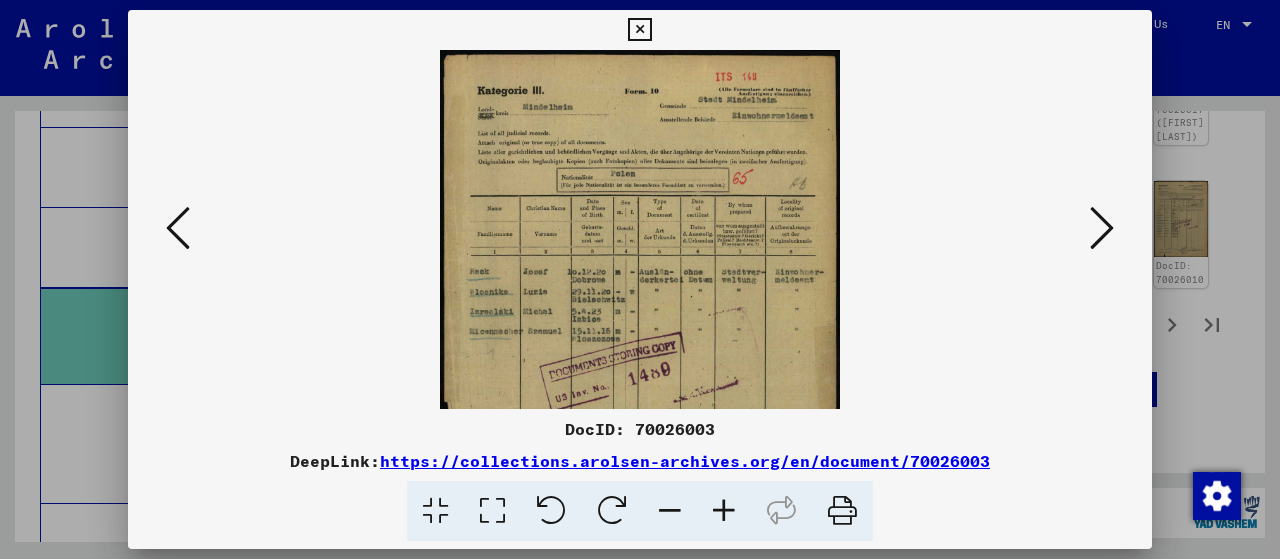 click at bounding box center (724, 511) 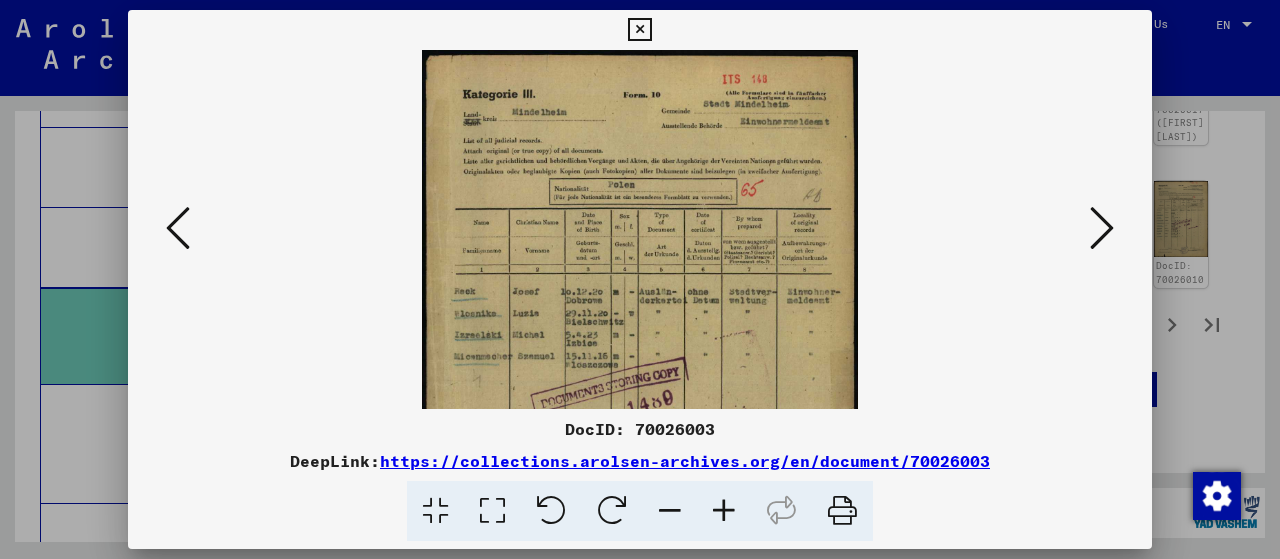 click at bounding box center (178, 228) 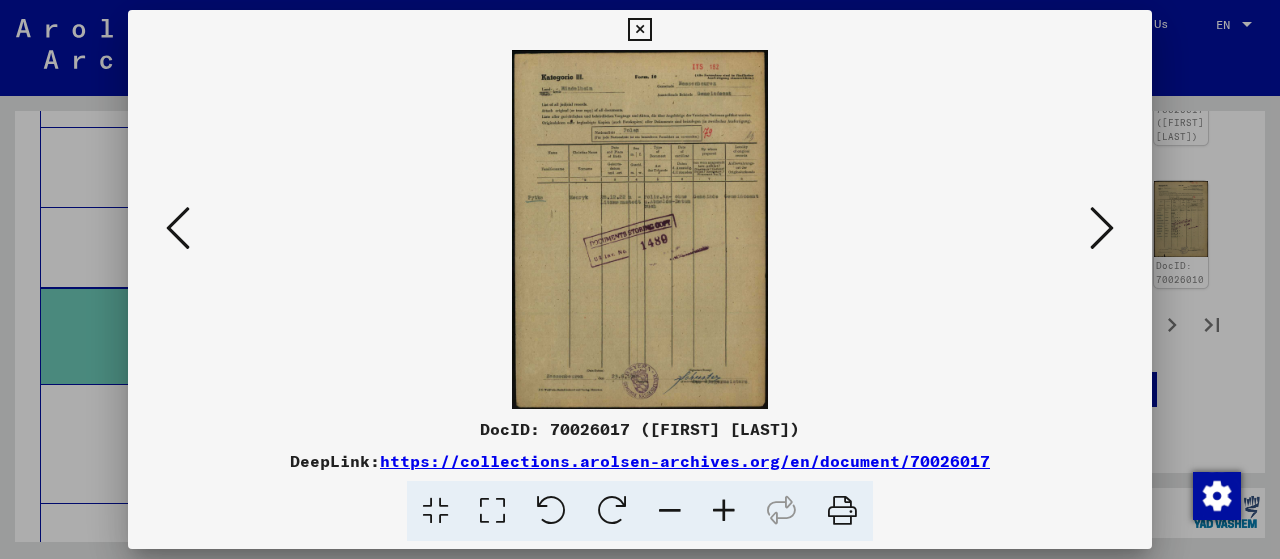 click at bounding box center (178, 229) 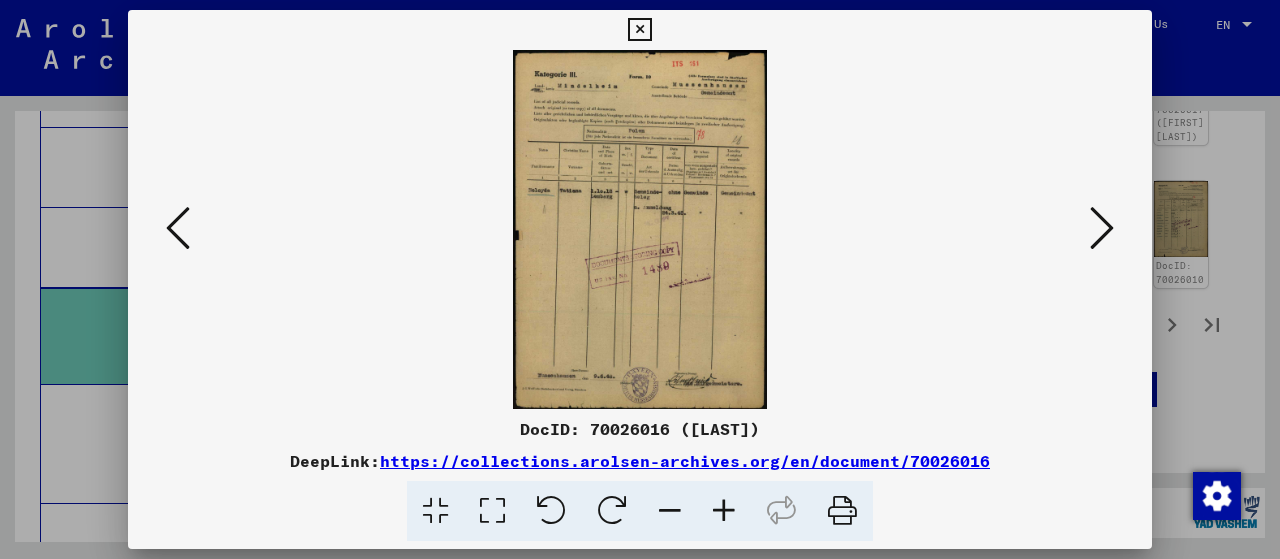 click at bounding box center (178, 229) 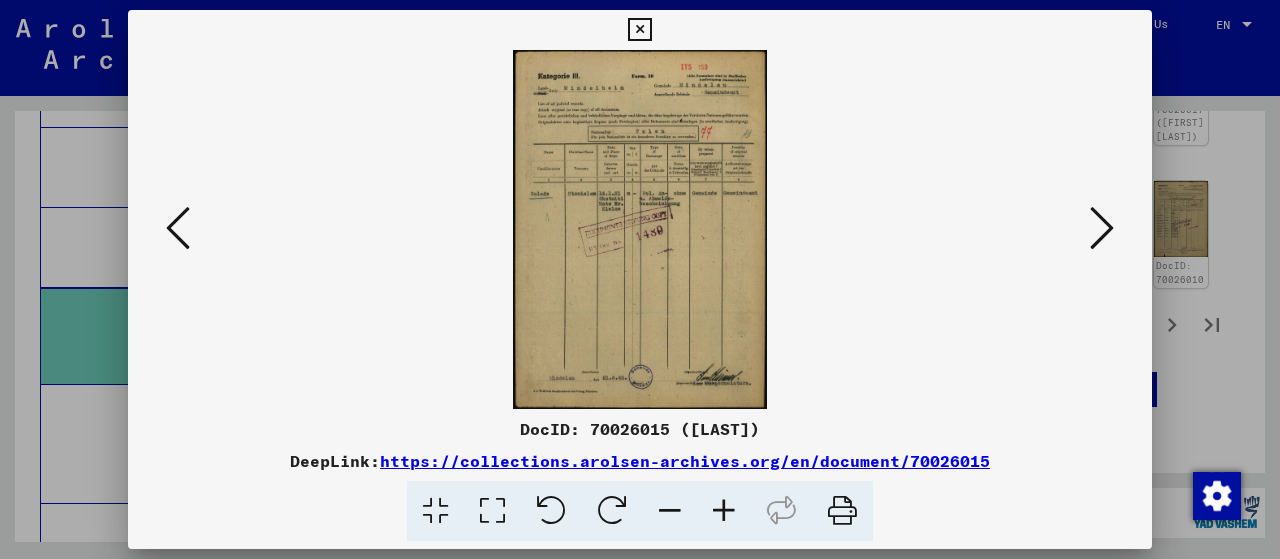 click at bounding box center (640, 229) 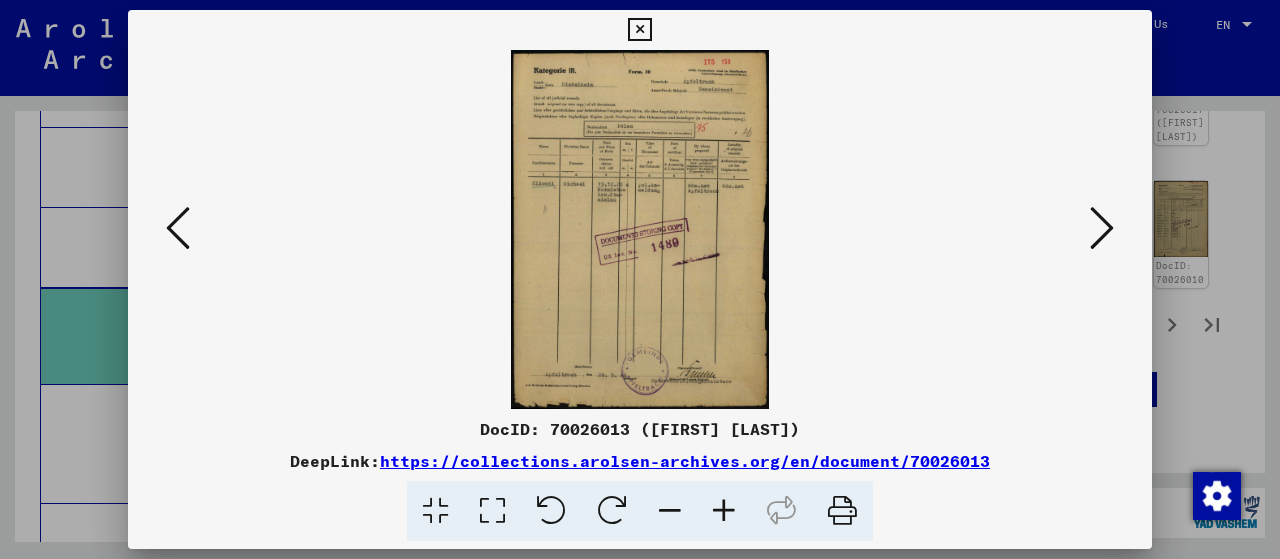 click at bounding box center [178, 228] 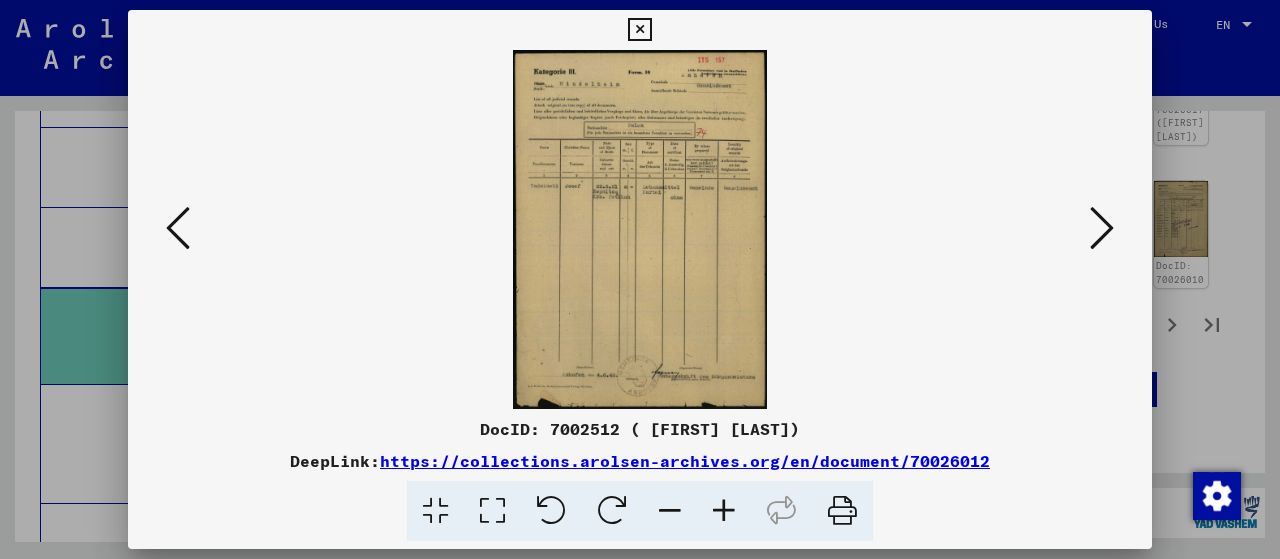 click at bounding box center (178, 228) 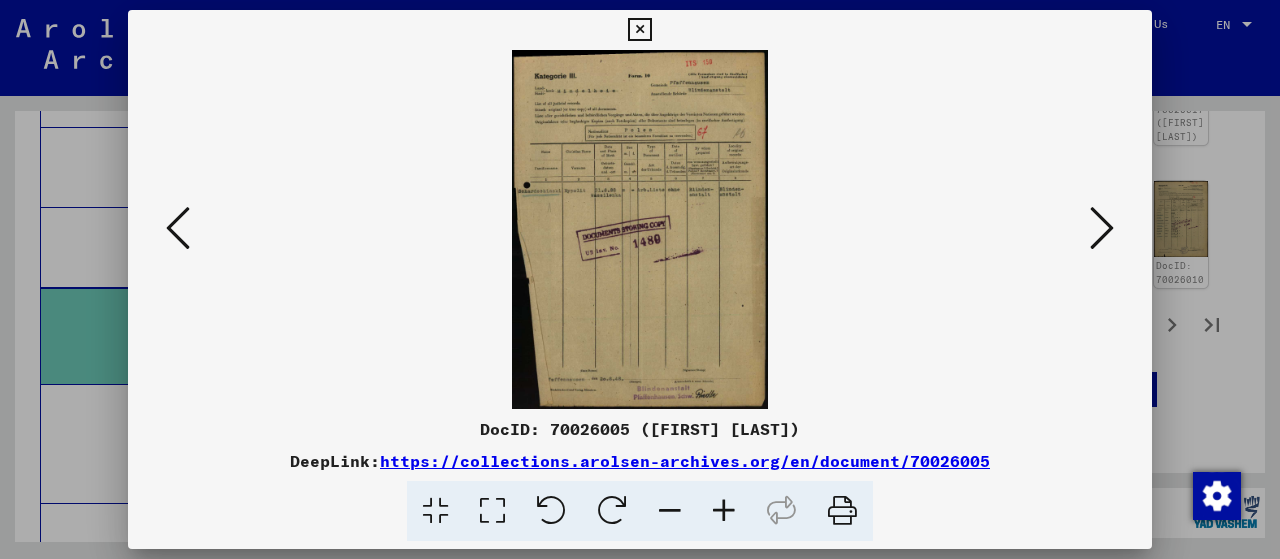 click at bounding box center [178, 228] 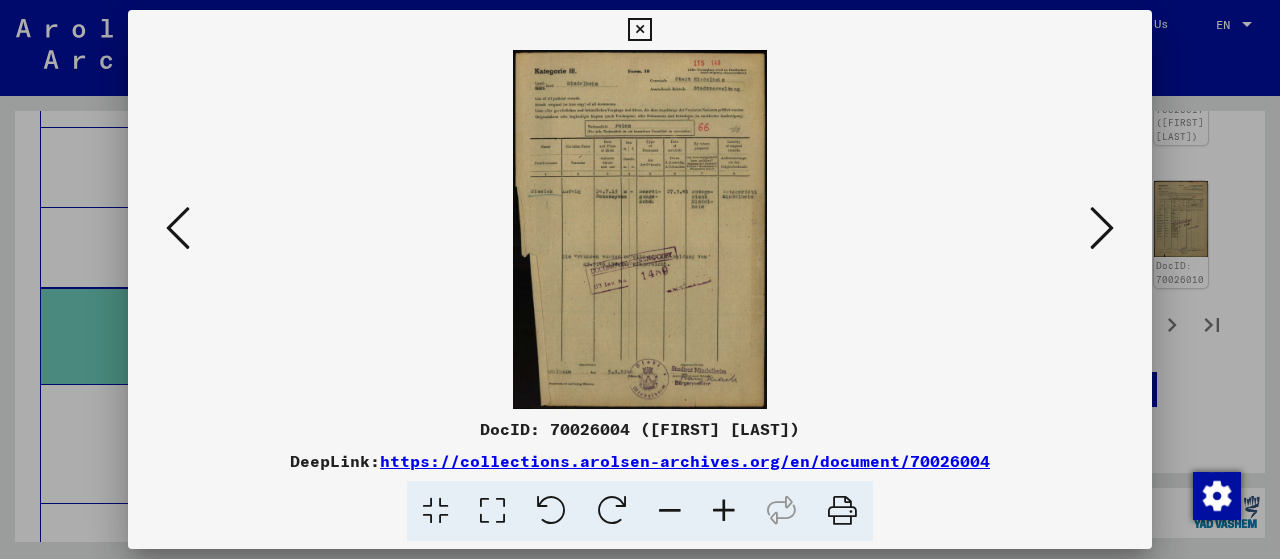 click at bounding box center (178, 228) 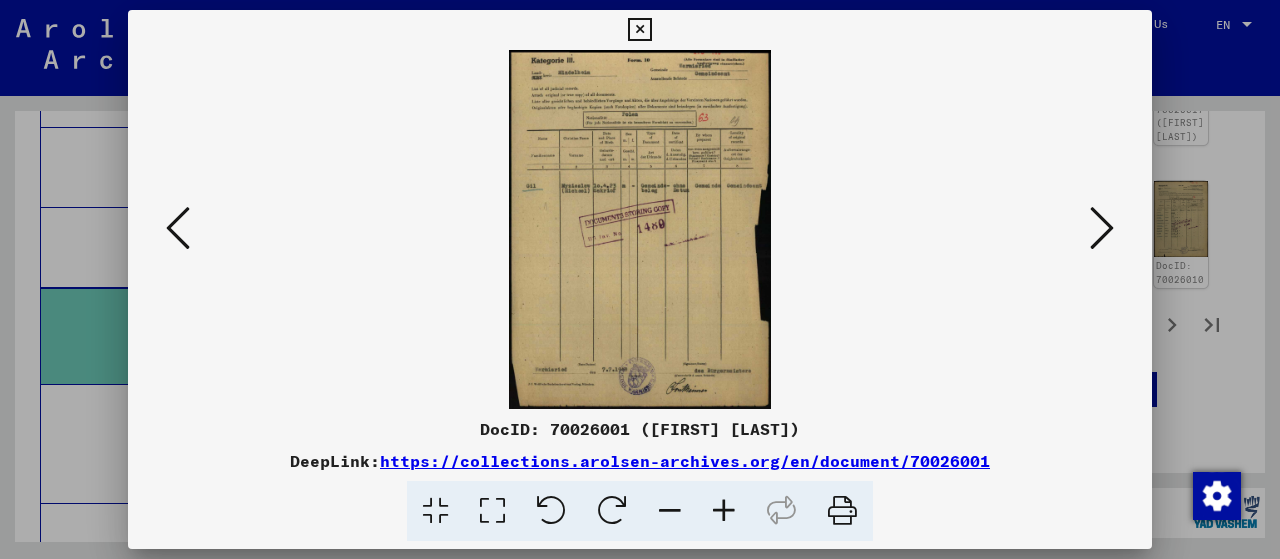 click at bounding box center [178, 229] 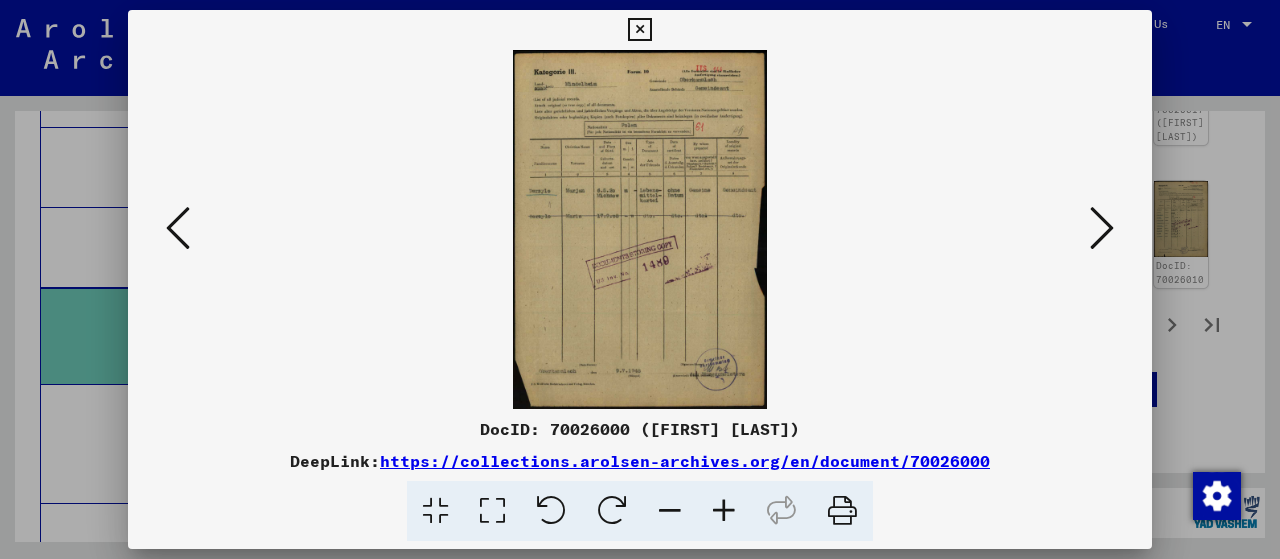 click at bounding box center (178, 229) 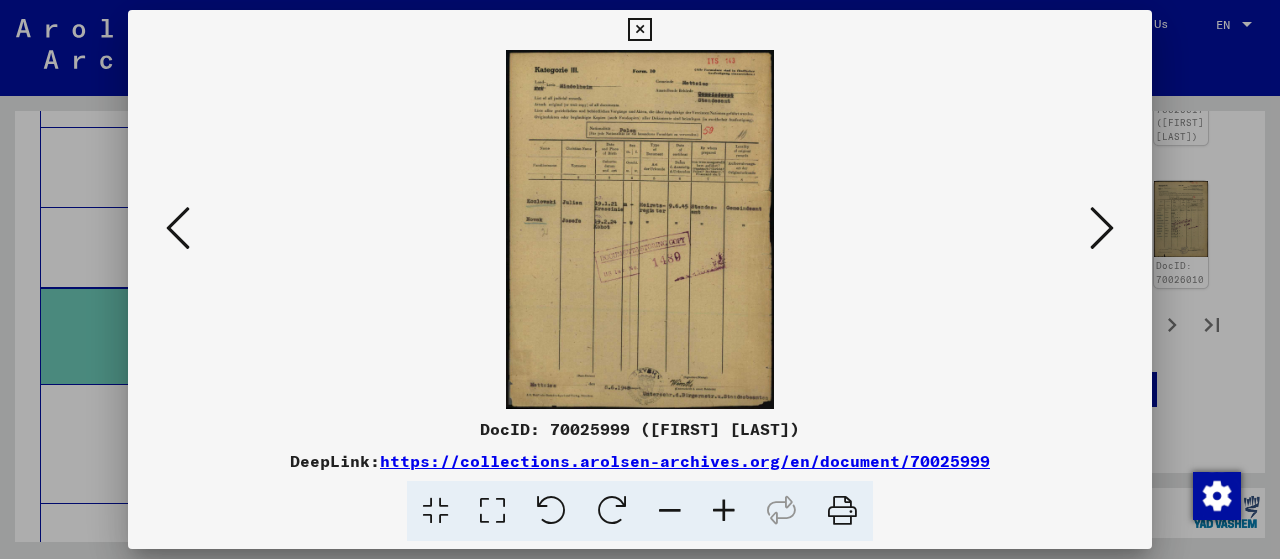 click at bounding box center (178, 229) 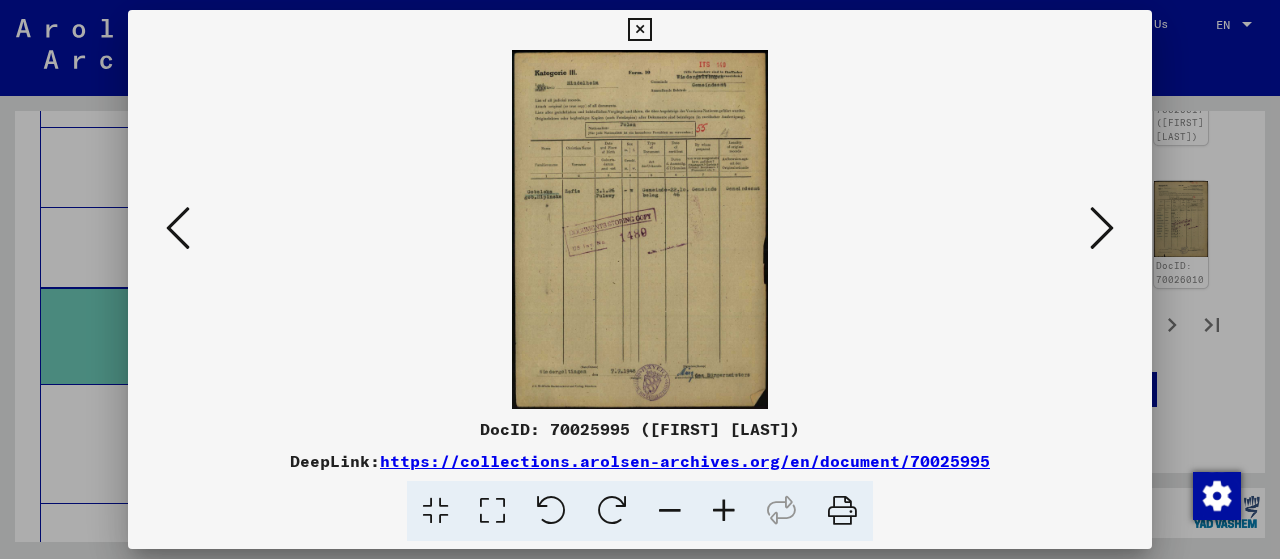 click at bounding box center (178, 229) 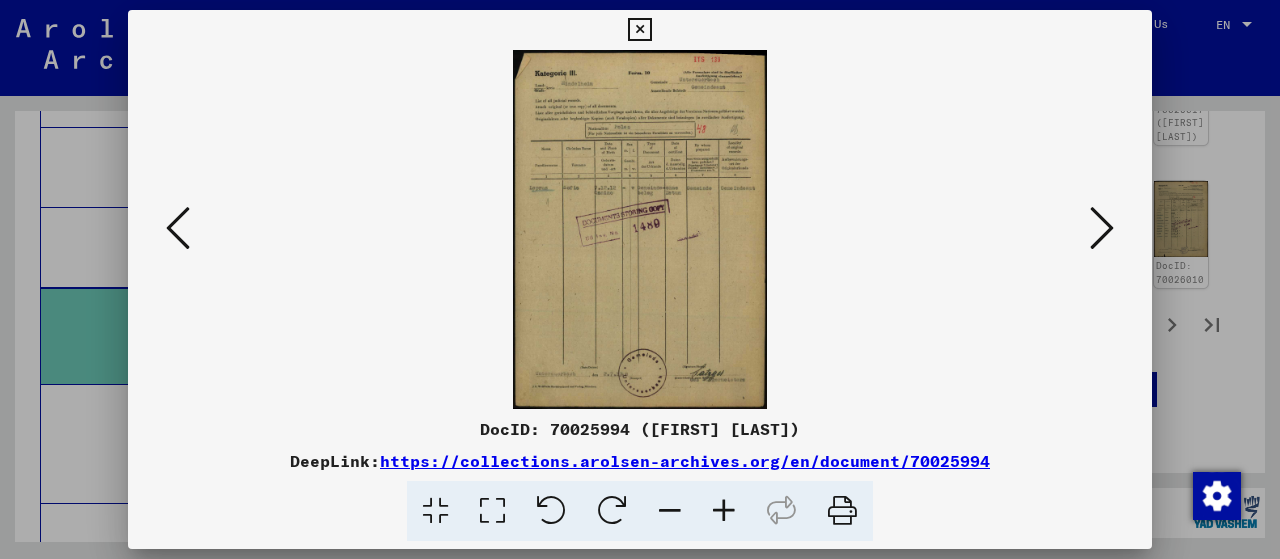 click at bounding box center [178, 229] 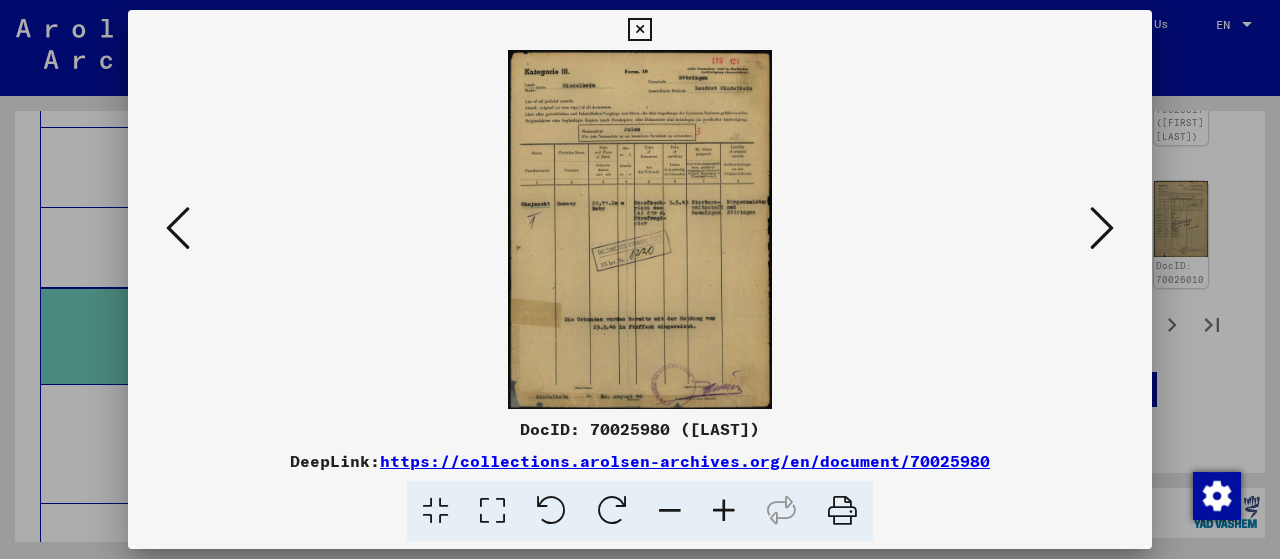 click at bounding box center (178, 229) 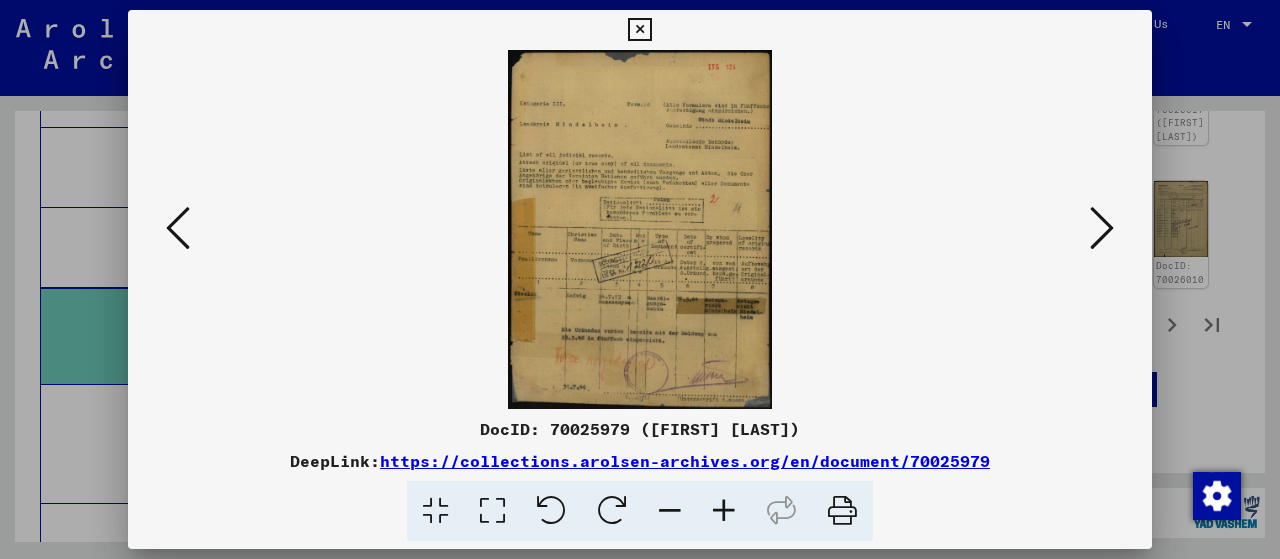 click at bounding box center [178, 229] 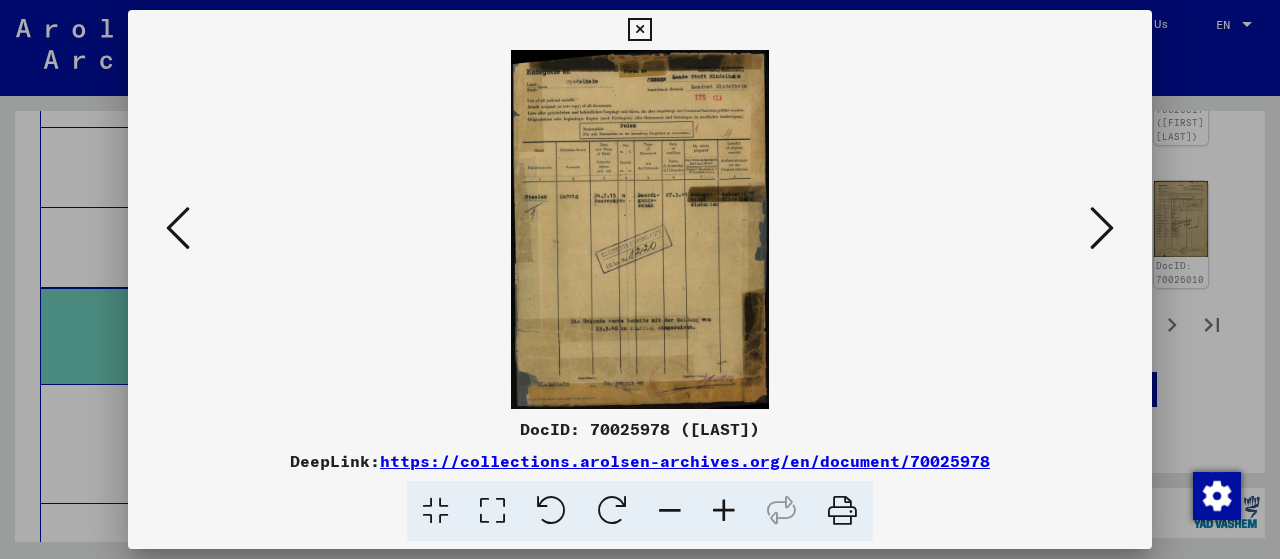 click at bounding box center [178, 229] 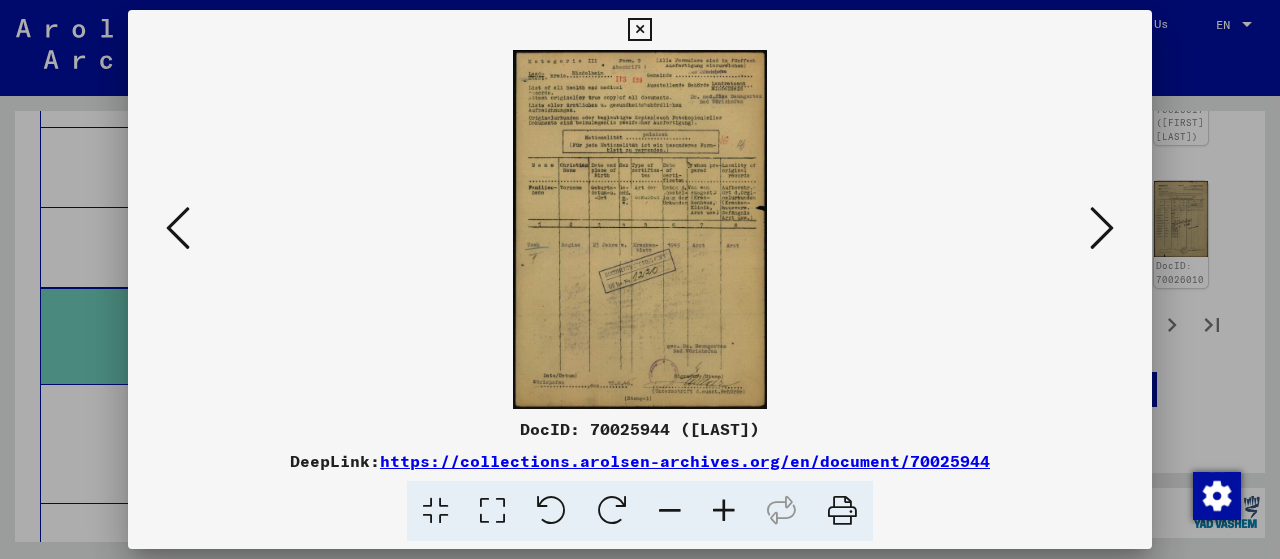 click at bounding box center [178, 229] 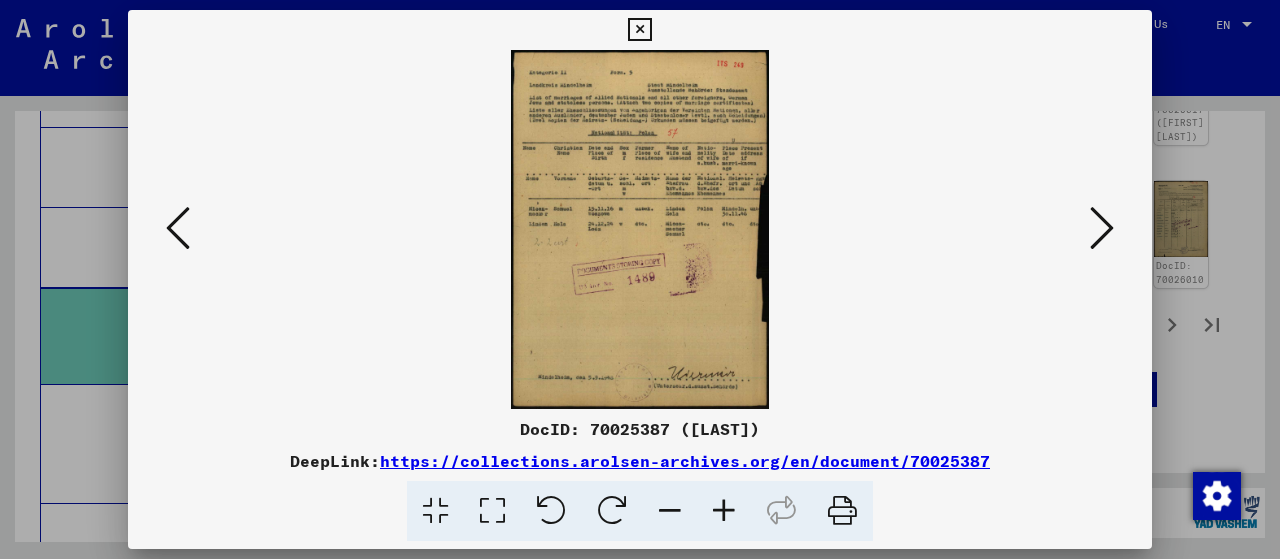 click at bounding box center (178, 229) 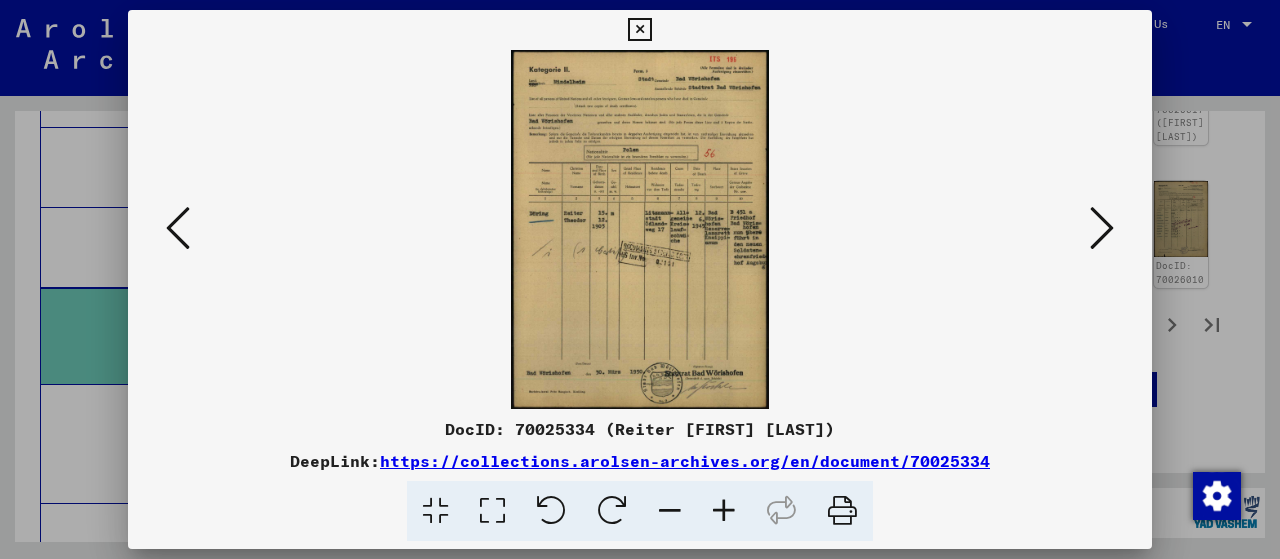 click at bounding box center (178, 229) 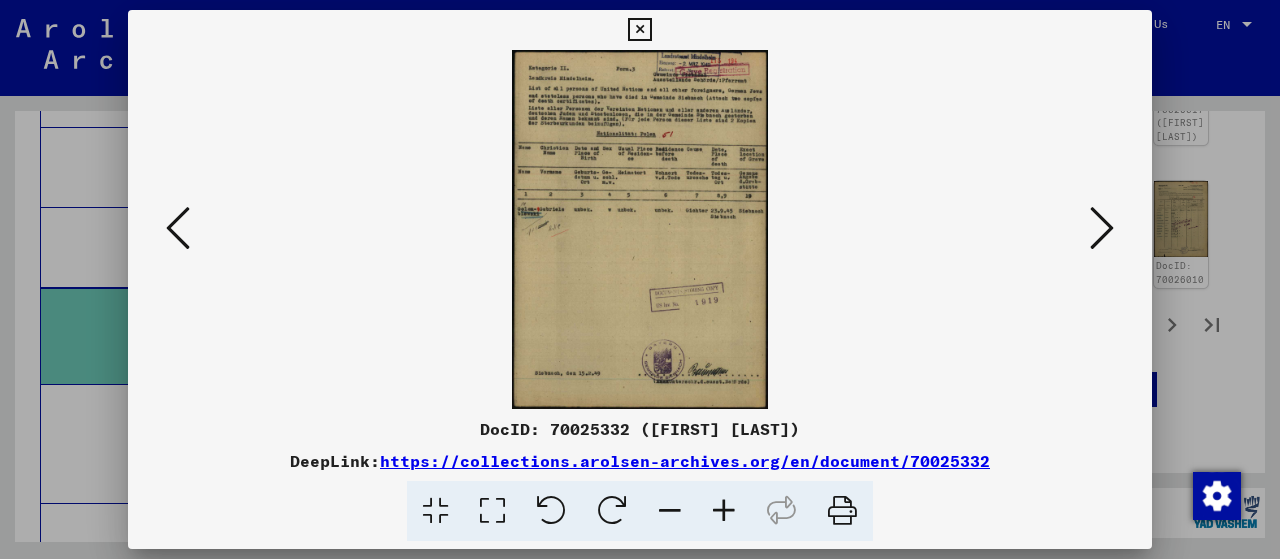 click at bounding box center [178, 229] 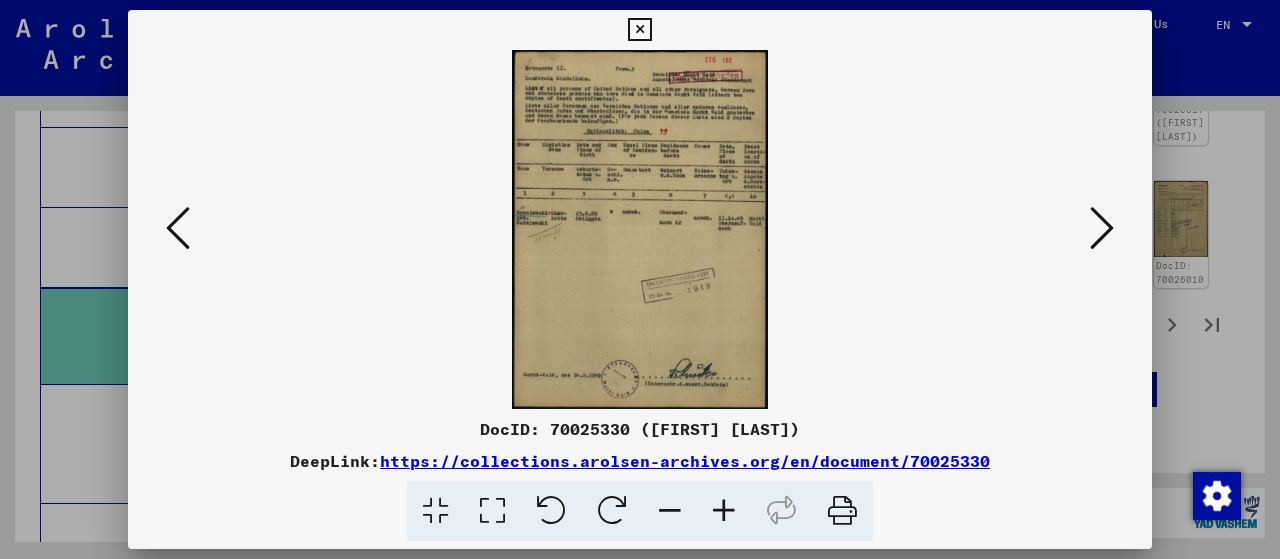click at bounding box center [178, 229] 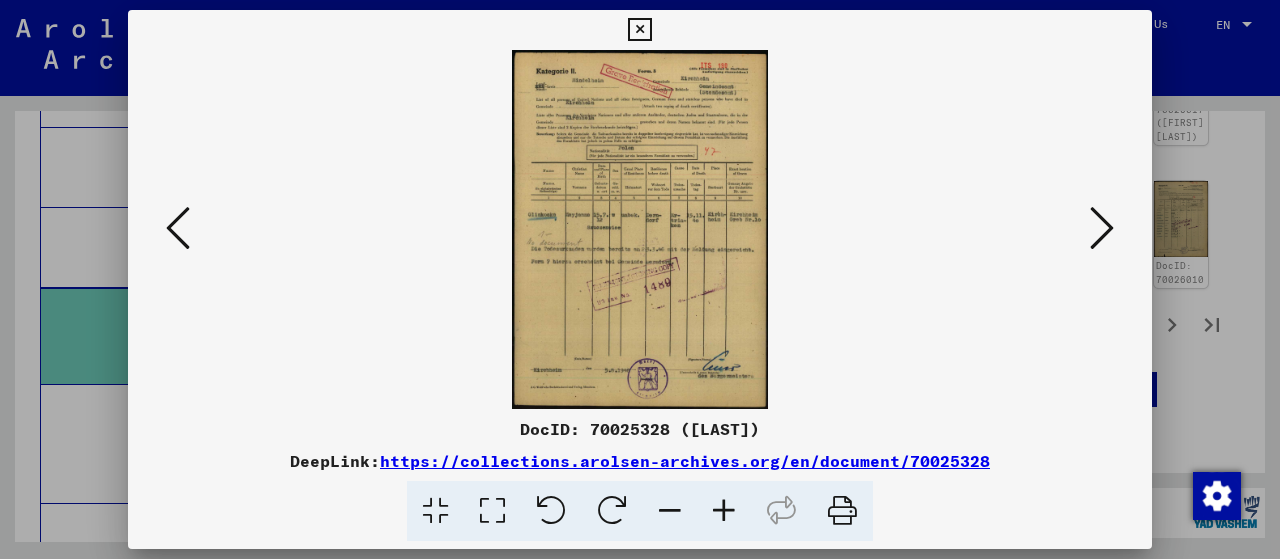 click at bounding box center [178, 229] 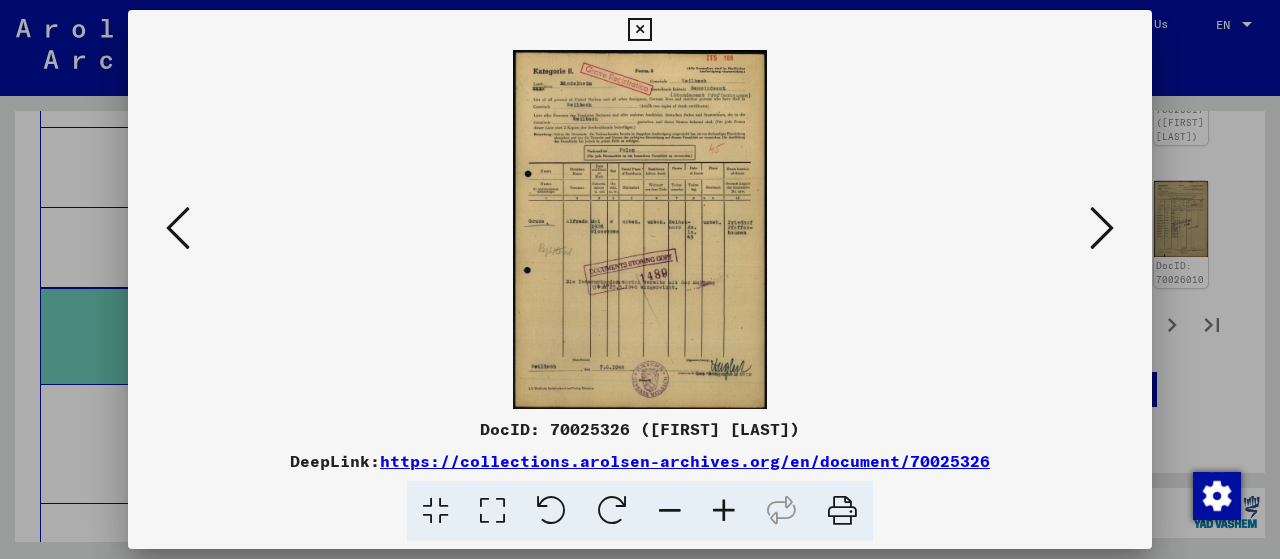 click at bounding box center (178, 229) 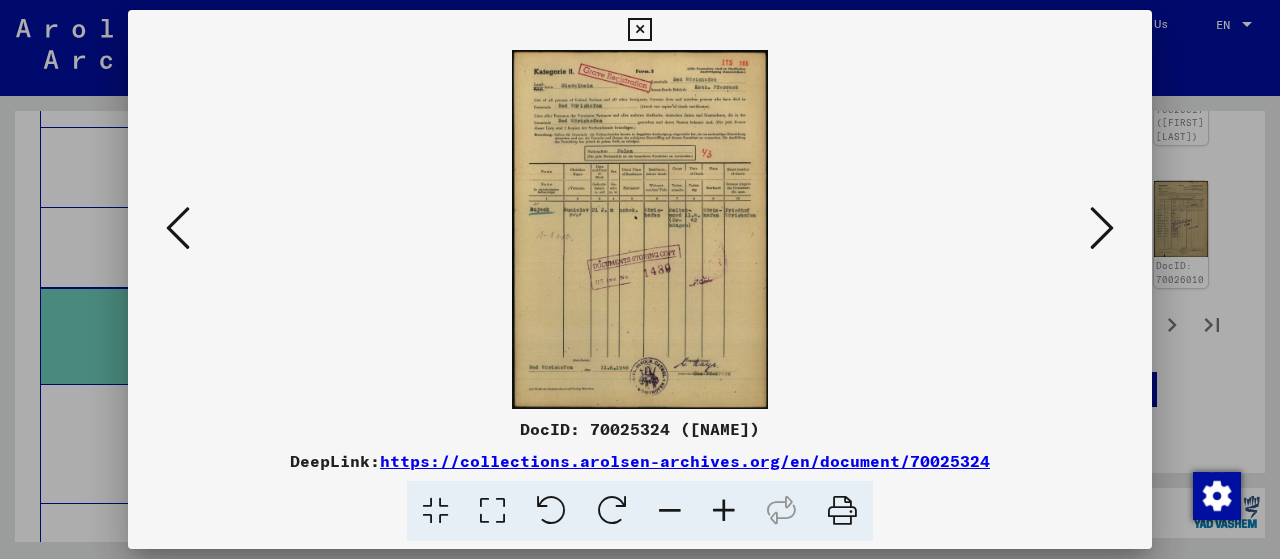 click at bounding box center [178, 228] 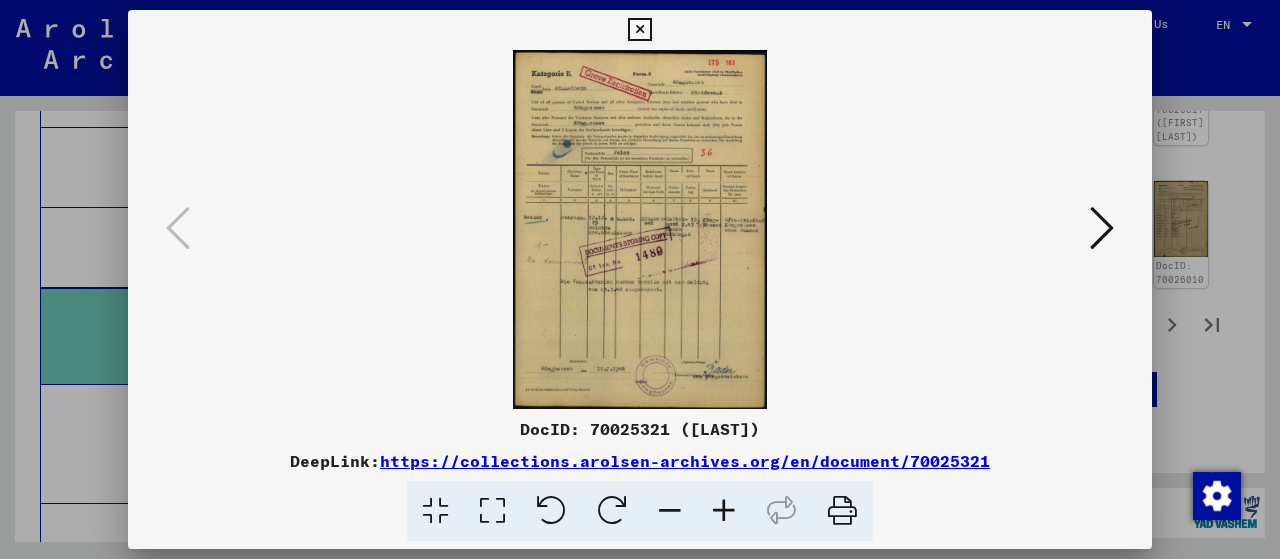 click at bounding box center (1102, 229) 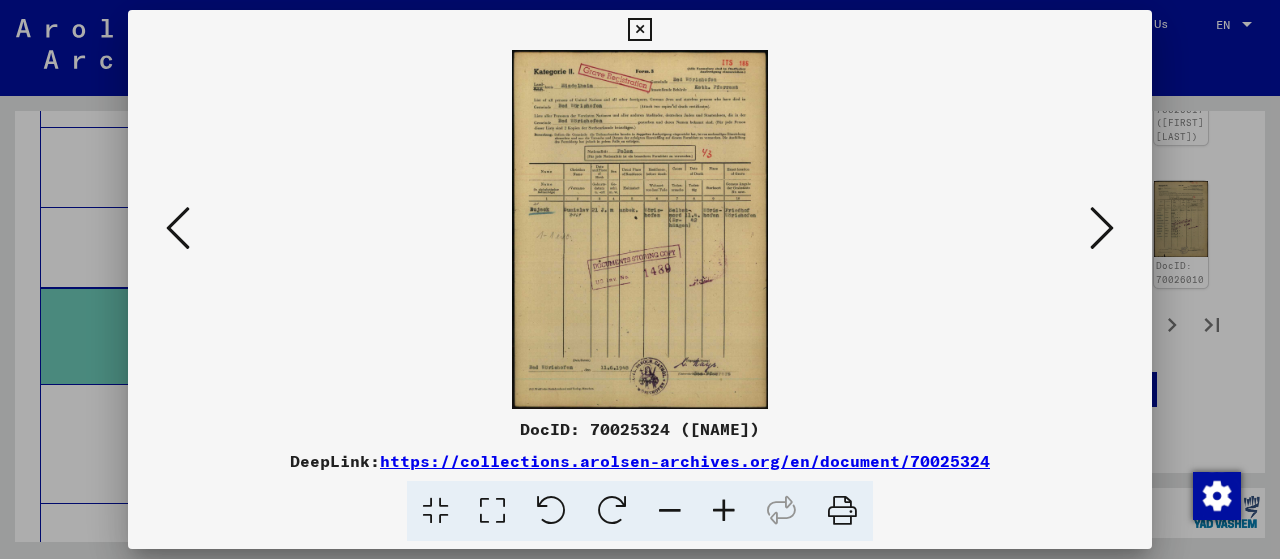 click at bounding box center (1102, 228) 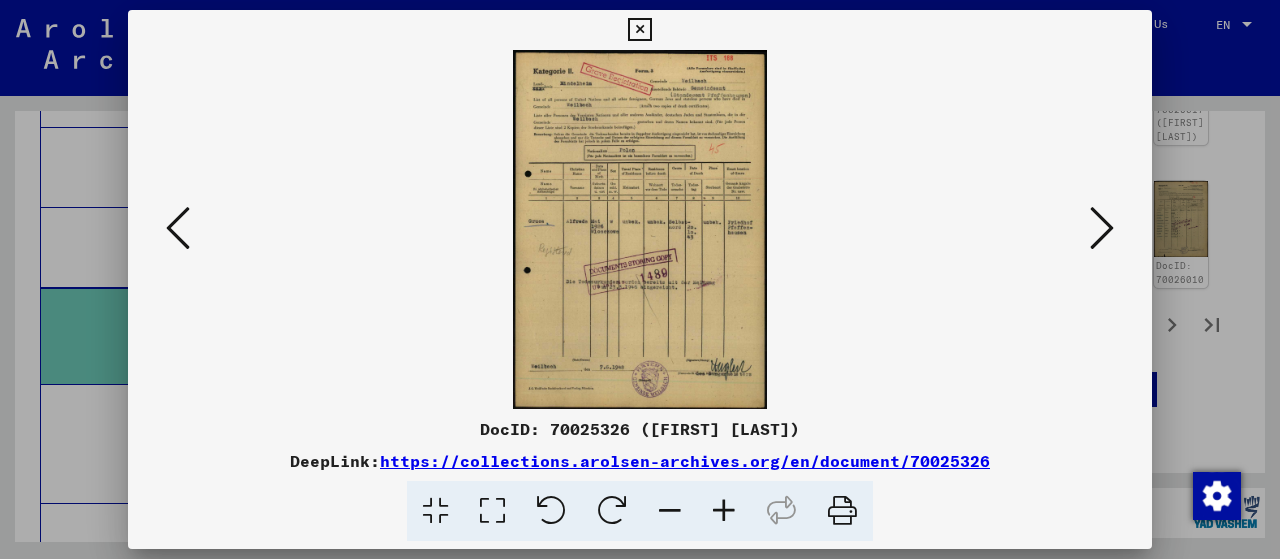 click at bounding box center (1102, 228) 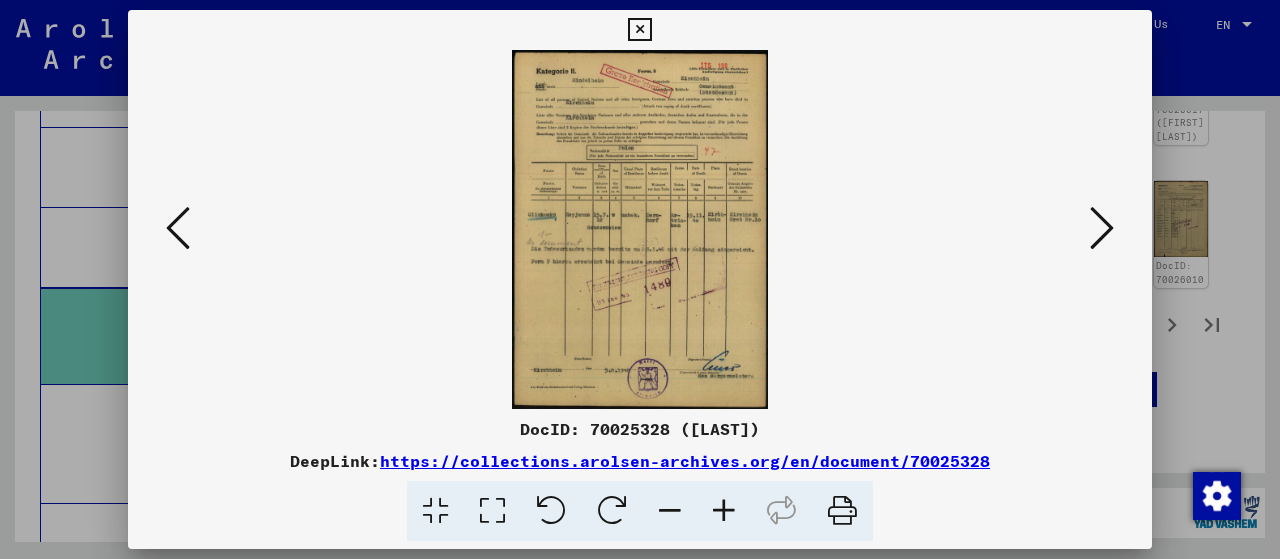 click at bounding box center (1102, 228) 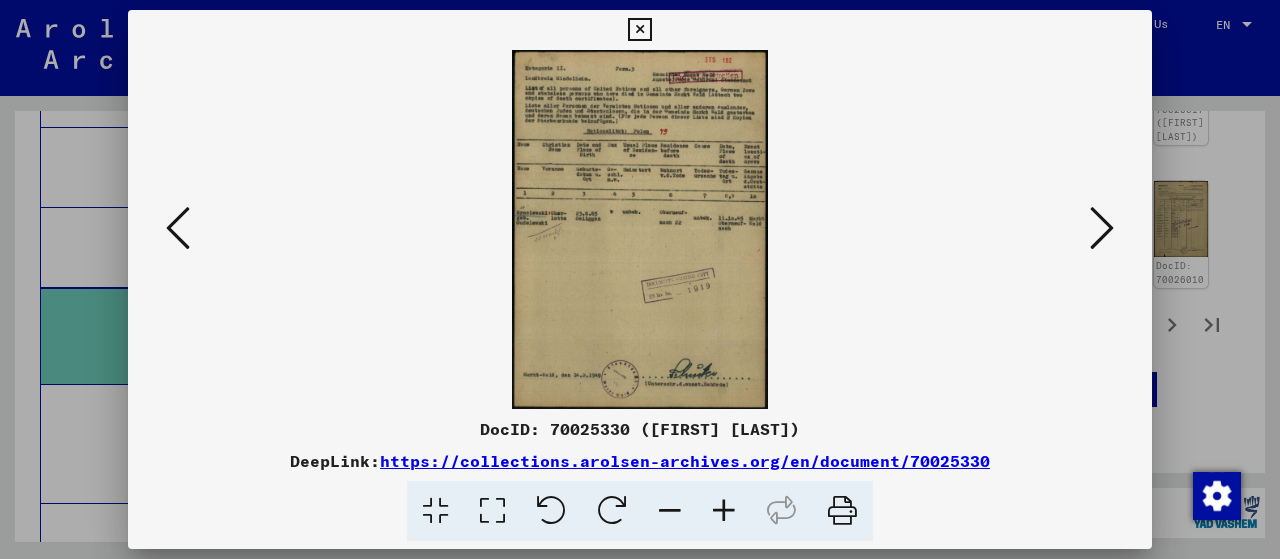 click at bounding box center (1102, 228) 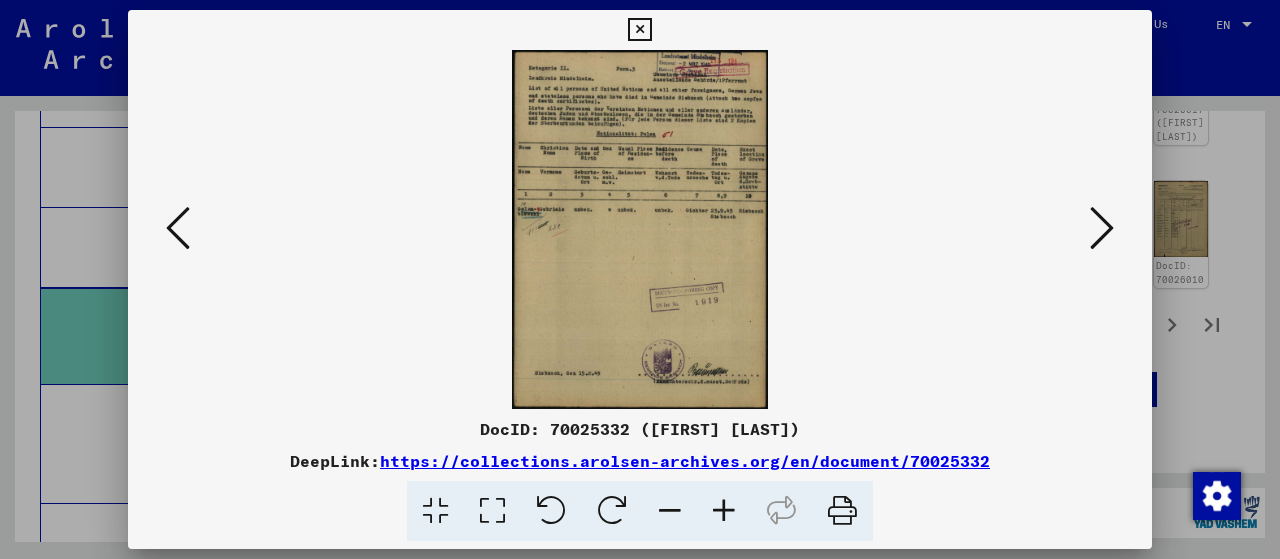 click at bounding box center [1102, 228] 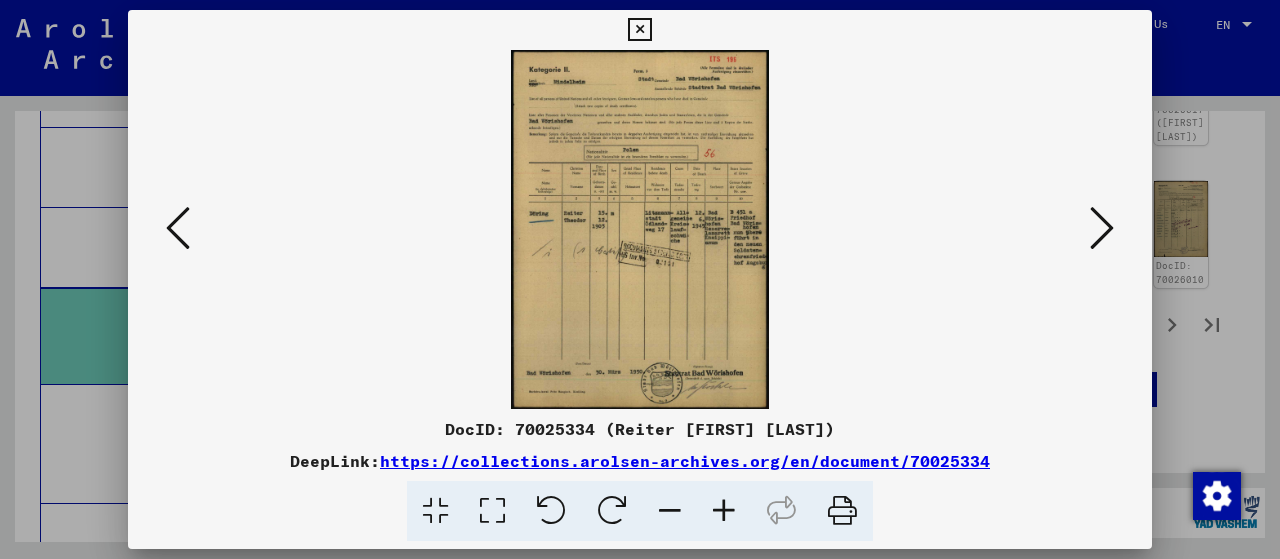 click at bounding box center [724, 511] 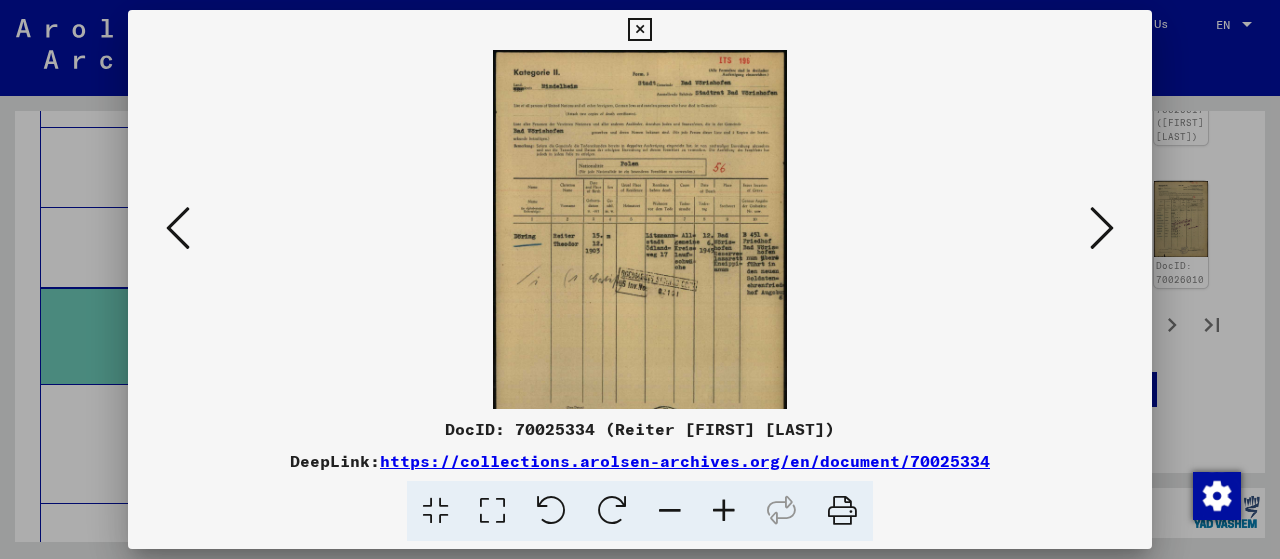 click at bounding box center (724, 511) 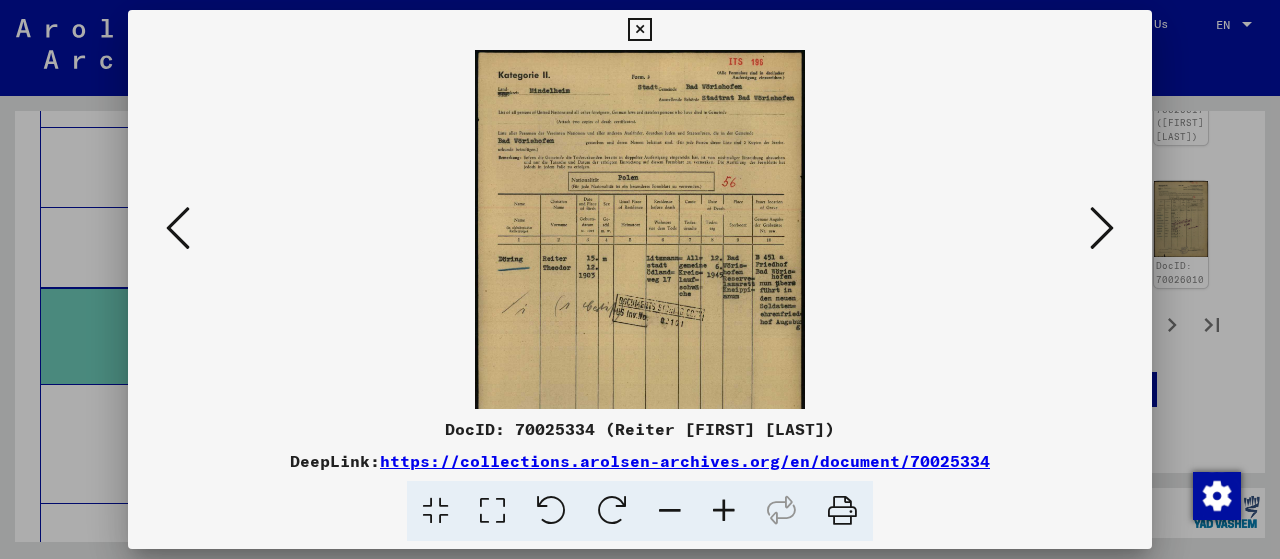 click at bounding box center [724, 511] 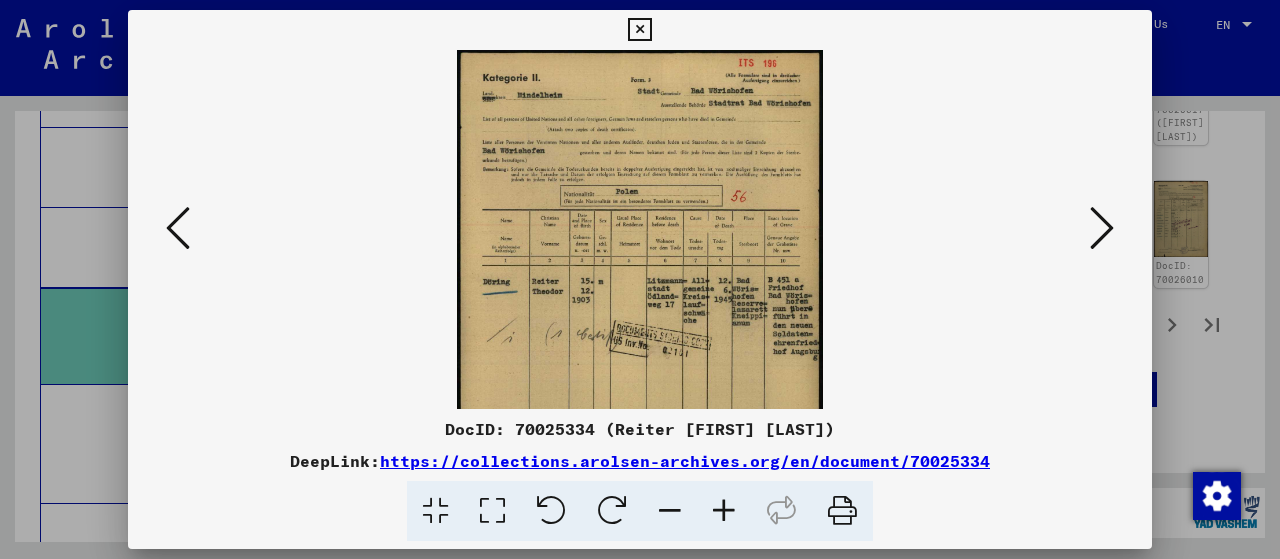 click at bounding box center [724, 511] 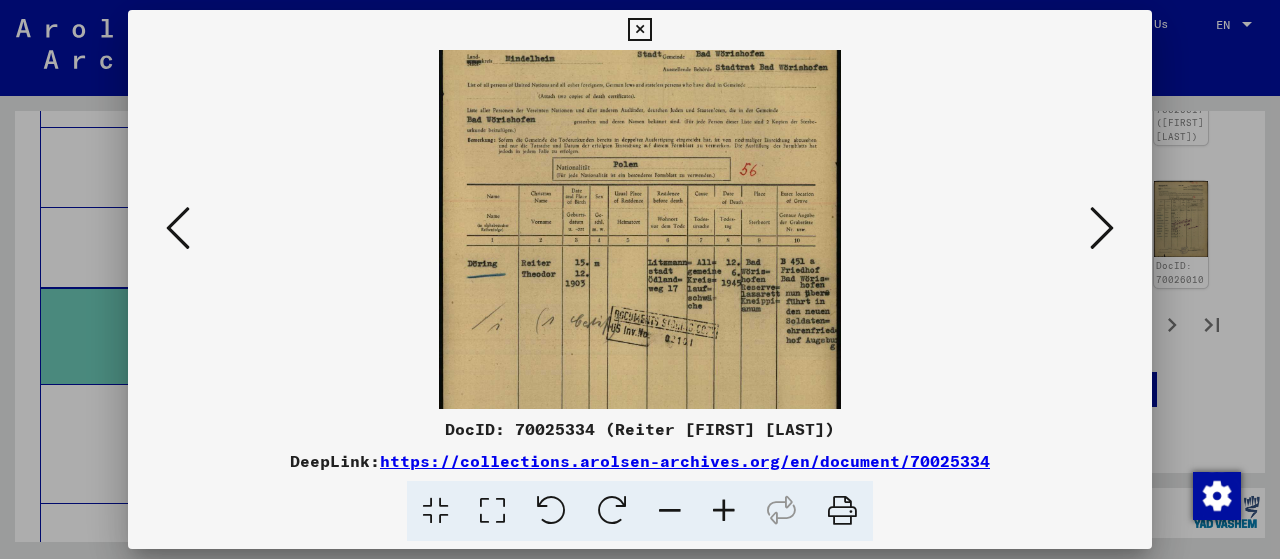 scroll, scrollTop: 38, scrollLeft: 0, axis: vertical 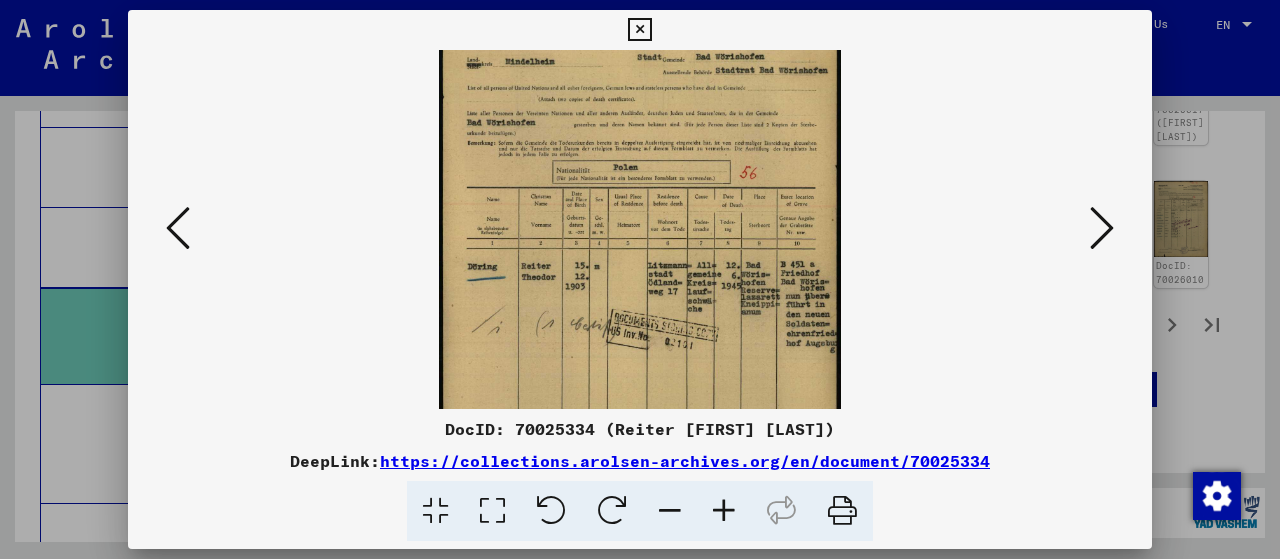 drag, startPoint x: 758, startPoint y: 203, endPoint x: 696, endPoint y: 179, distance: 66.48308 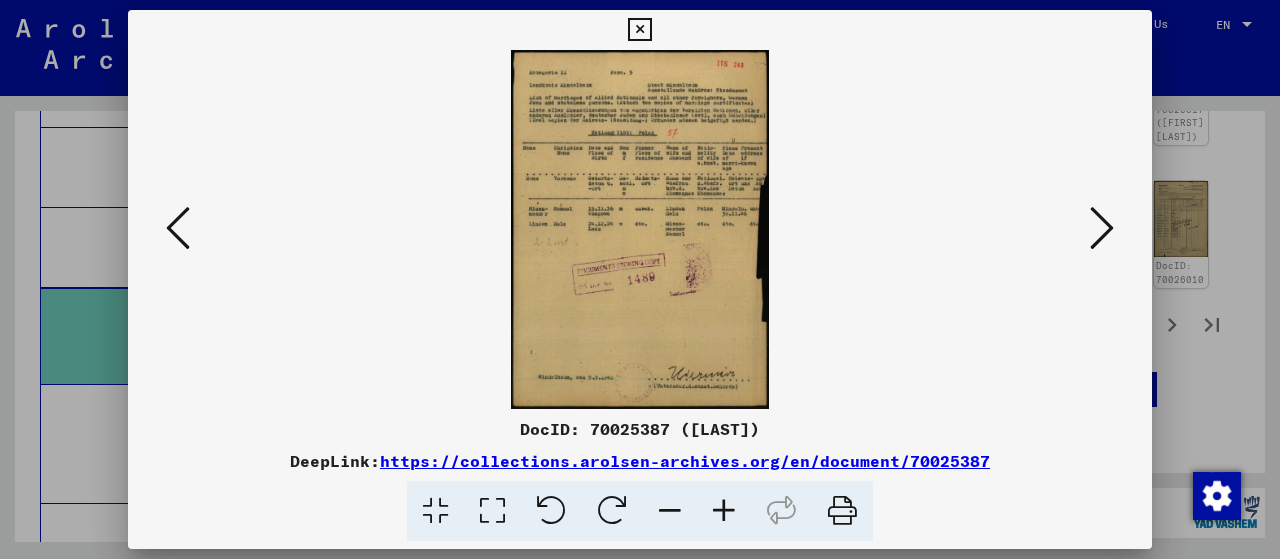 click at bounding box center (1102, 228) 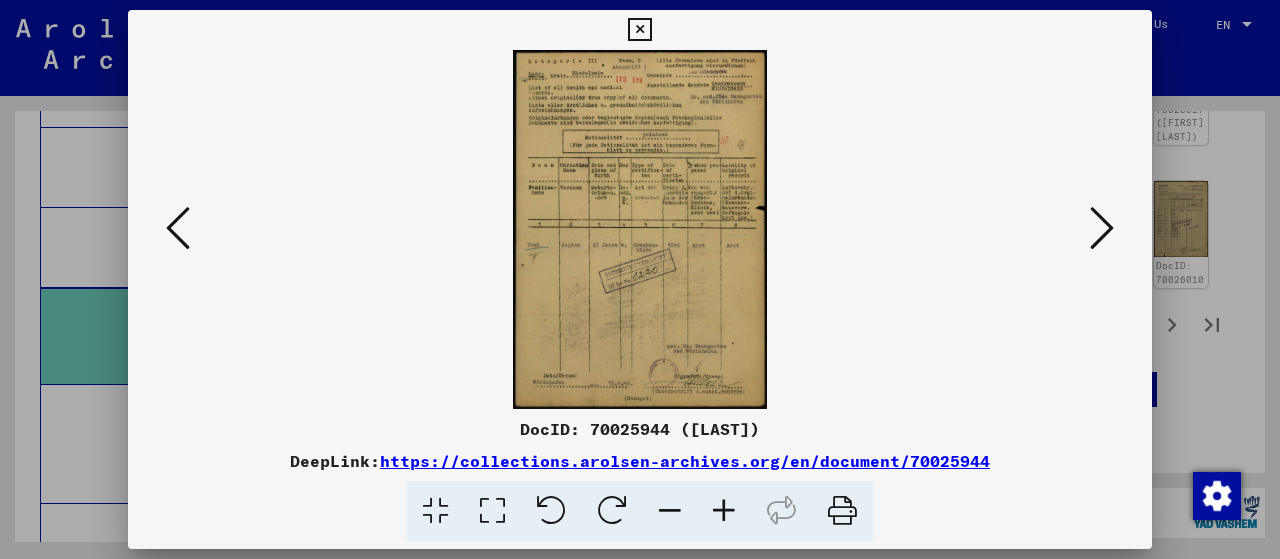 click at bounding box center (1102, 228) 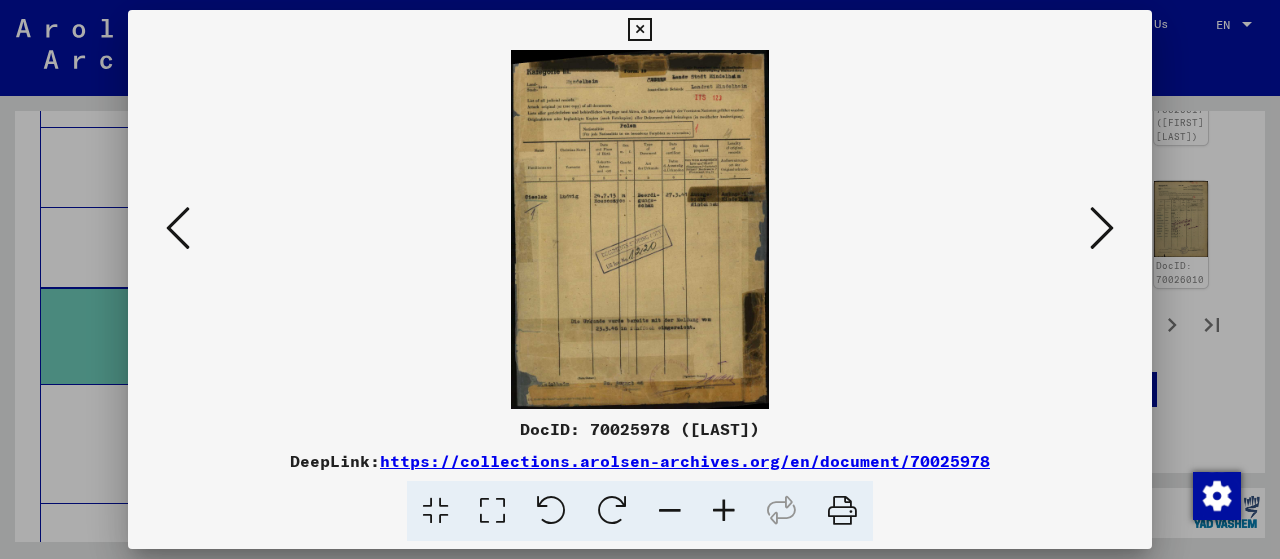 click at bounding box center [1102, 228] 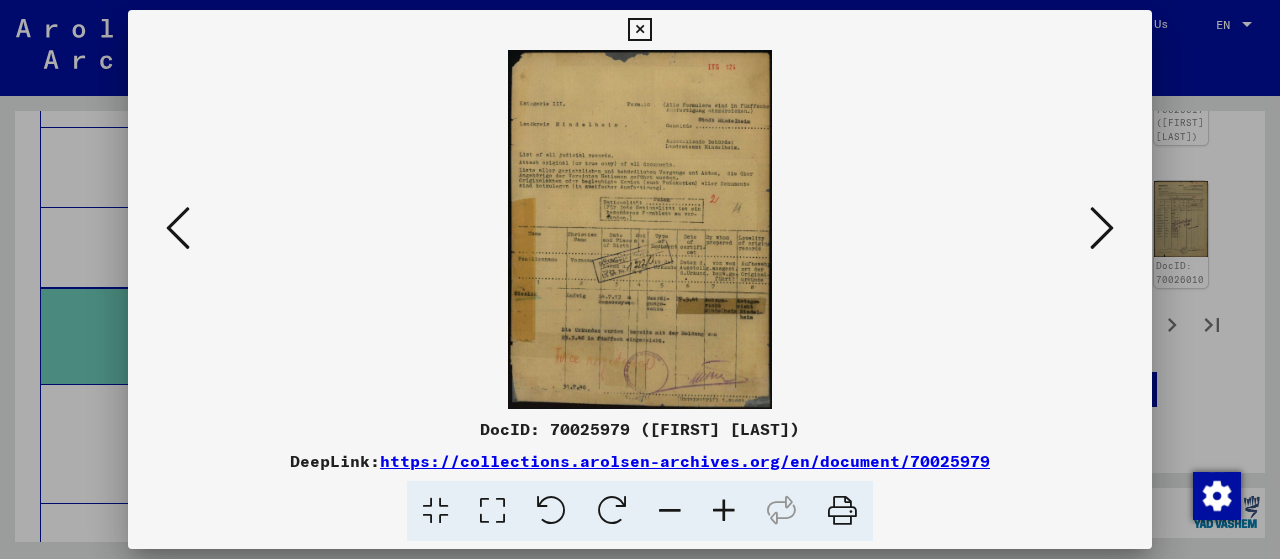 click at bounding box center (1102, 228) 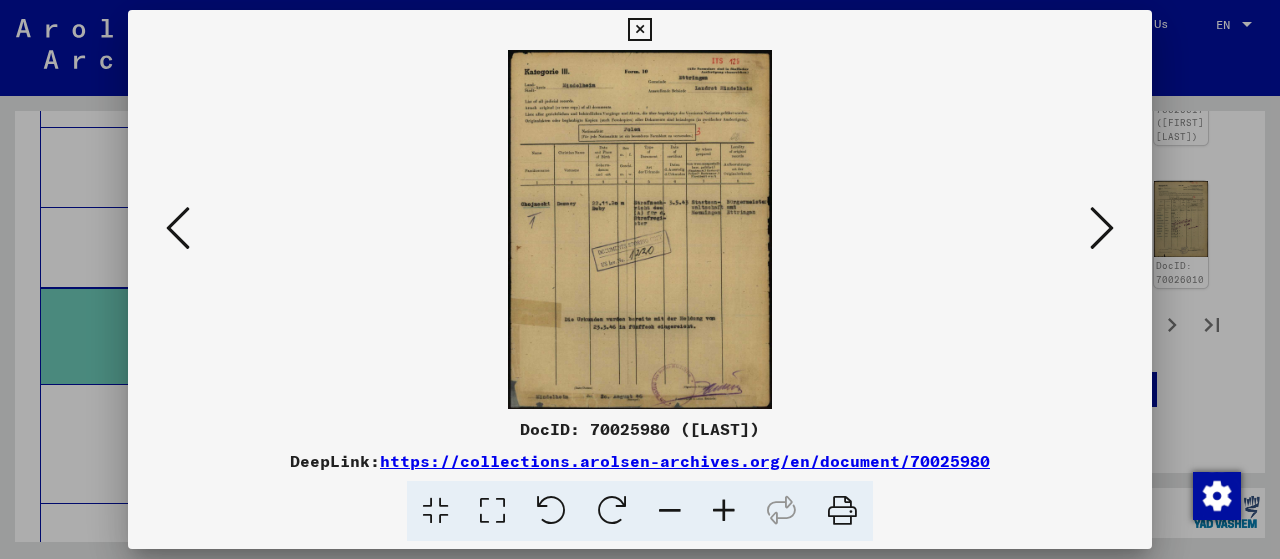 click at bounding box center [1102, 228] 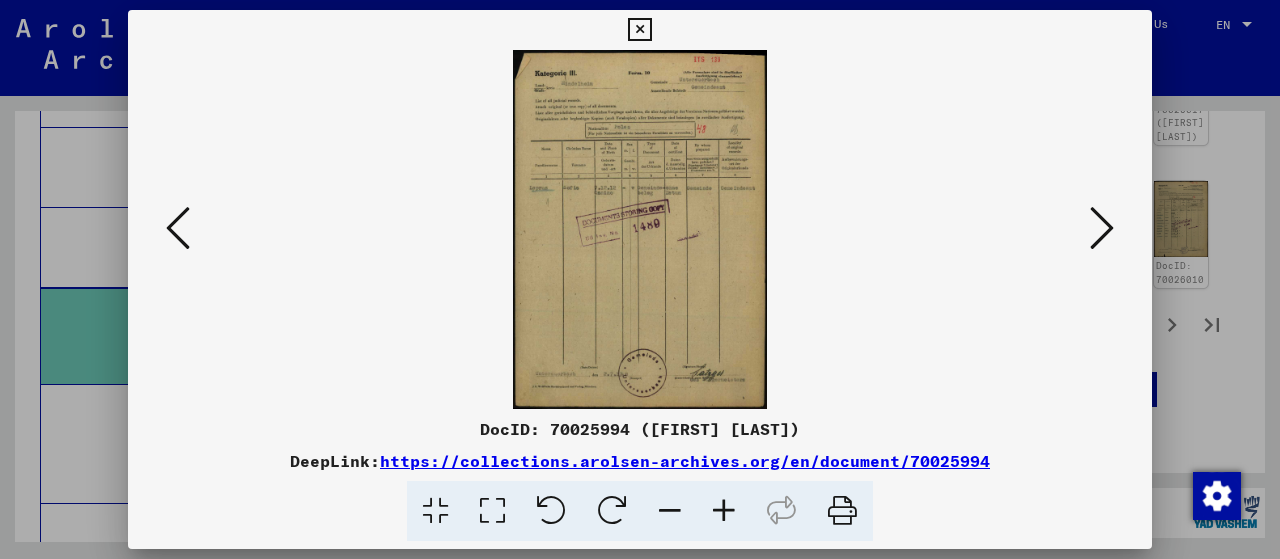 click at bounding box center [1102, 228] 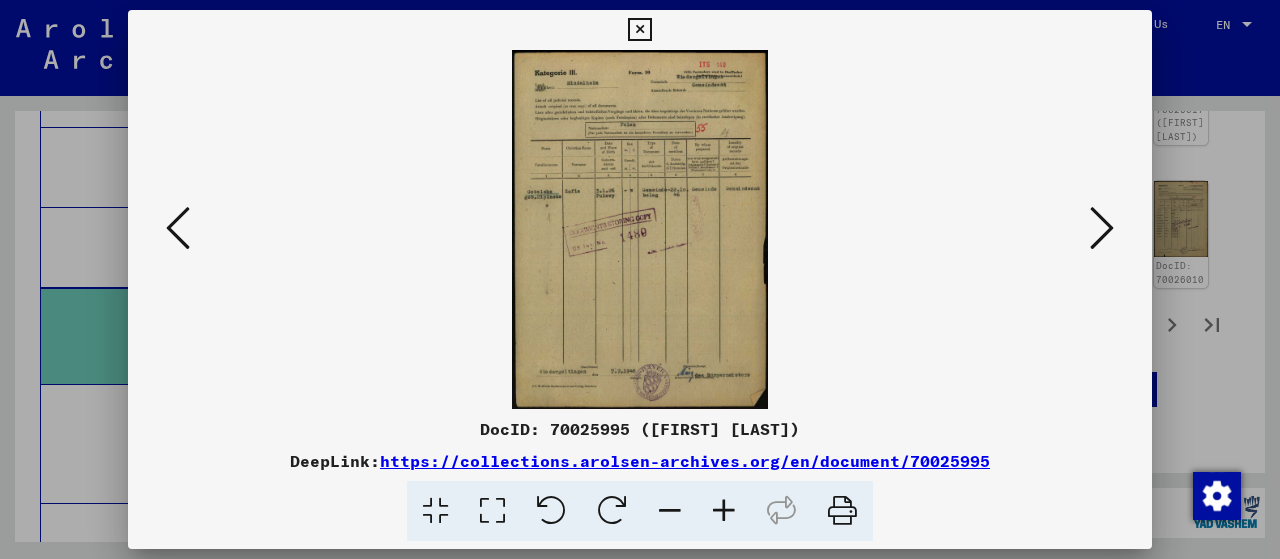 click at bounding box center (1102, 228) 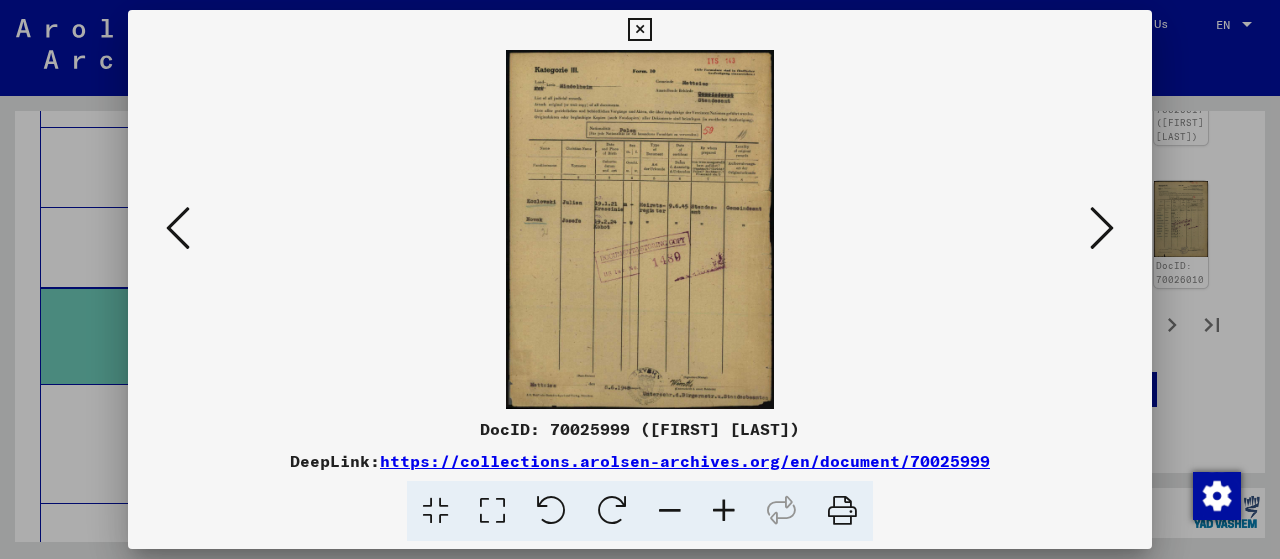 click at bounding box center (1102, 228) 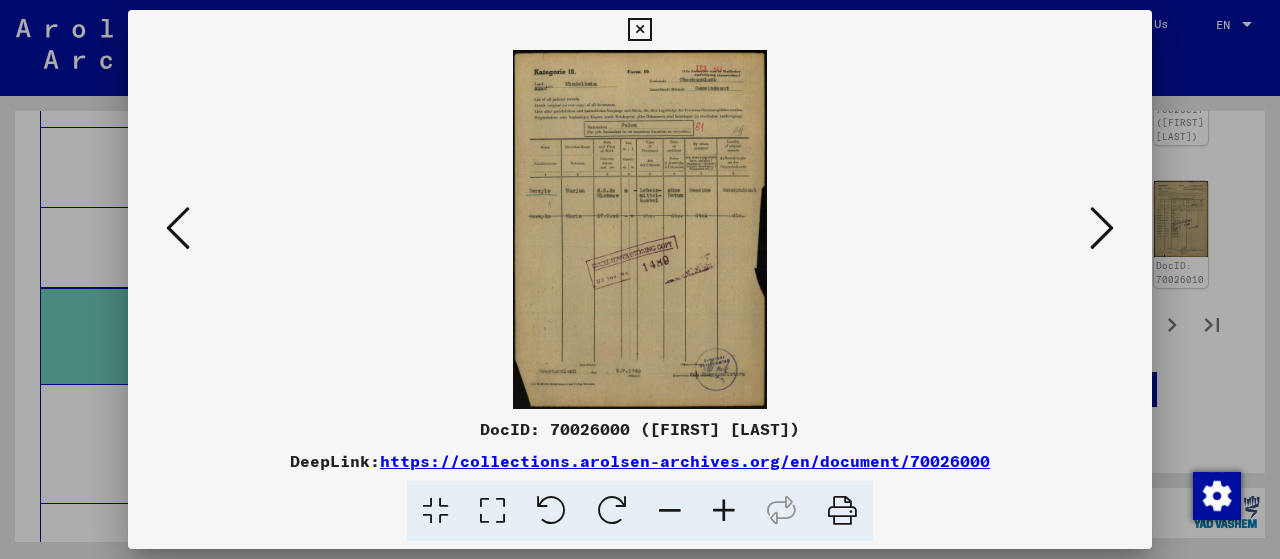 click at bounding box center [1102, 228] 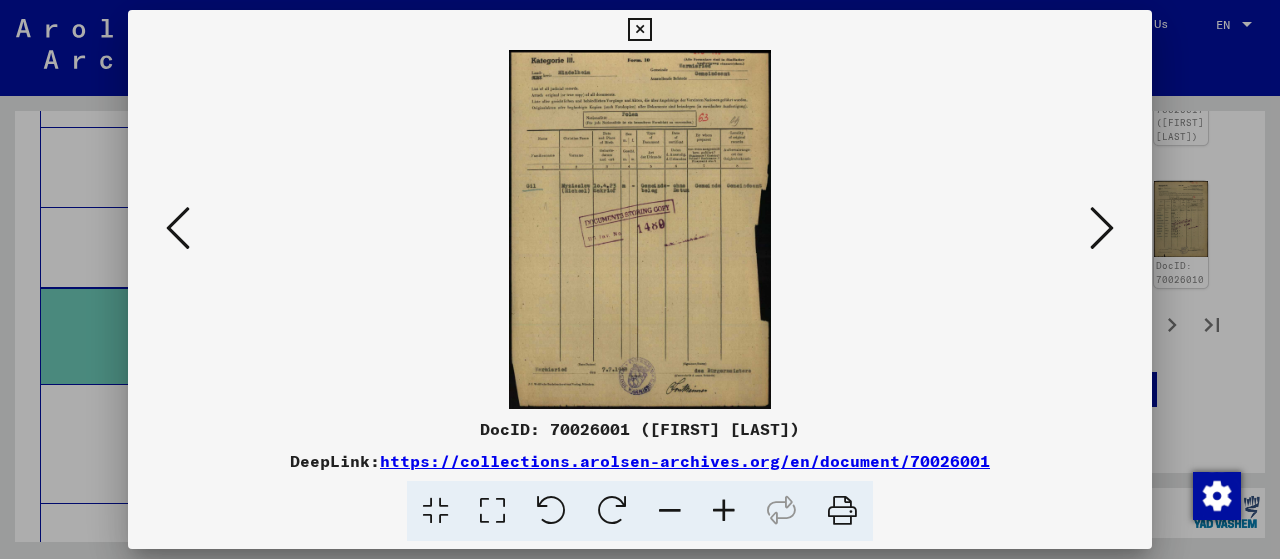 click at bounding box center (1102, 228) 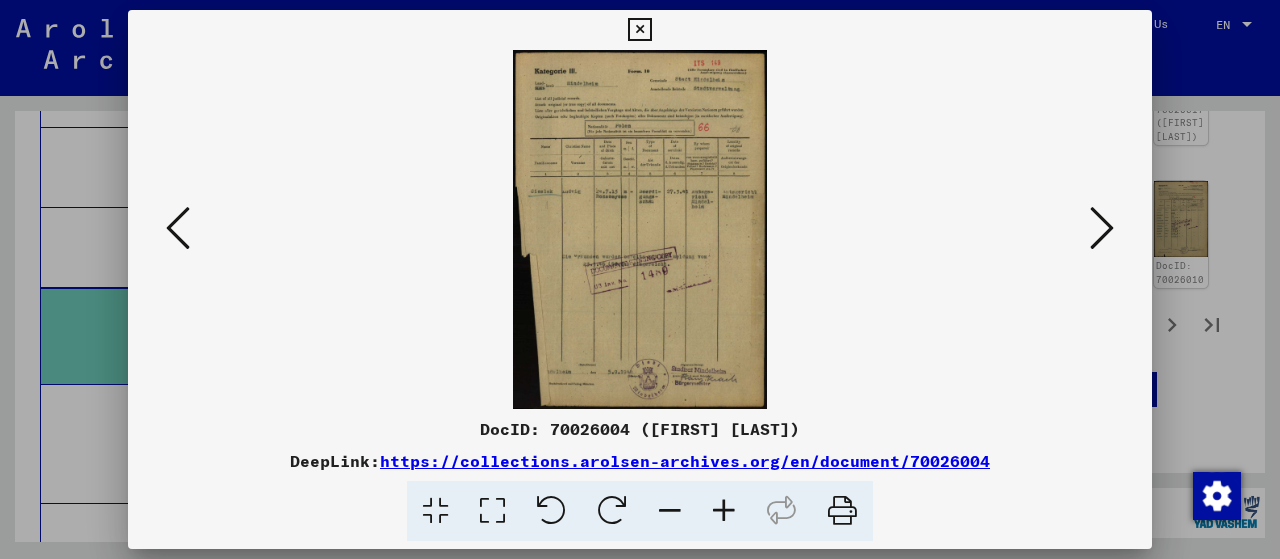 click at bounding box center [1102, 228] 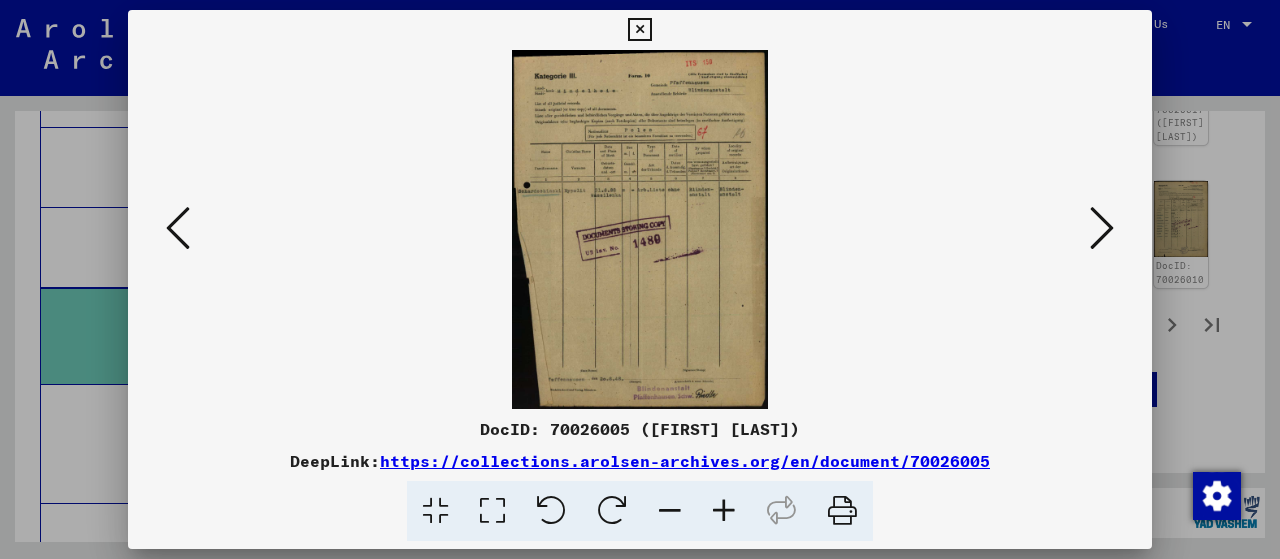 click at bounding box center (1102, 228) 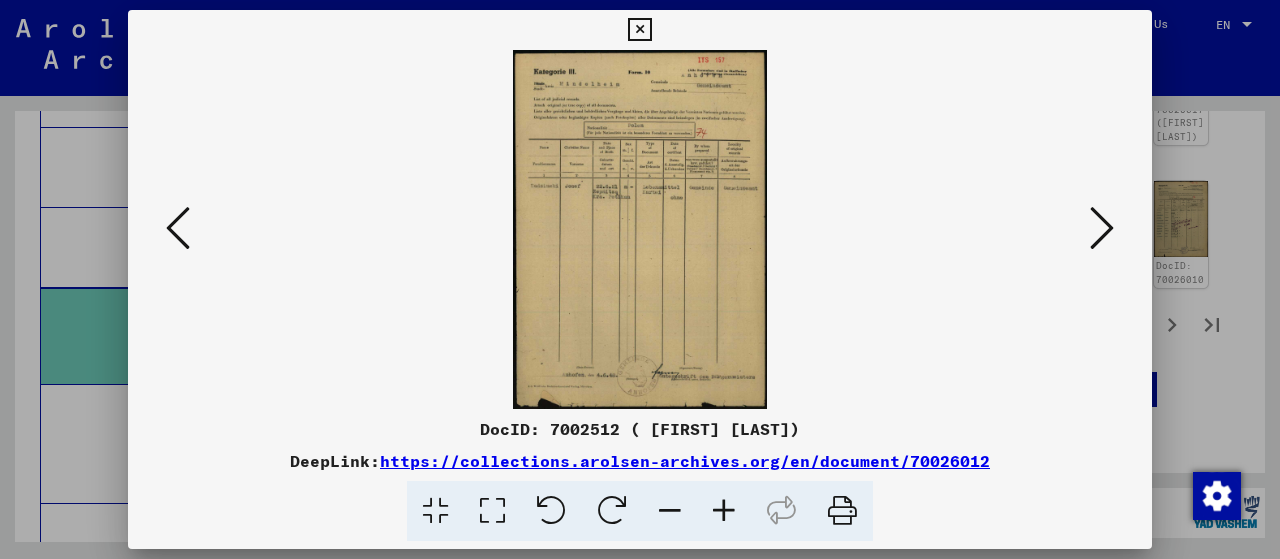 click at bounding box center (1102, 229) 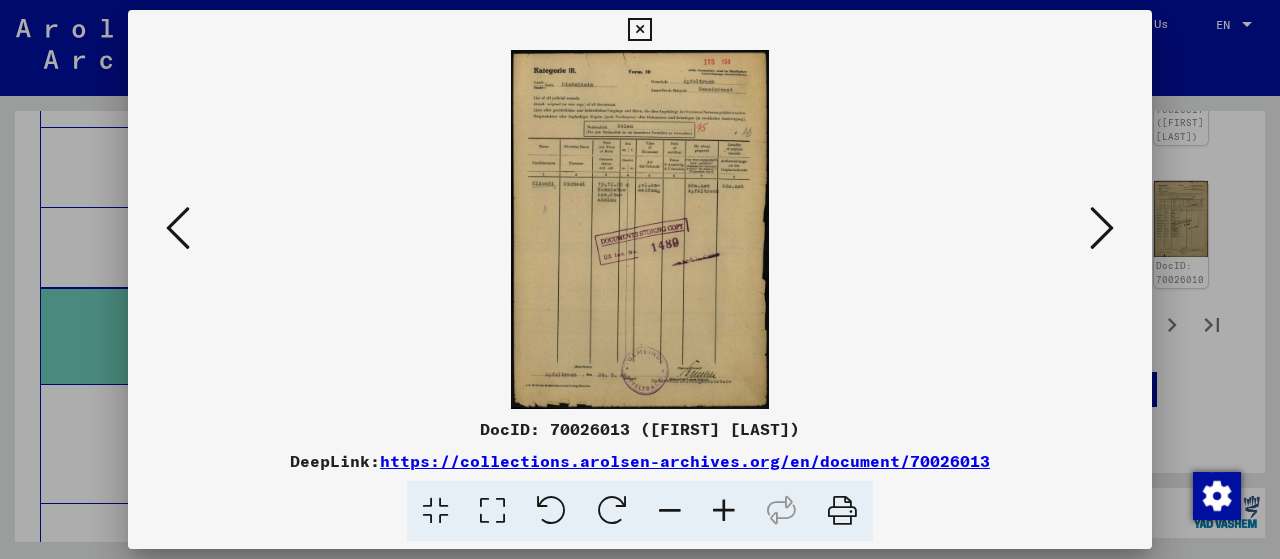 click at bounding box center [1102, 228] 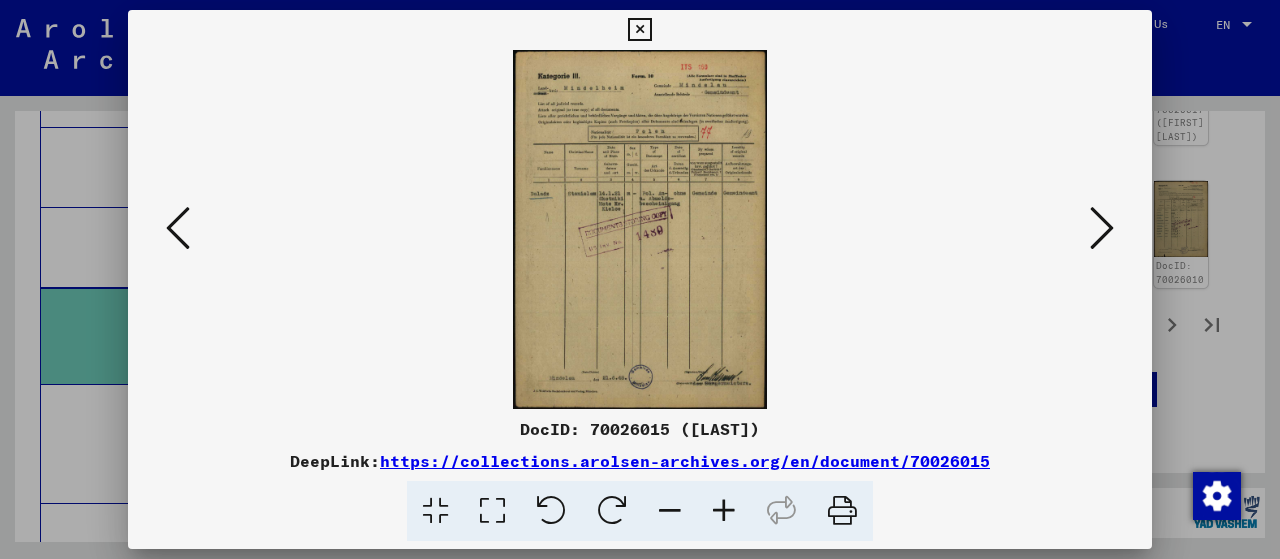 click at bounding box center (1102, 228) 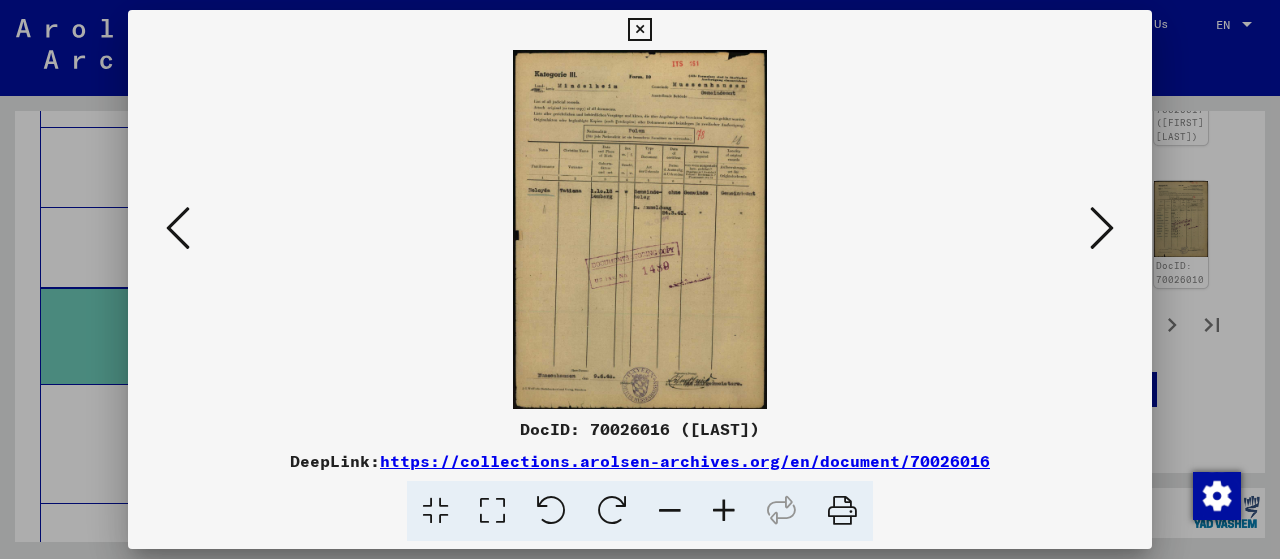 click at bounding box center (1102, 228) 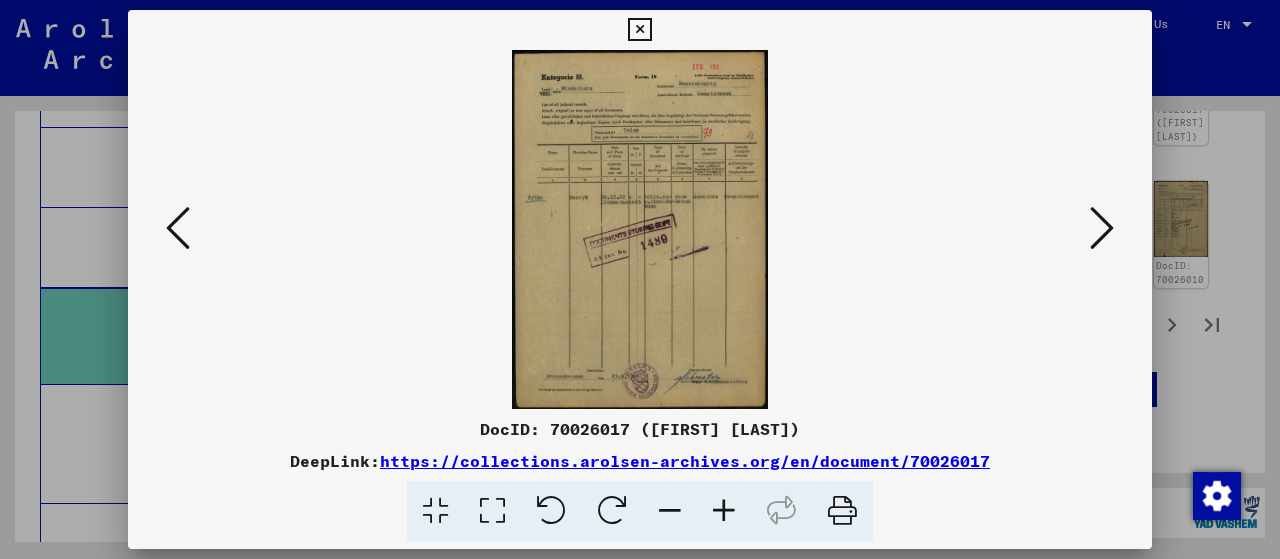 click at bounding box center [1102, 228] 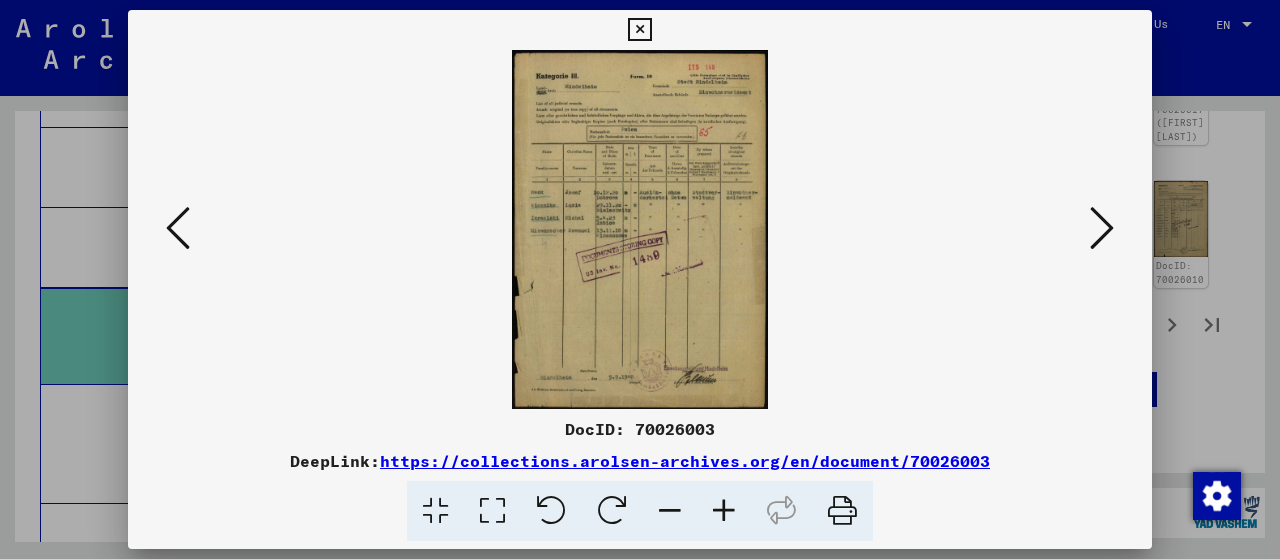 click at bounding box center (1102, 228) 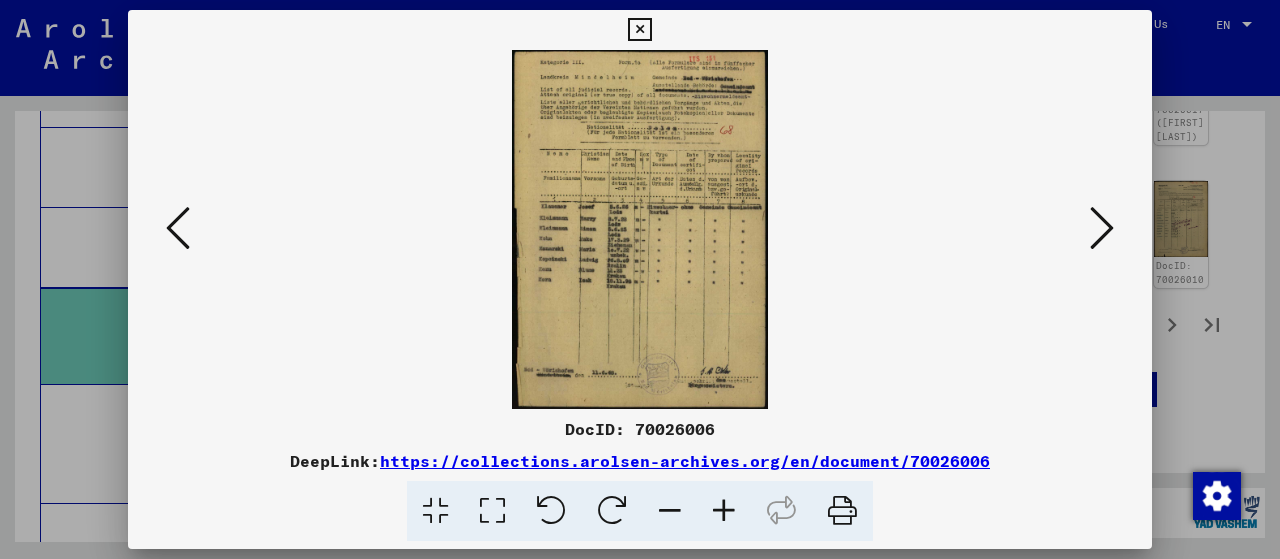 click at bounding box center (1102, 228) 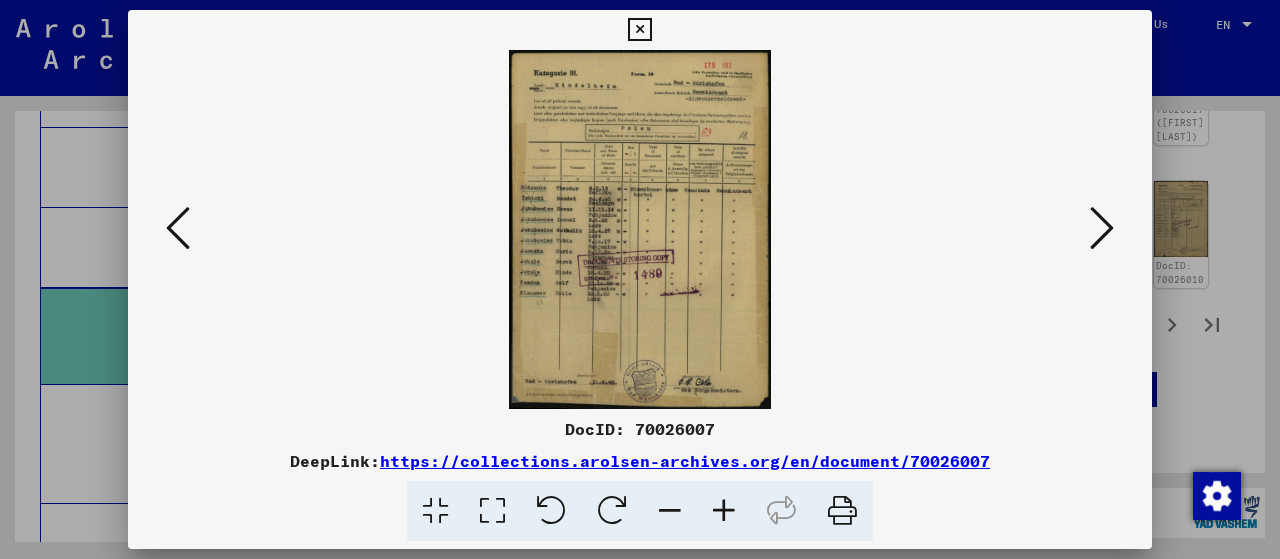 click at bounding box center [1102, 228] 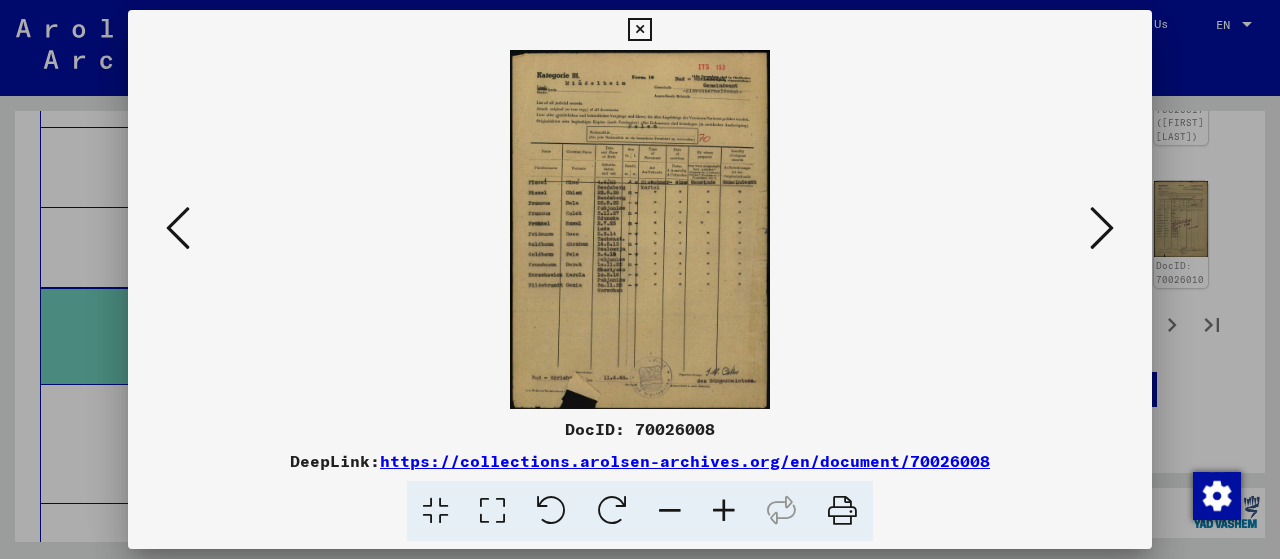 click at bounding box center [1102, 228] 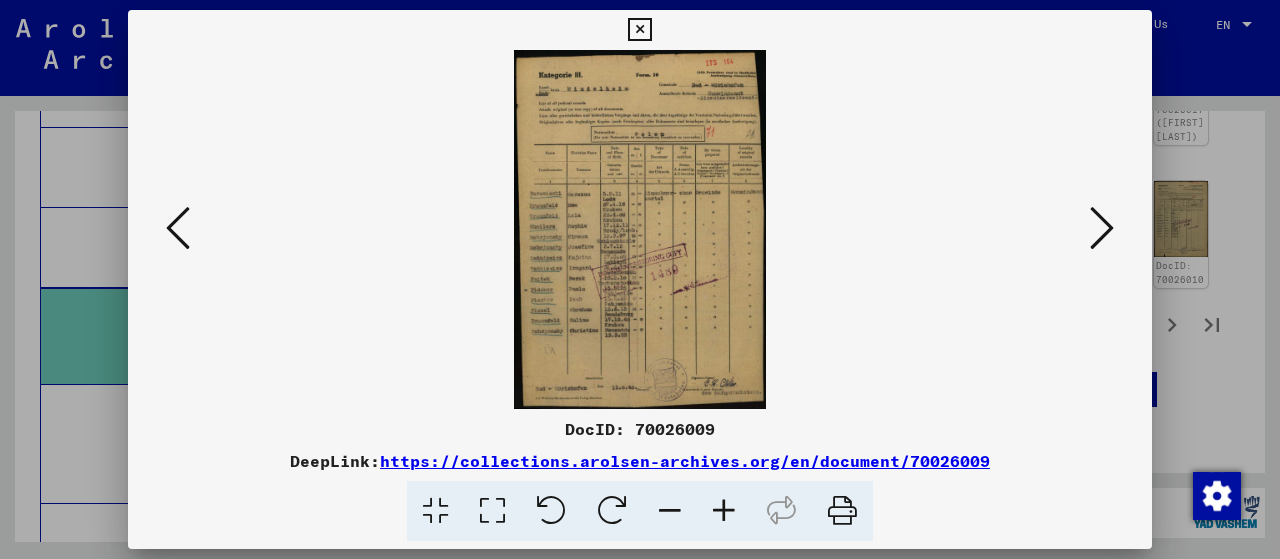 click at bounding box center [1102, 228] 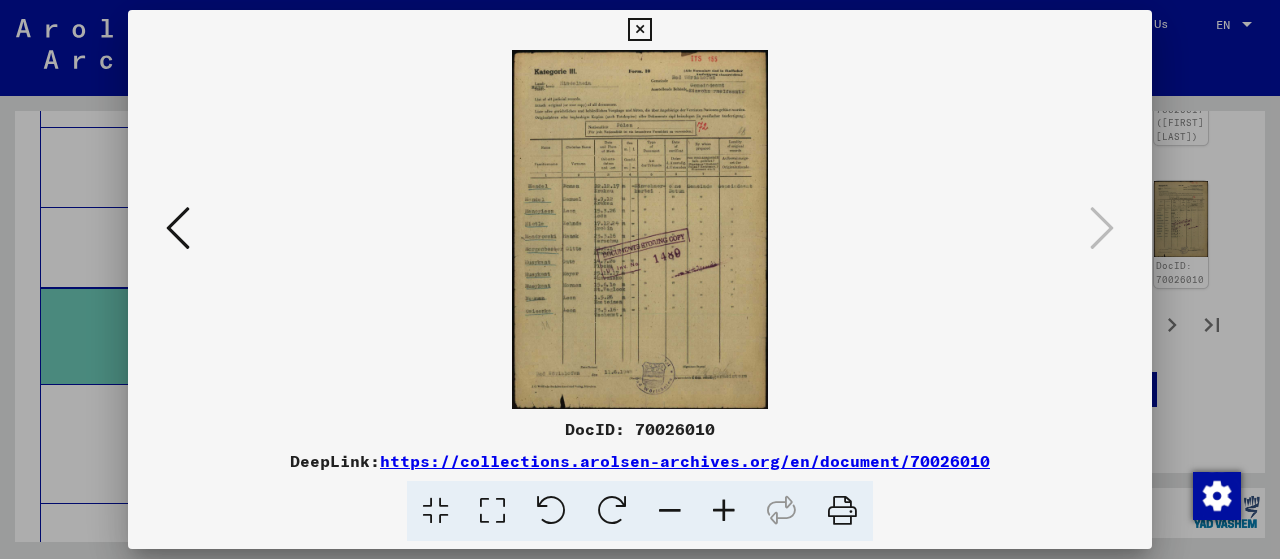 click at bounding box center (639, 30) 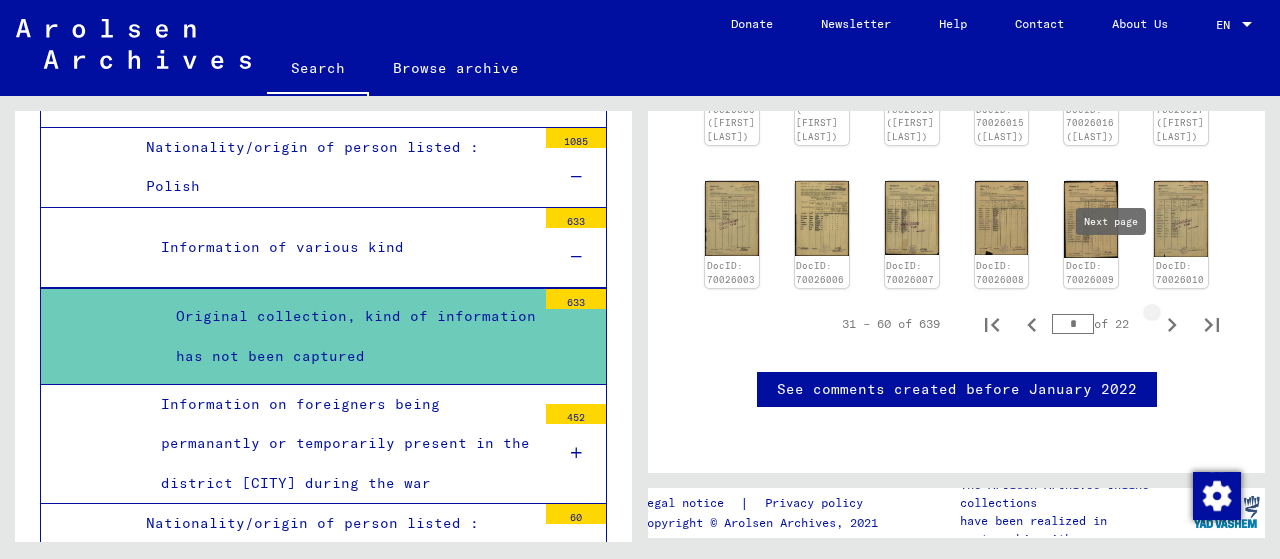 click 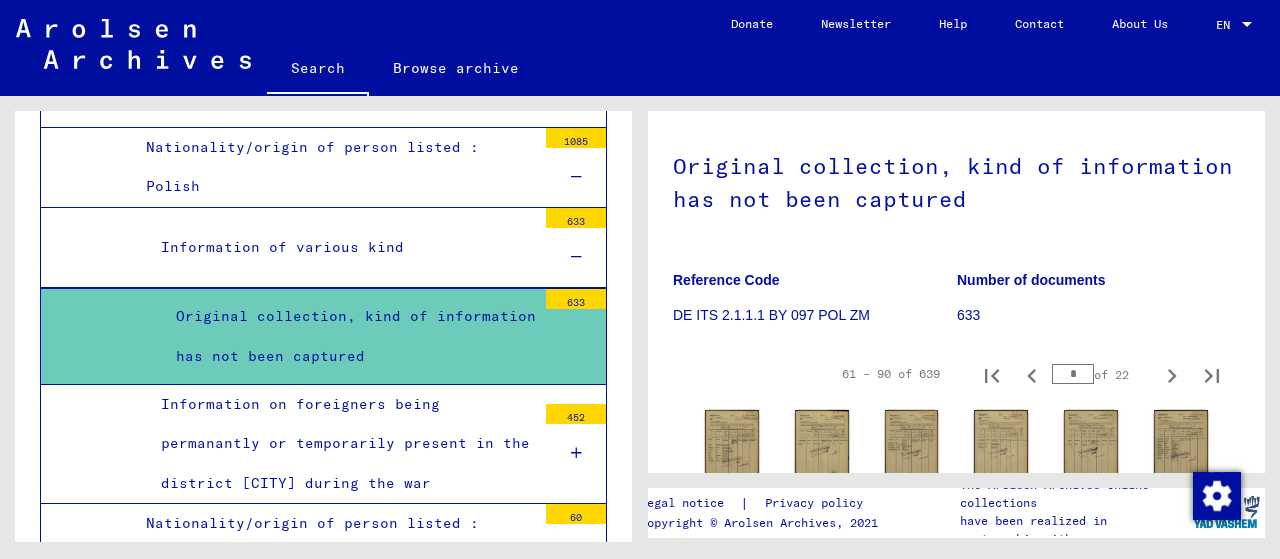 scroll, scrollTop: 266, scrollLeft: 0, axis: vertical 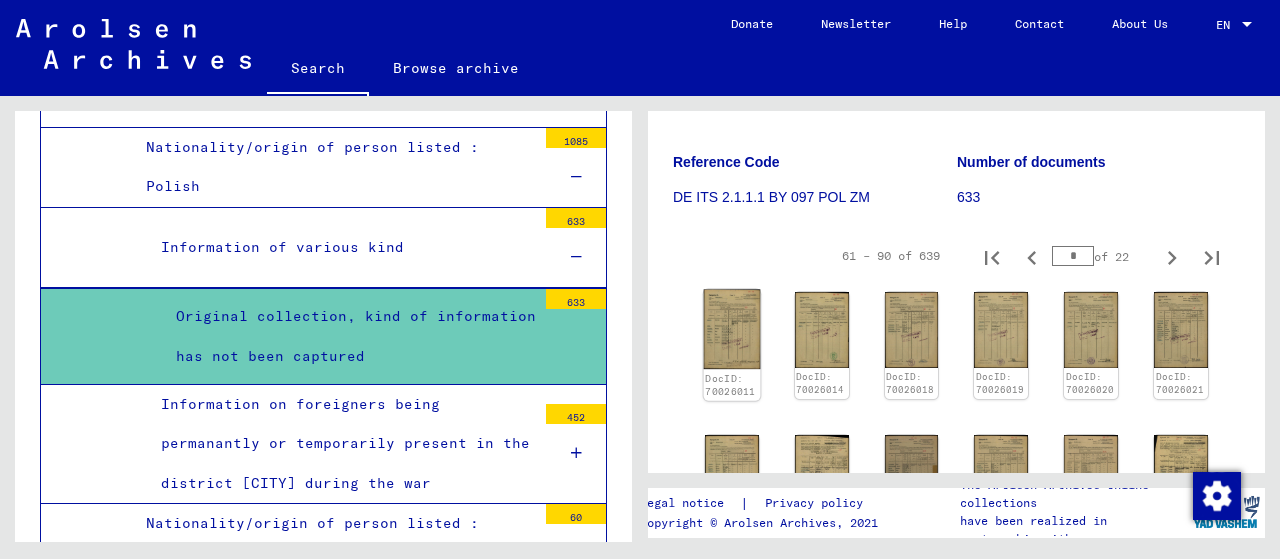 click 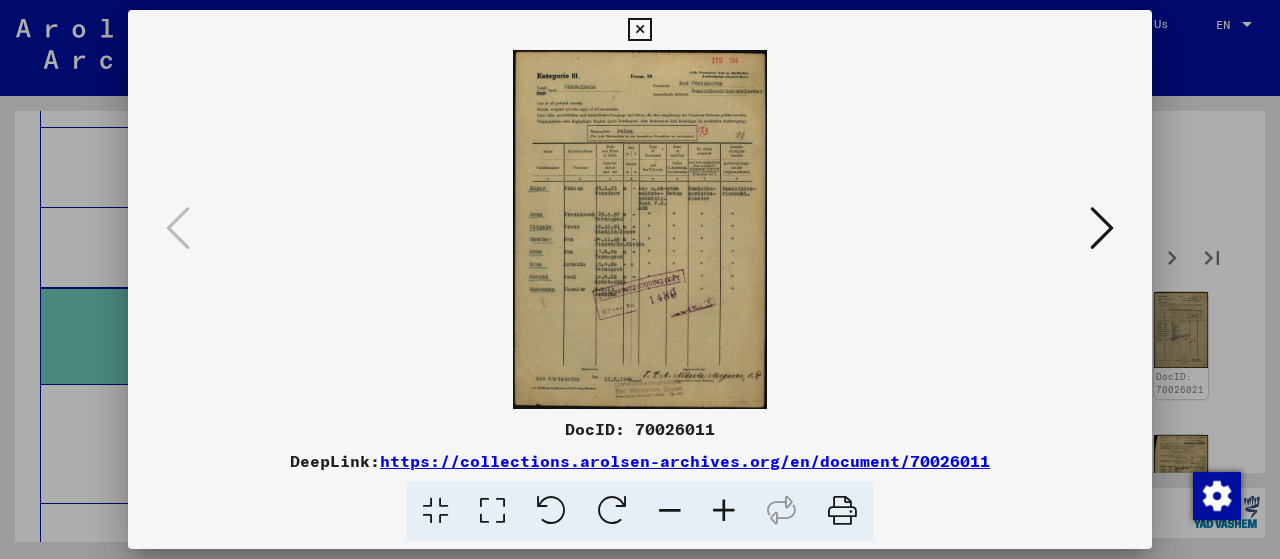 click at bounding box center [1102, 228] 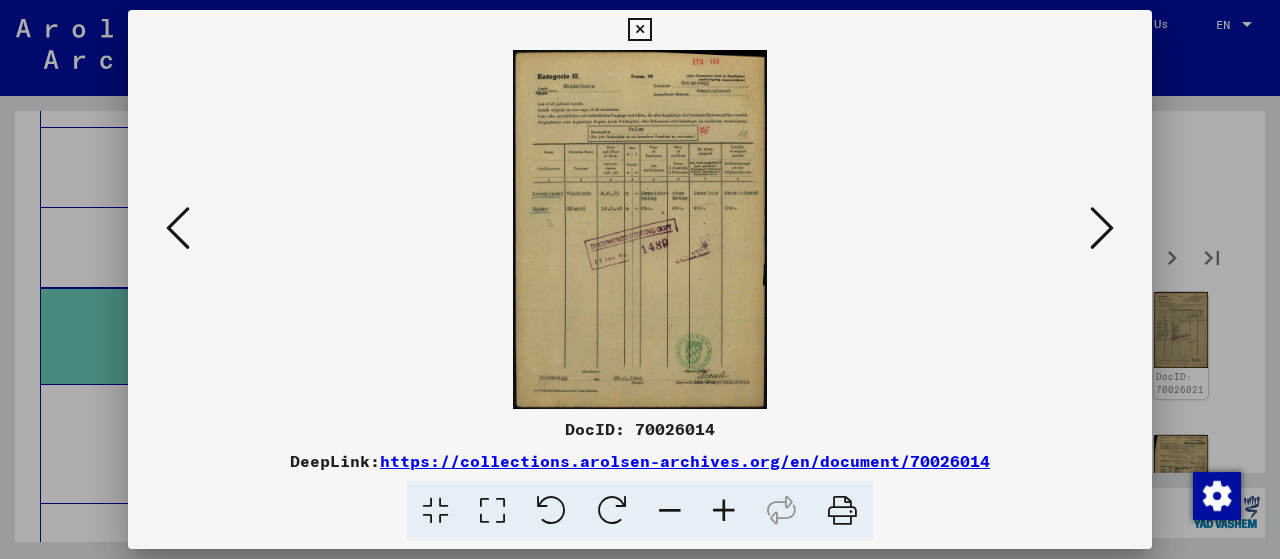 click at bounding box center (1102, 228) 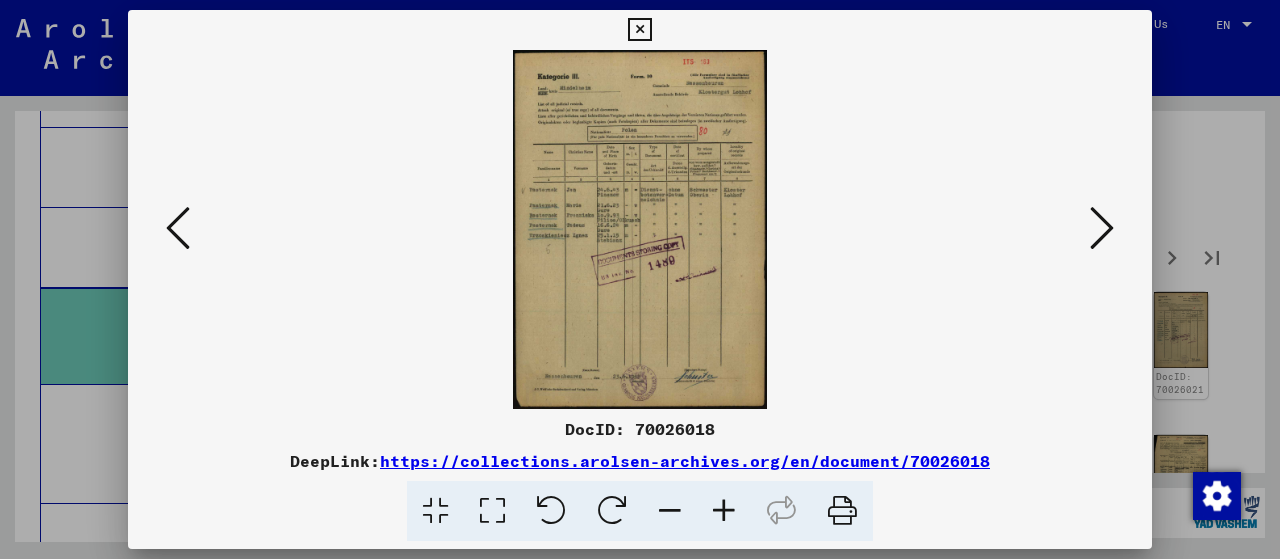click at bounding box center [1102, 228] 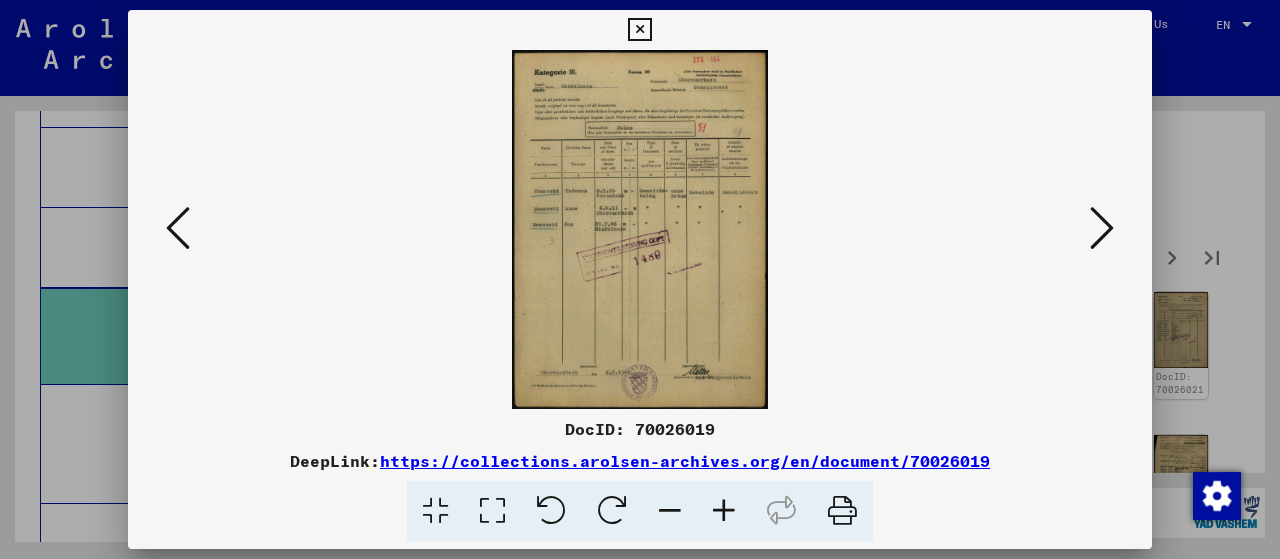 click at bounding box center (1102, 228) 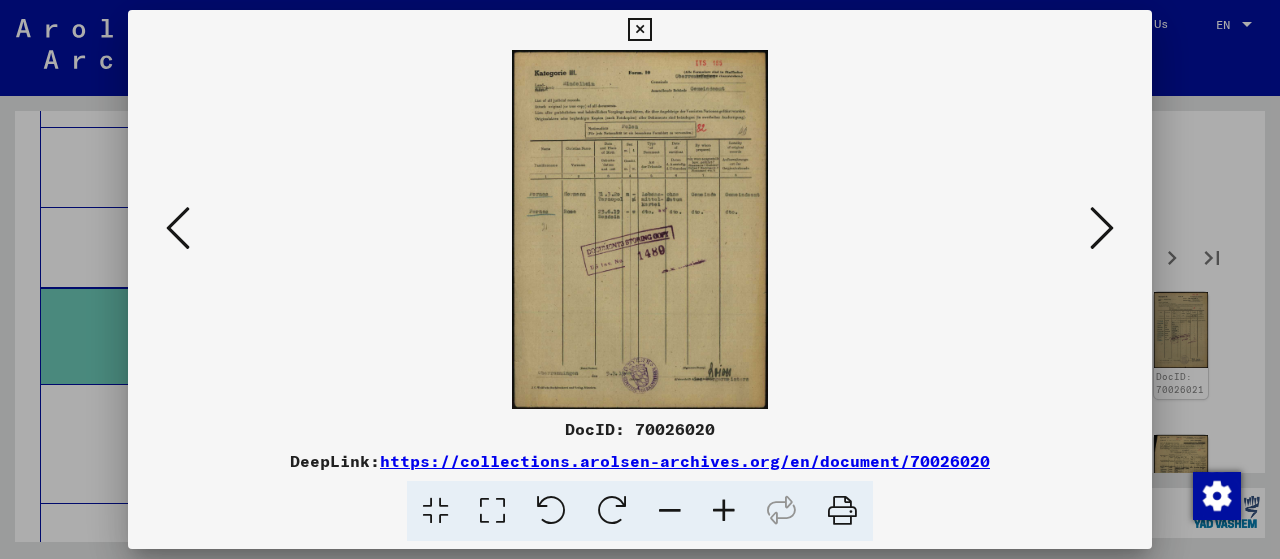 click at bounding box center (1102, 228) 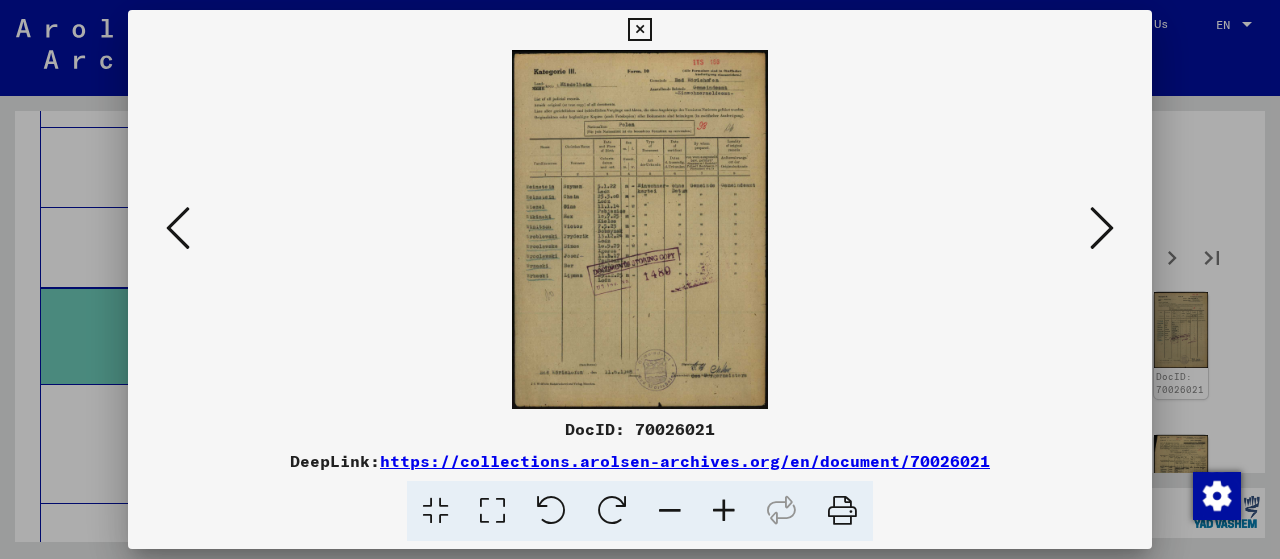 click at bounding box center (1102, 228) 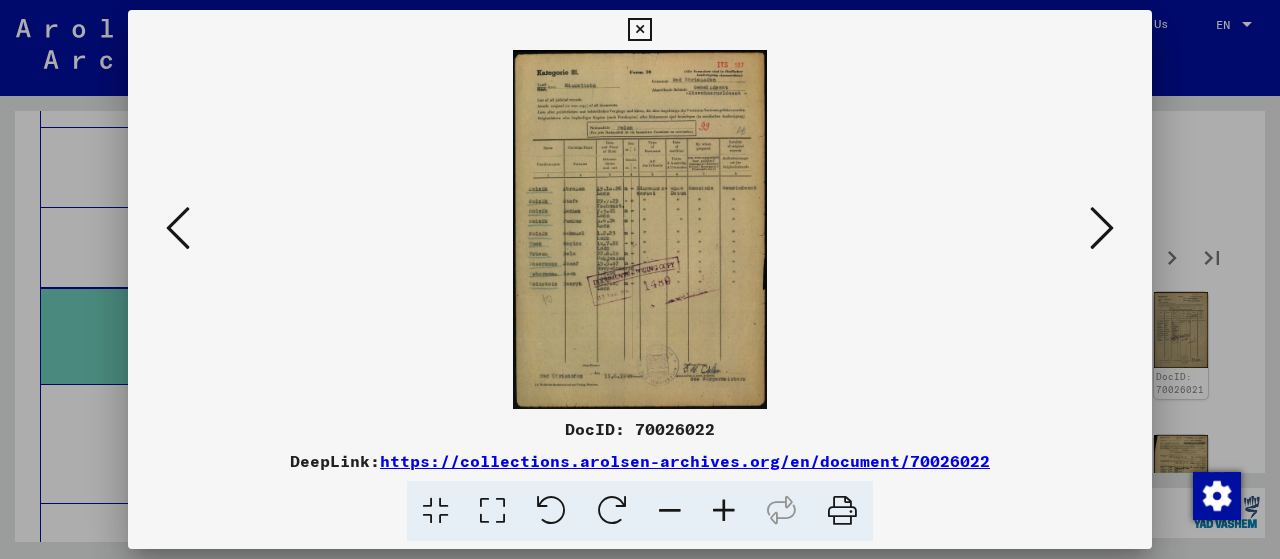 click at bounding box center [1102, 228] 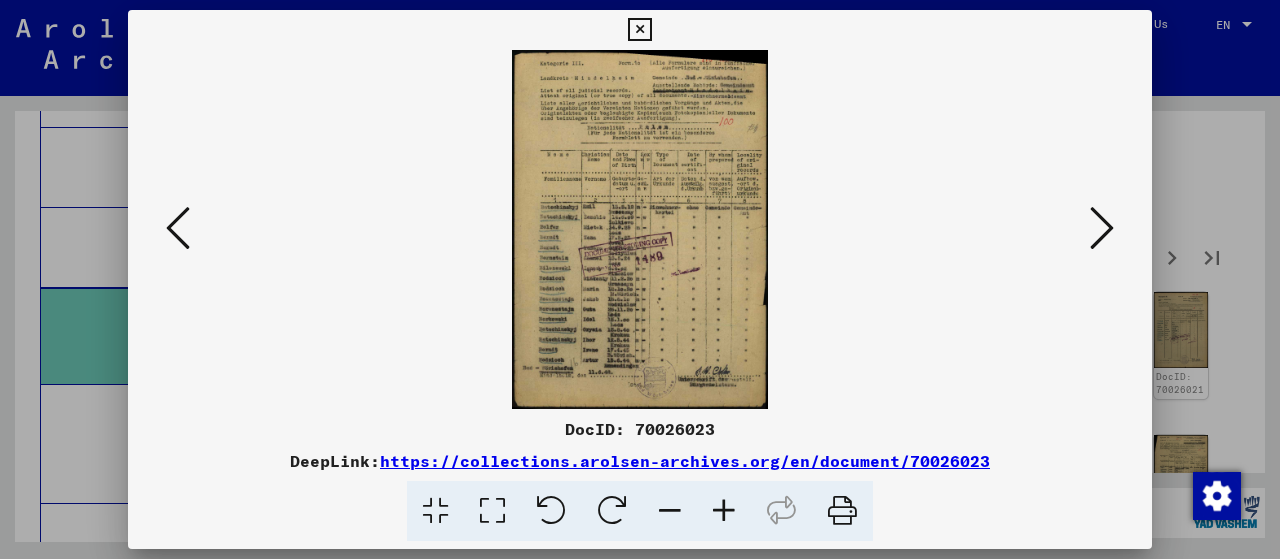 click at bounding box center [1102, 228] 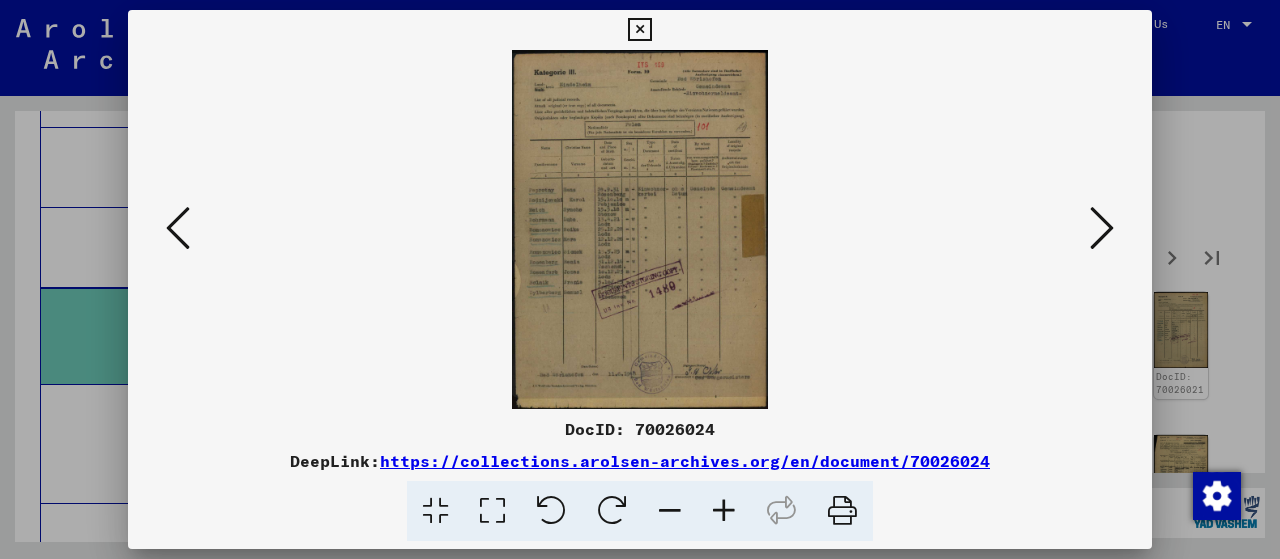 click at bounding box center (1102, 228) 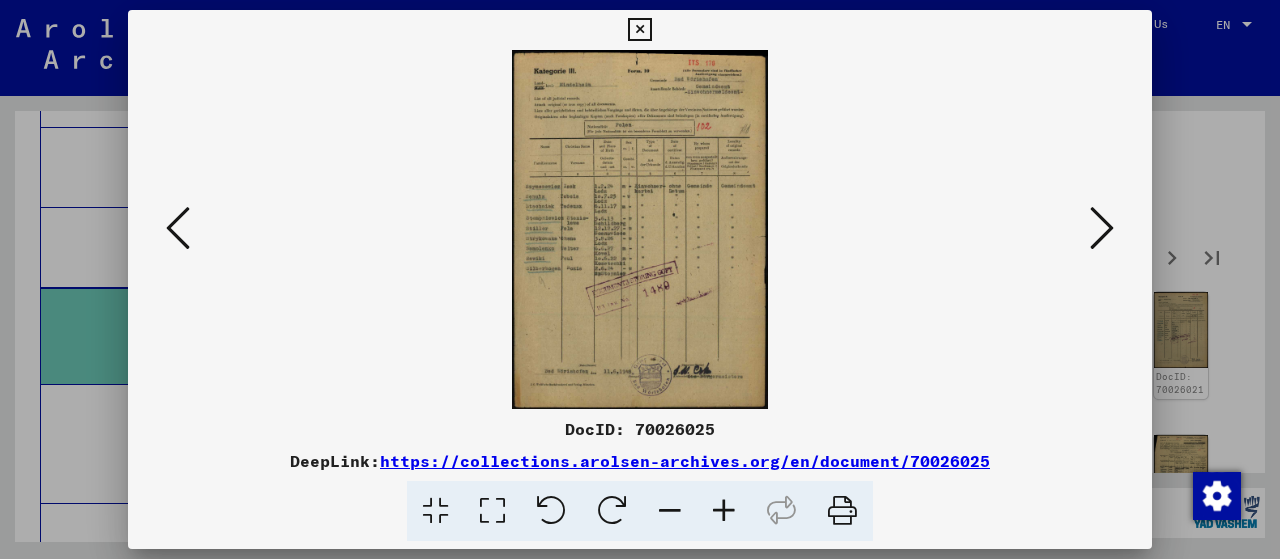 click at bounding box center [1102, 228] 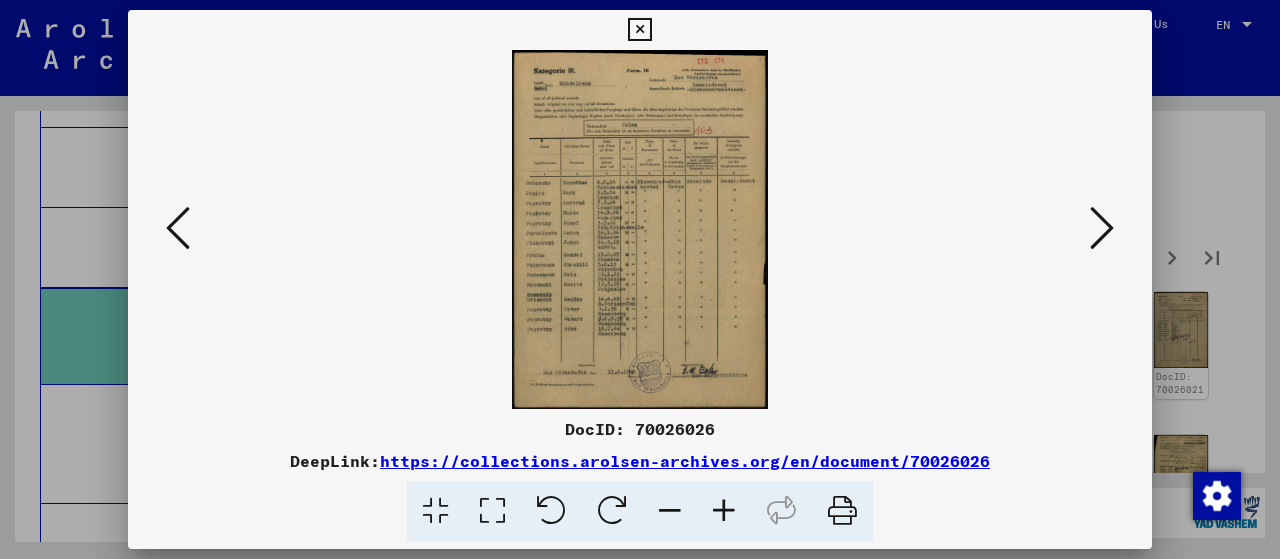 click at bounding box center [1102, 228] 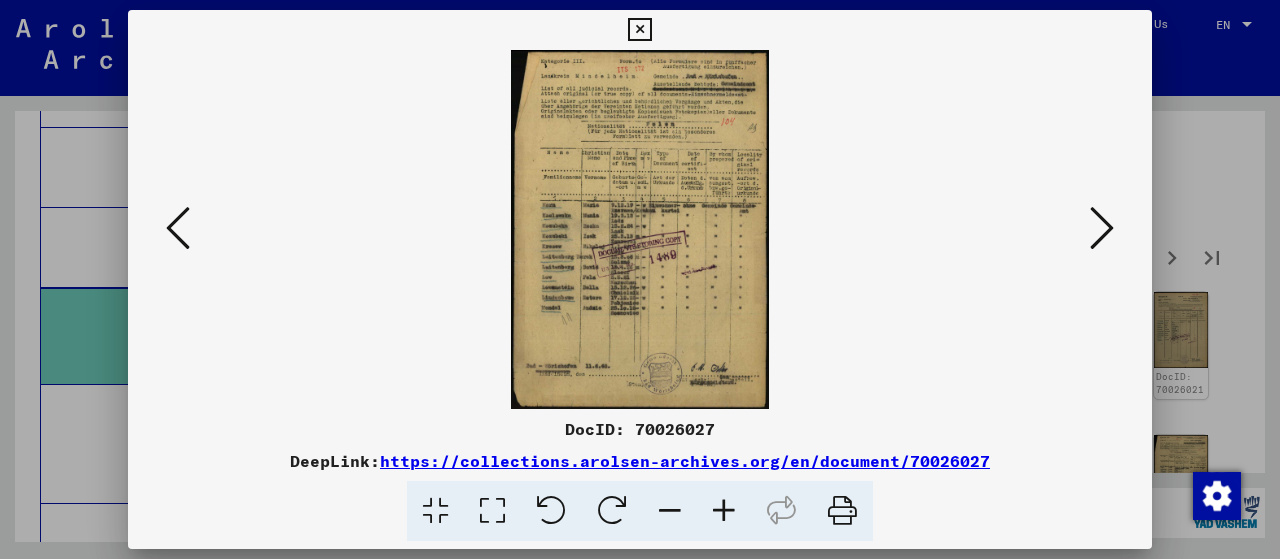 click at bounding box center [1102, 228] 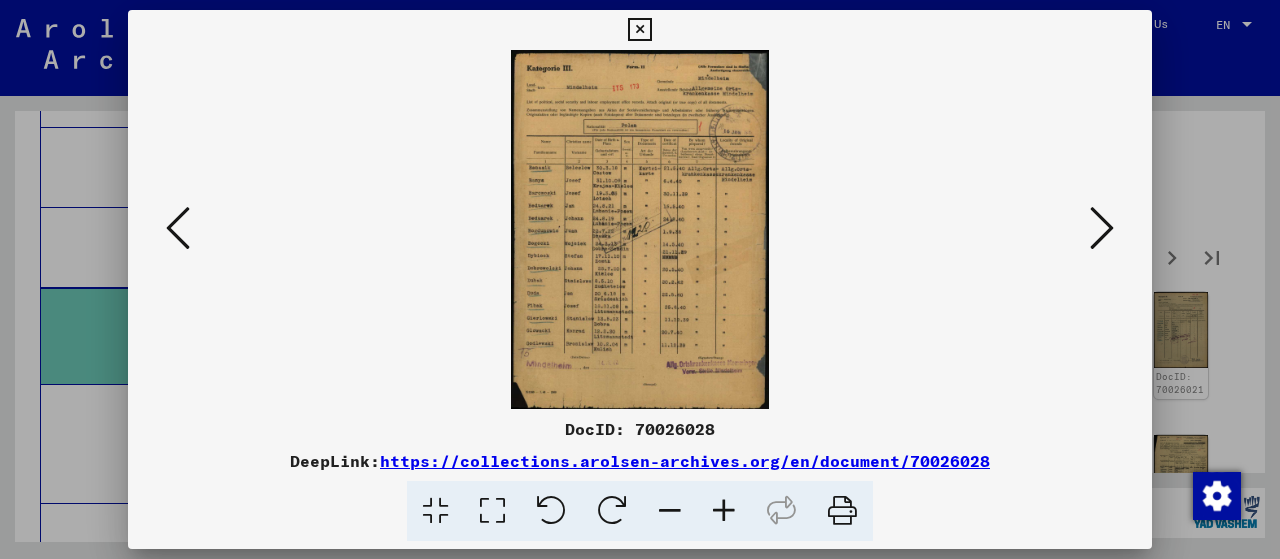 click at bounding box center (1102, 228) 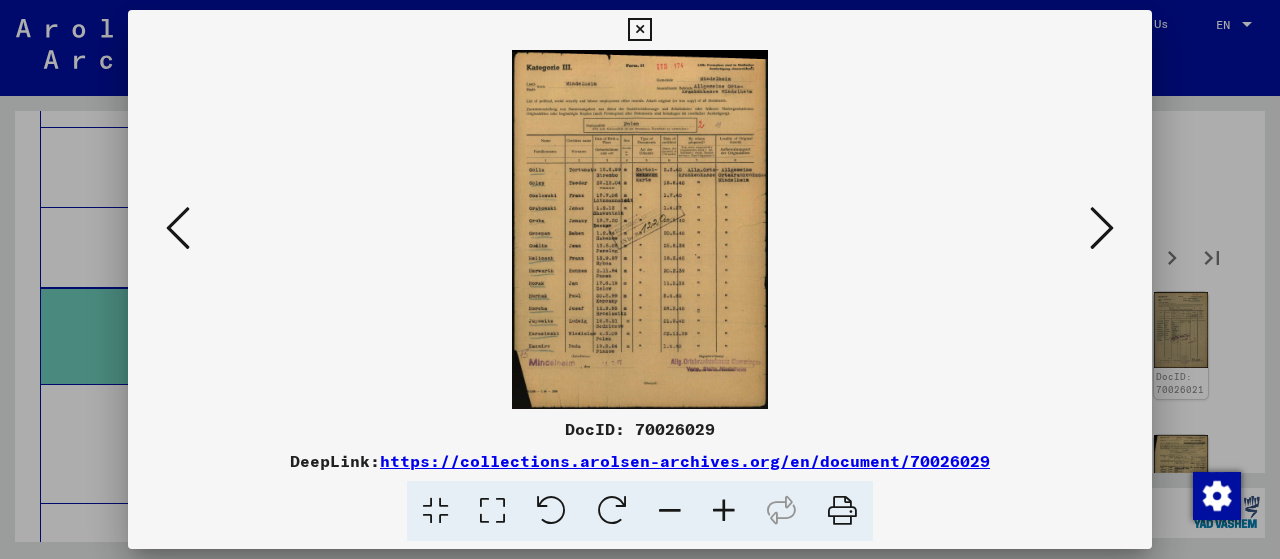 click at bounding box center [1102, 228] 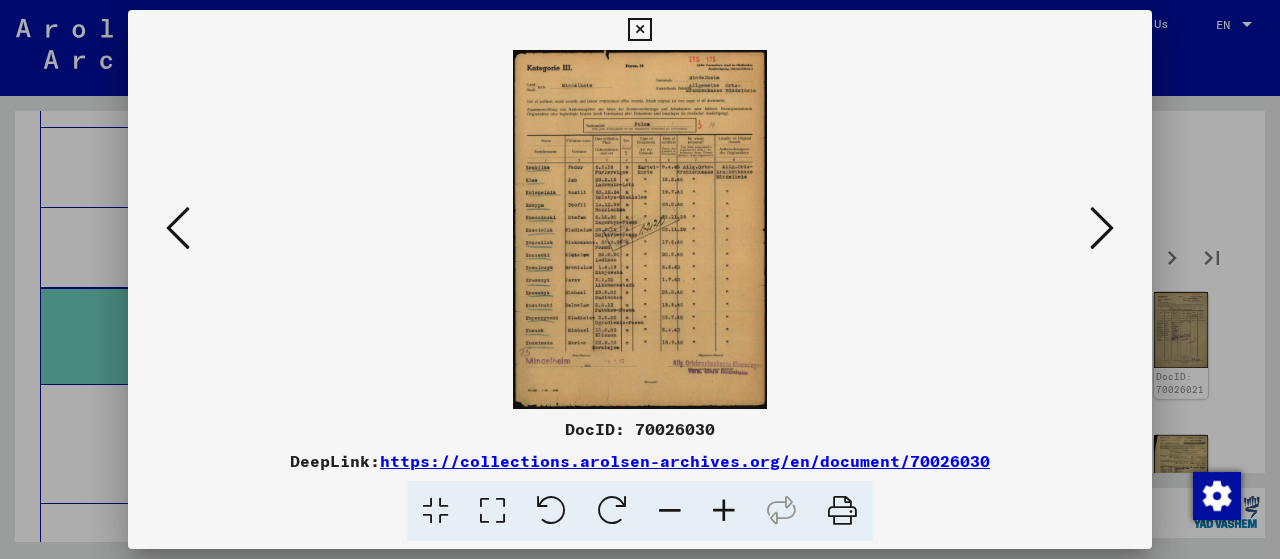 click at bounding box center [1102, 228] 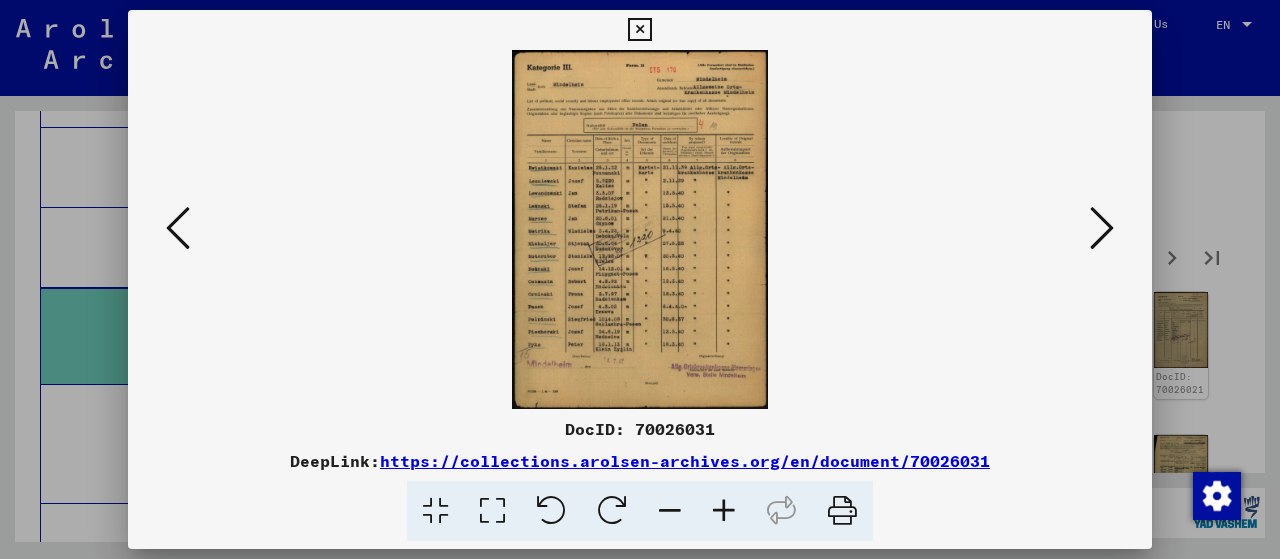 click at bounding box center (1102, 228) 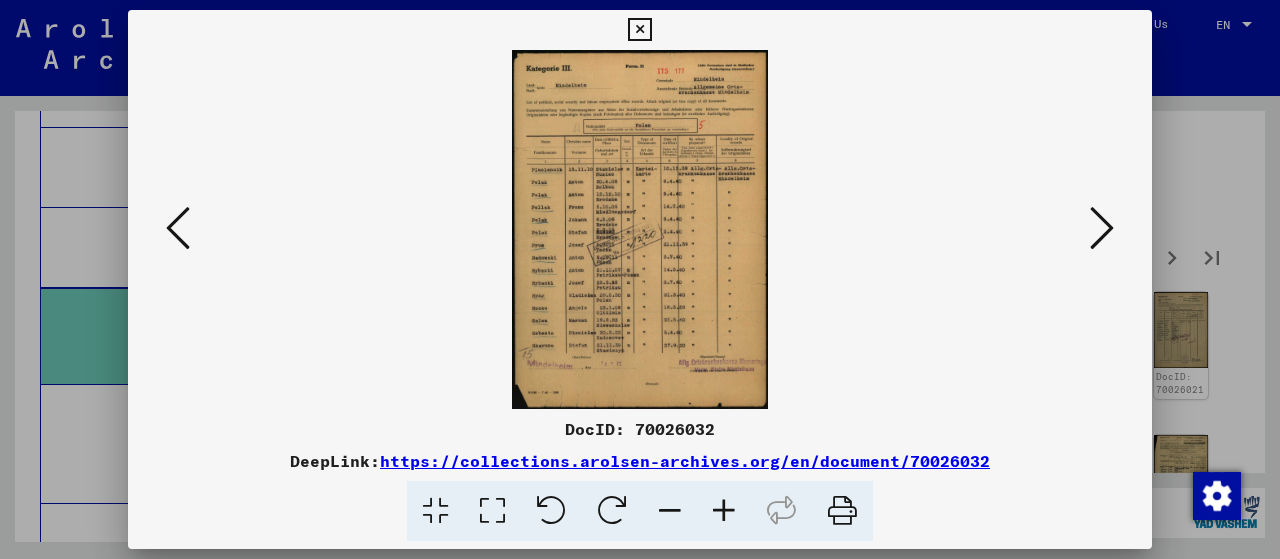 click at bounding box center [1102, 228] 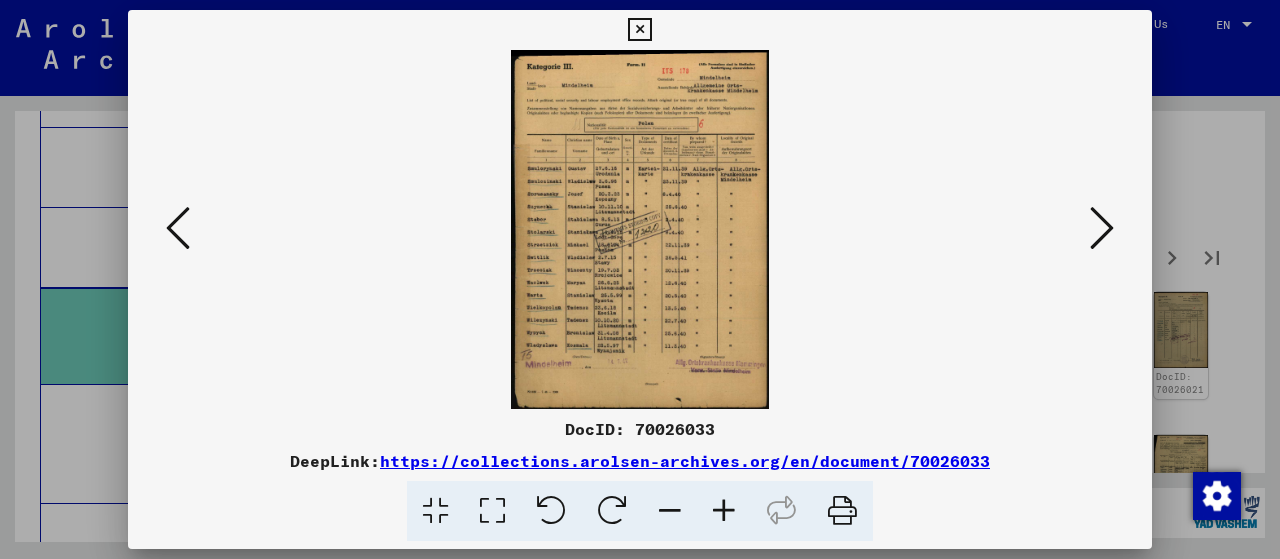 click at bounding box center (1102, 228) 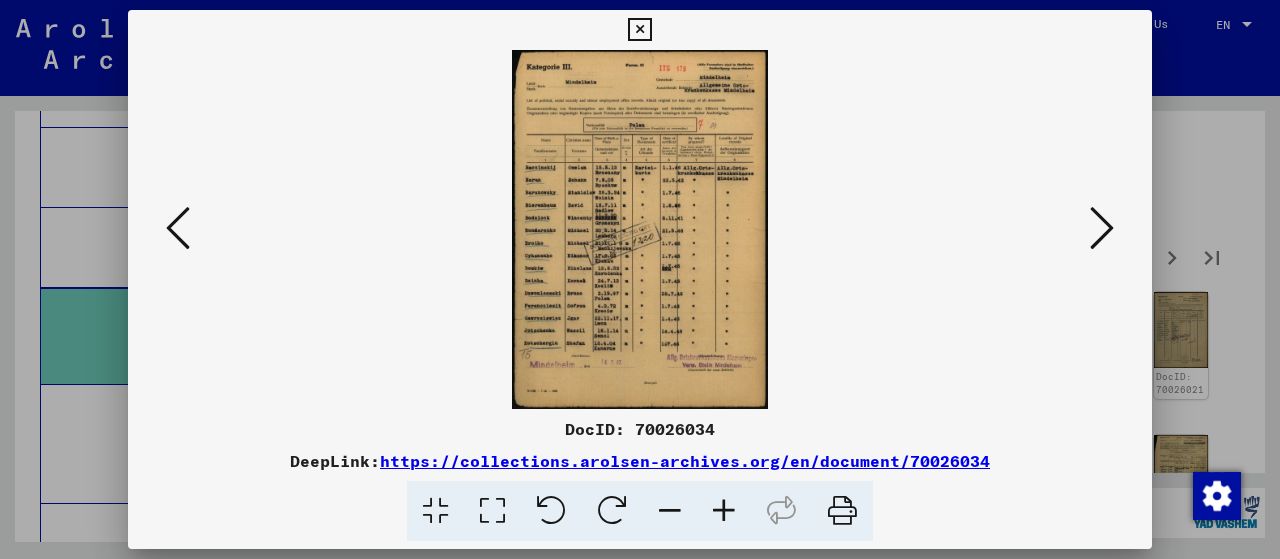 click at bounding box center (1102, 228) 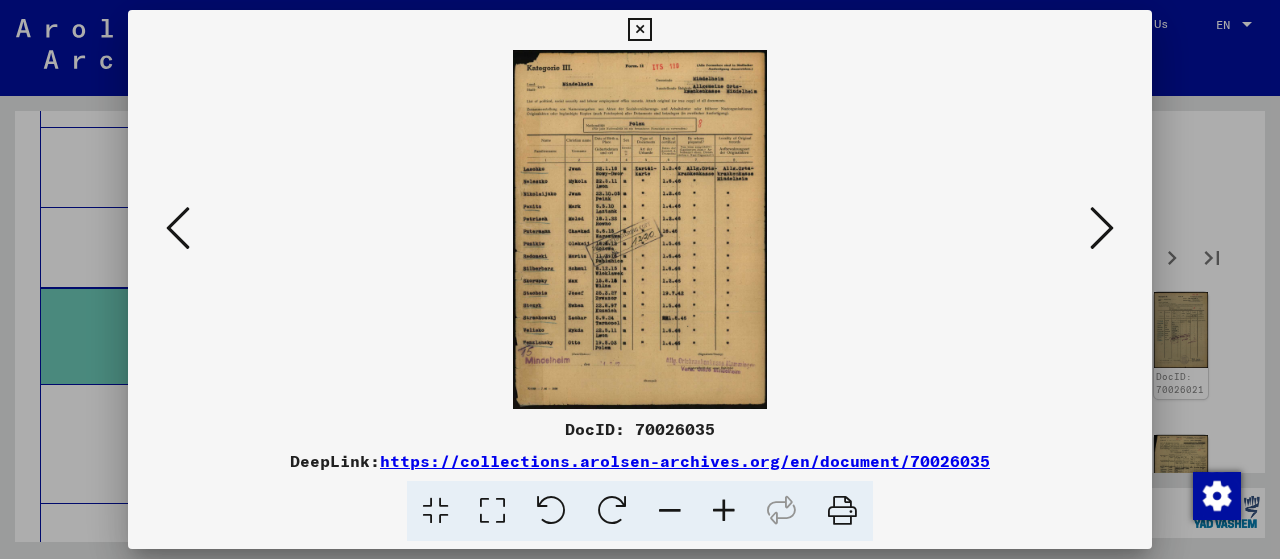 click at bounding box center [1102, 229] 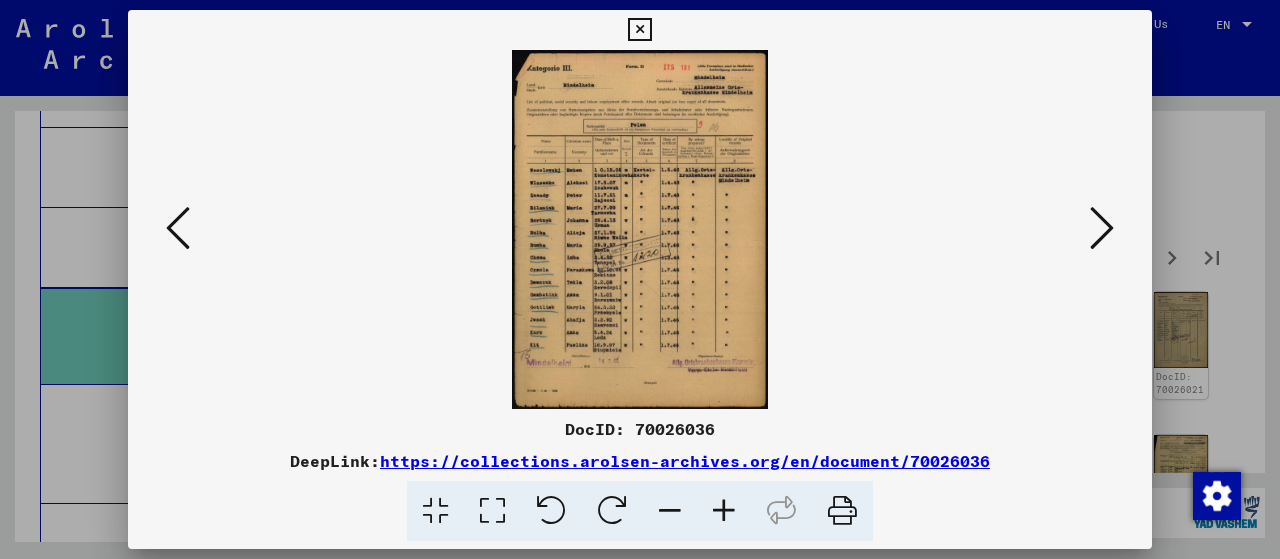 click at bounding box center (1102, 229) 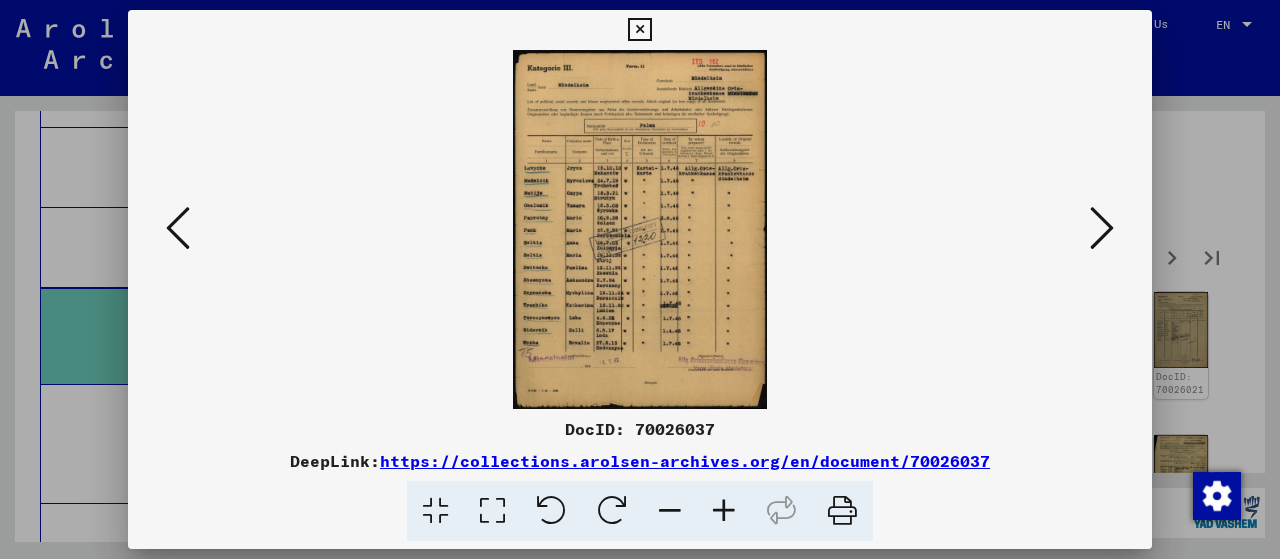 click at bounding box center [1102, 229] 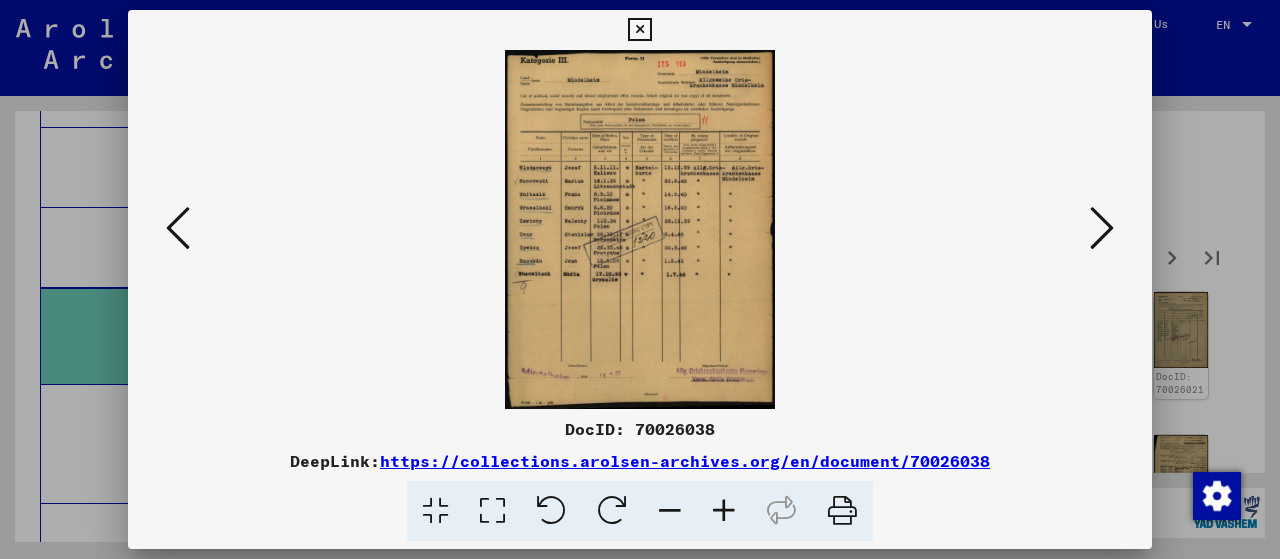 click at bounding box center (1102, 229) 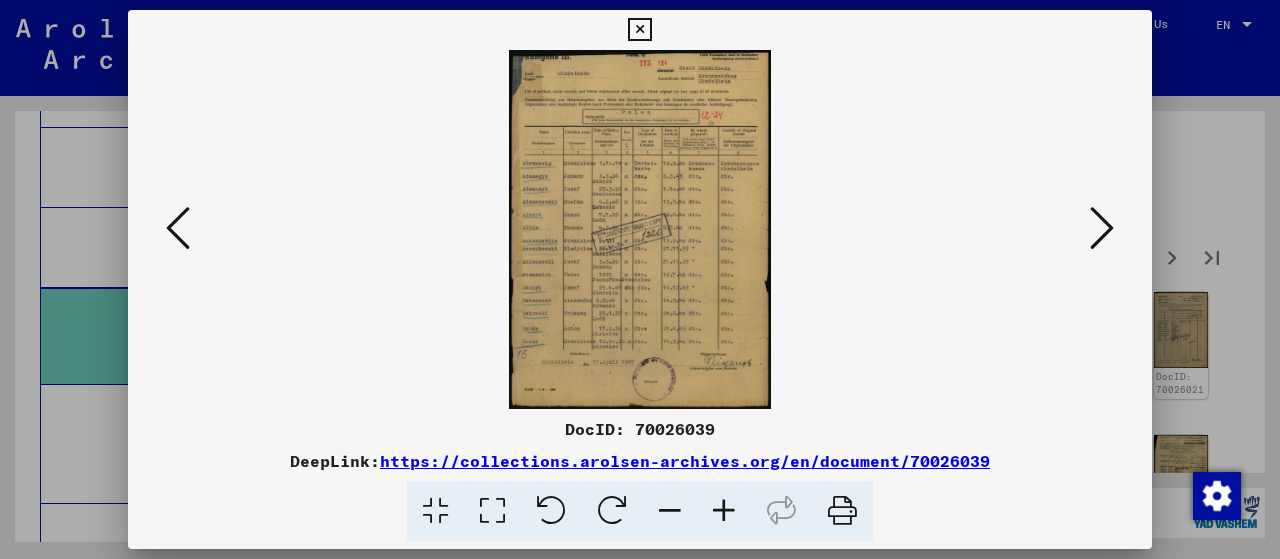 click at bounding box center [1102, 229] 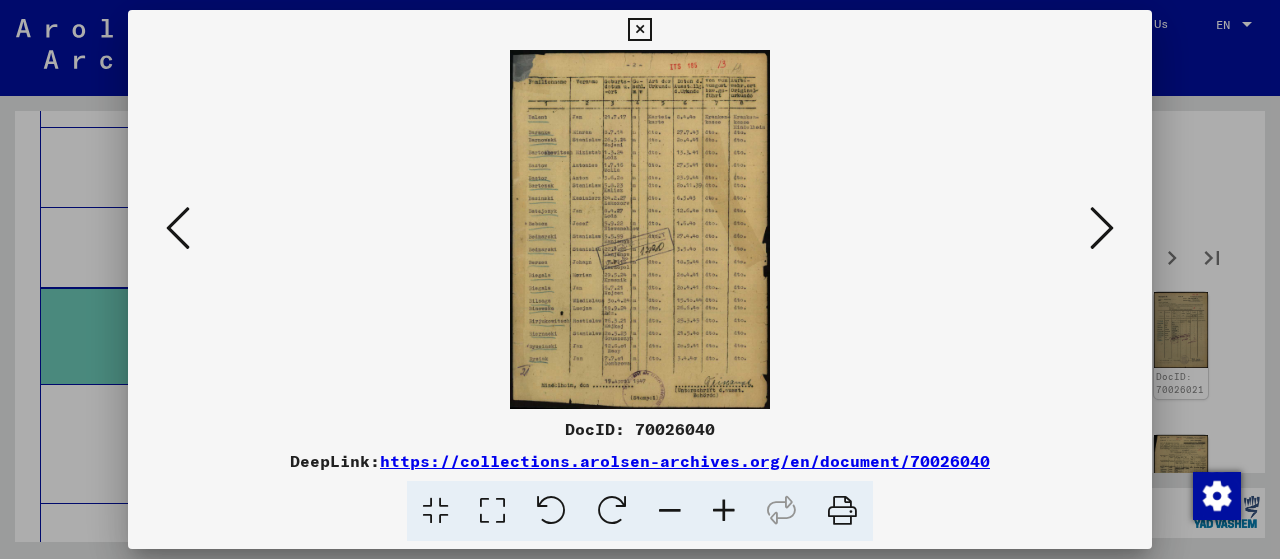 click at bounding box center (1102, 229) 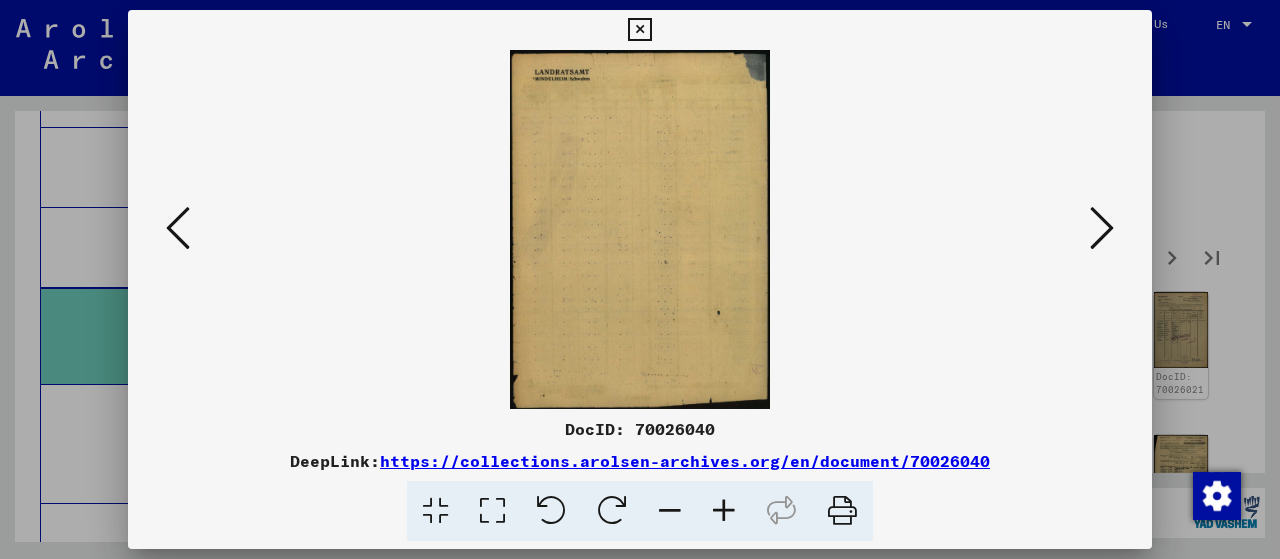 click at bounding box center [1102, 229] 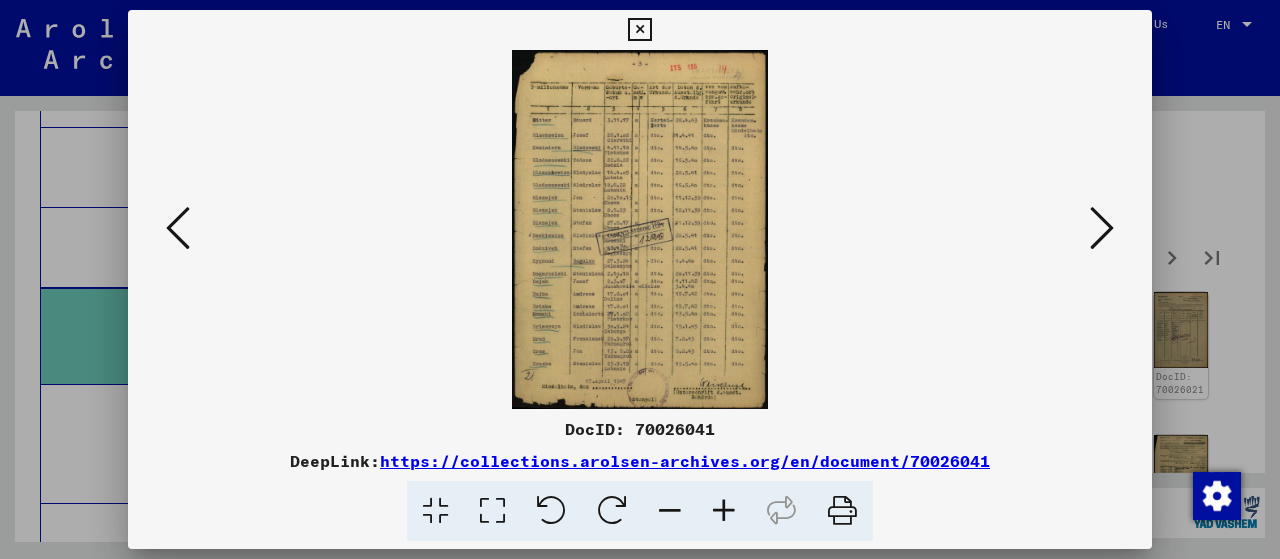 click at bounding box center (1102, 229) 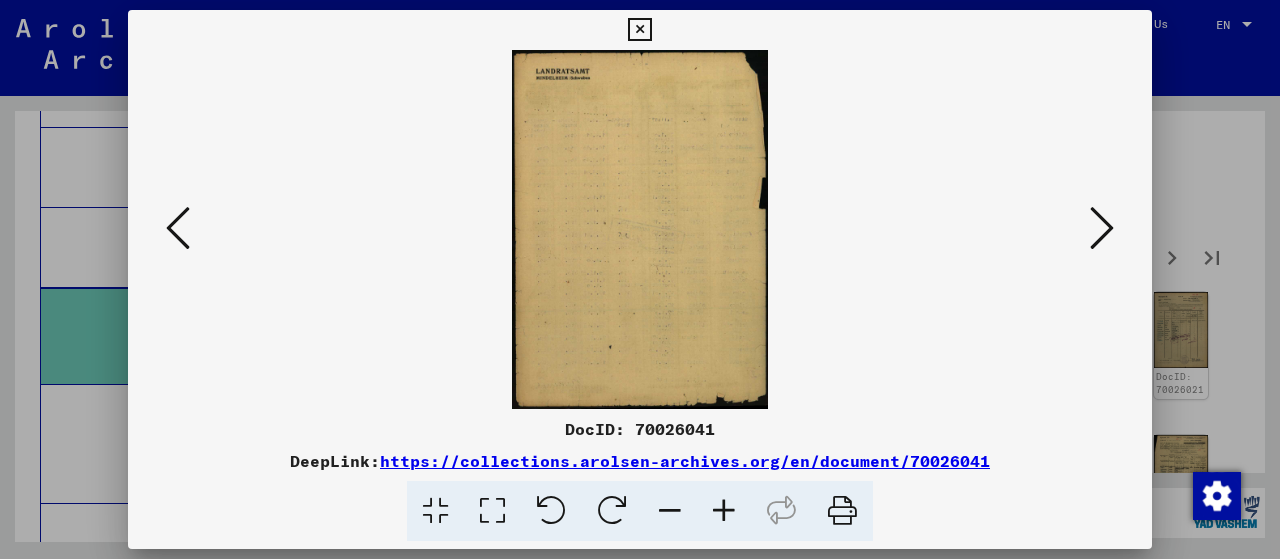 click at bounding box center [1102, 229] 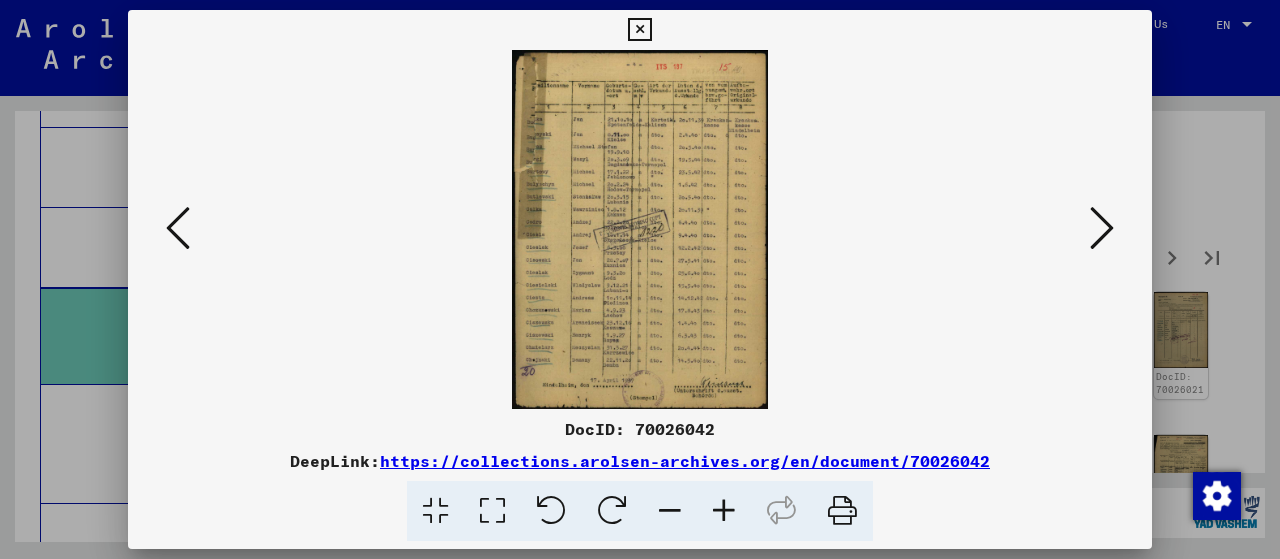 click at bounding box center (1102, 229) 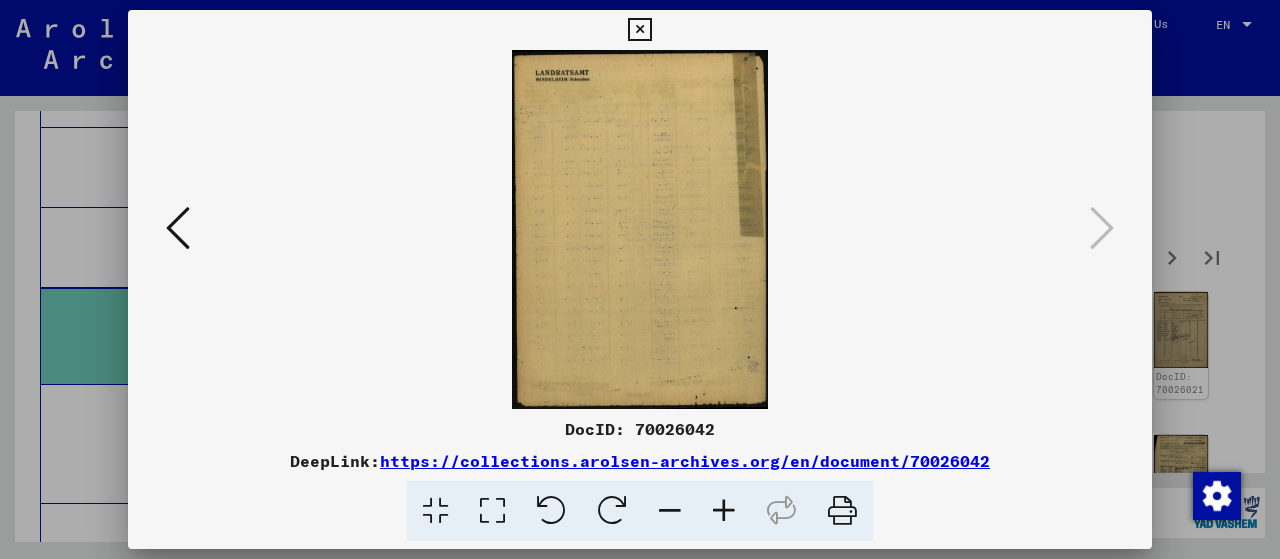 click at bounding box center [639, 30] 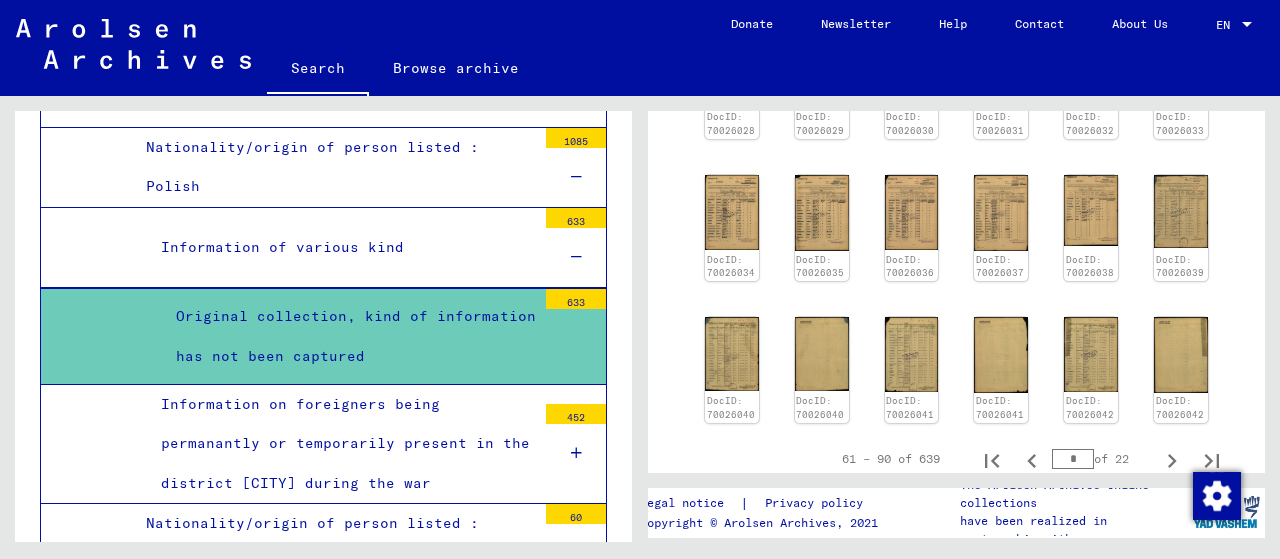 scroll, scrollTop: 933, scrollLeft: 0, axis: vertical 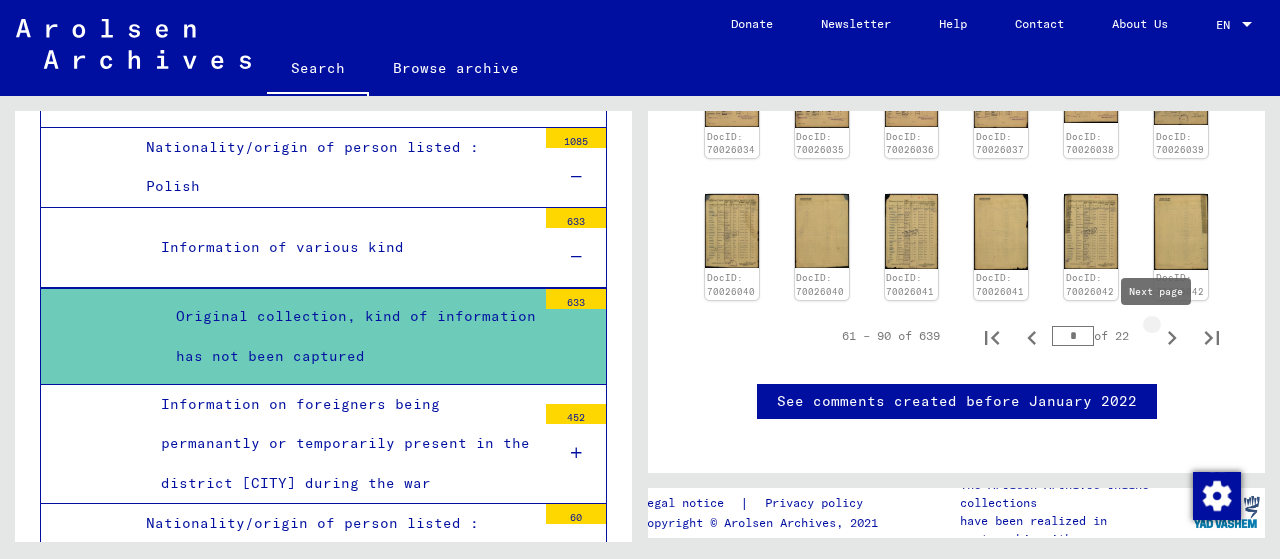 click 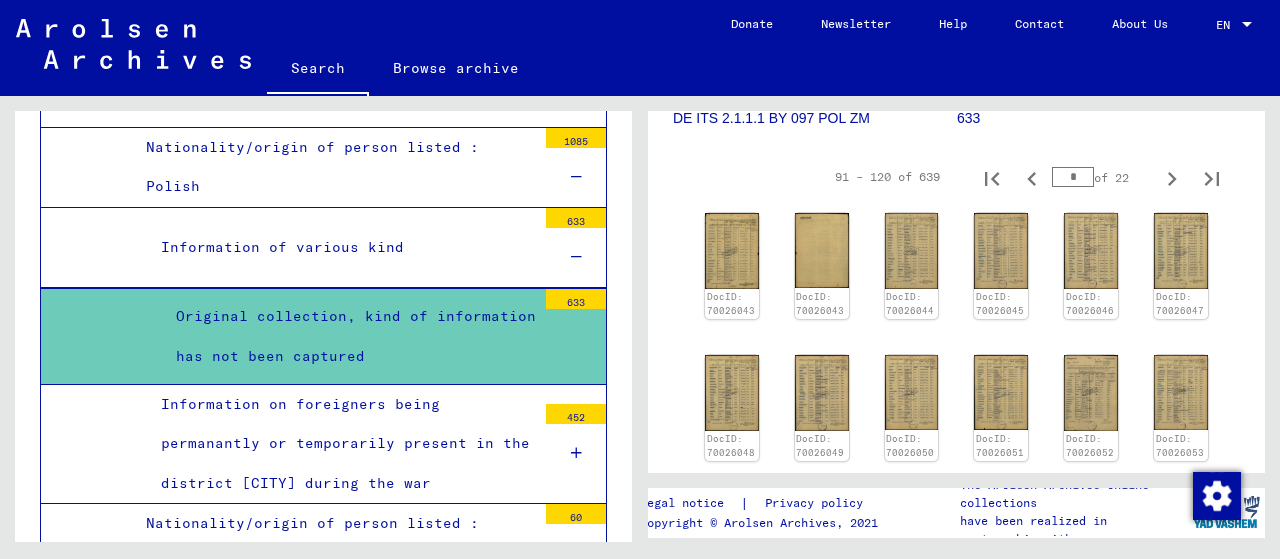 scroll, scrollTop: 400, scrollLeft: 0, axis: vertical 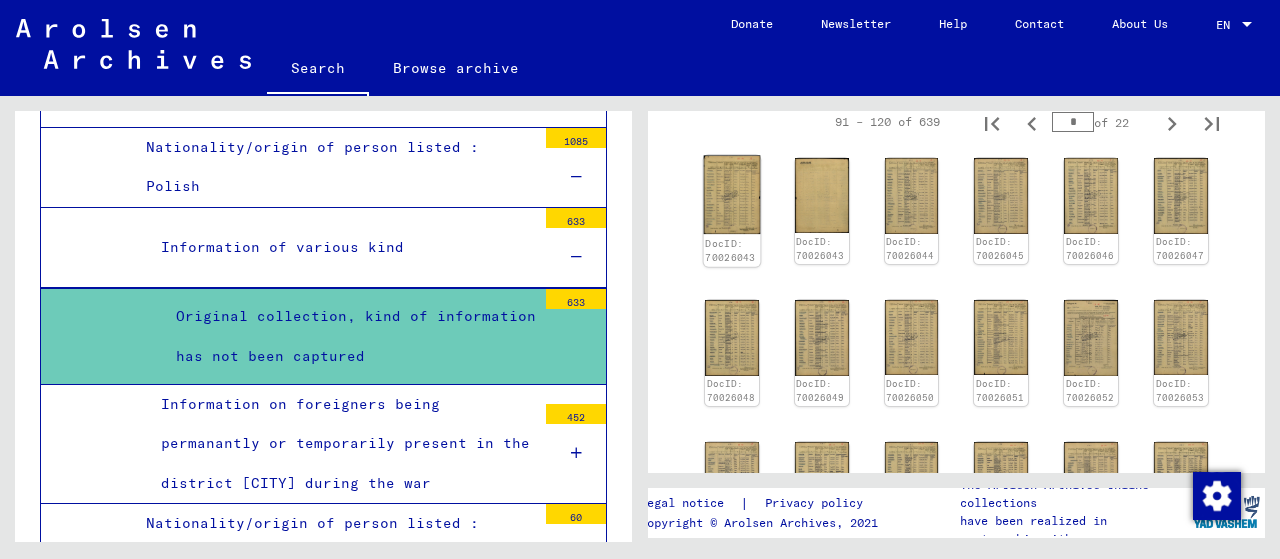 click 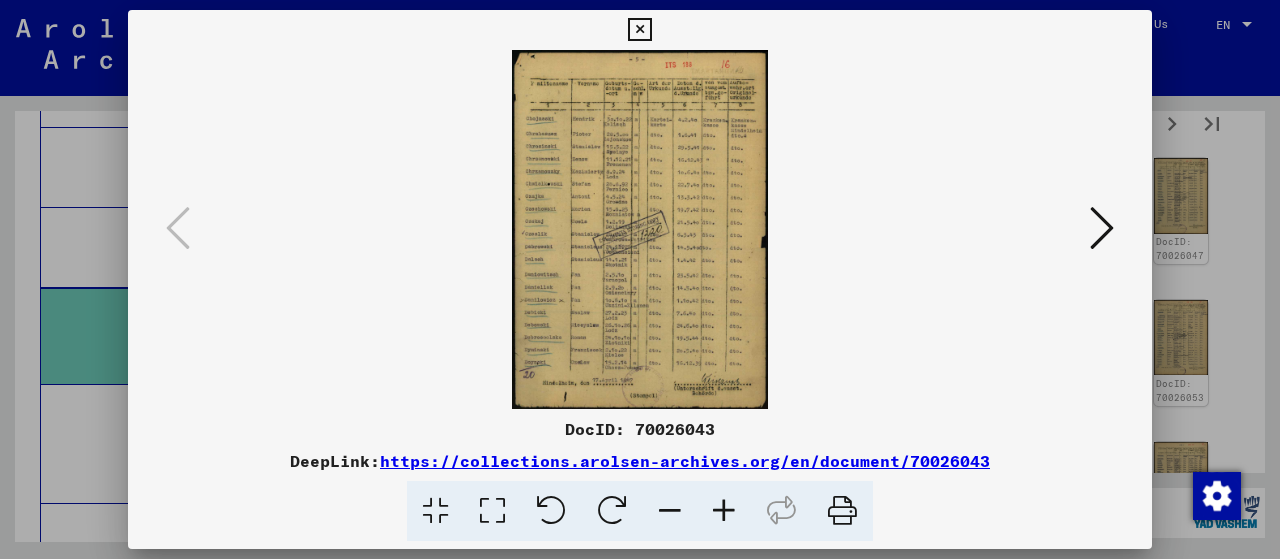 click at bounding box center [1102, 228] 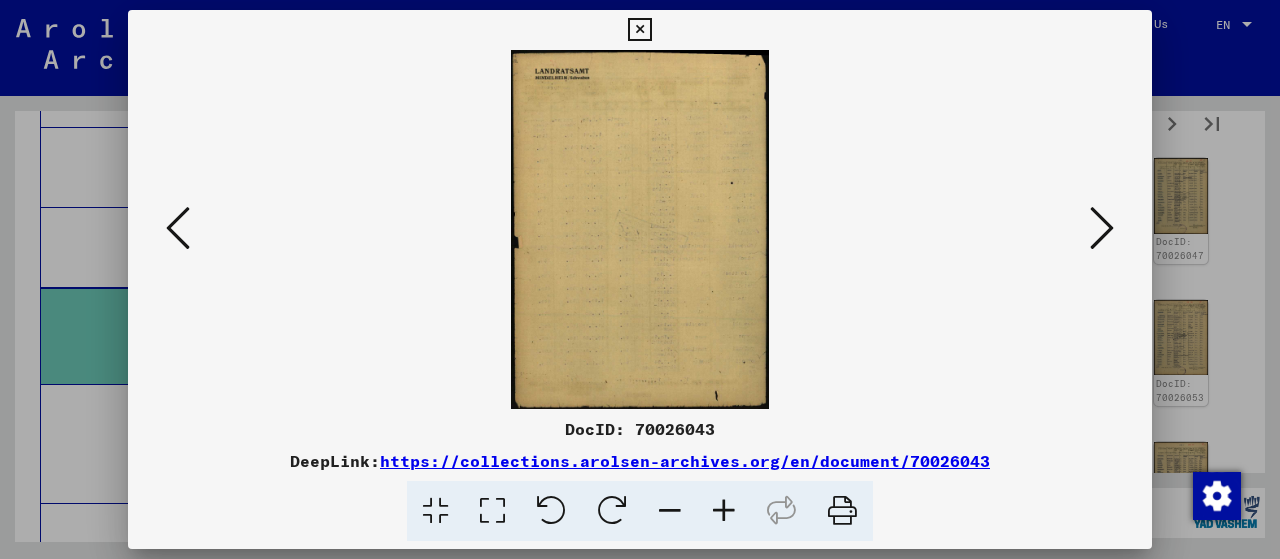 click at bounding box center (1102, 228) 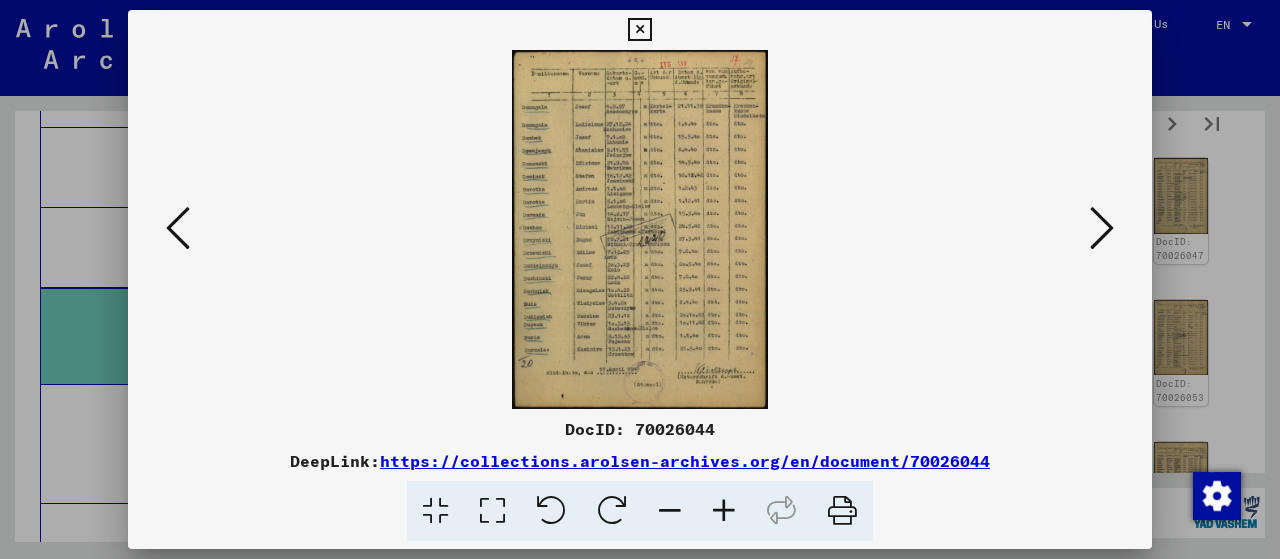 click at bounding box center (1102, 228) 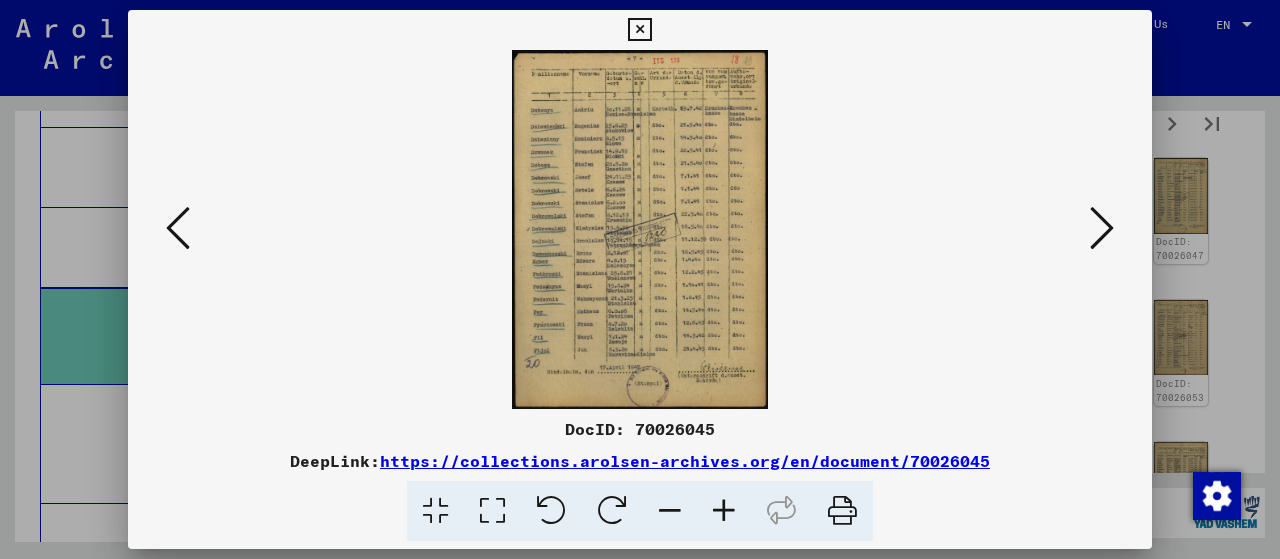 click at bounding box center [1102, 228] 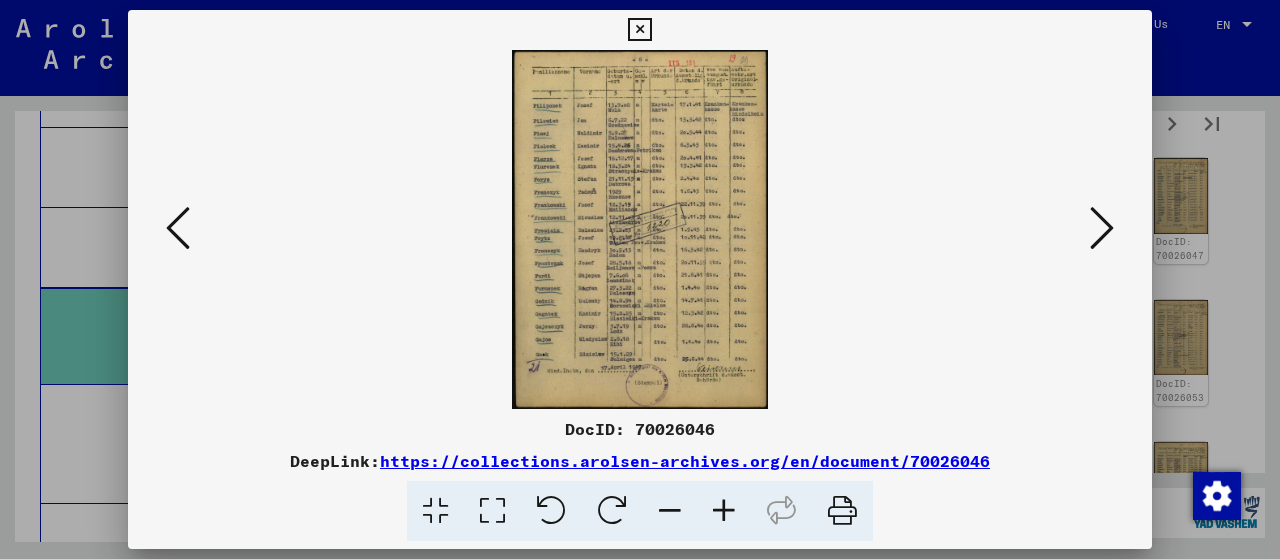 click at bounding box center [1102, 228] 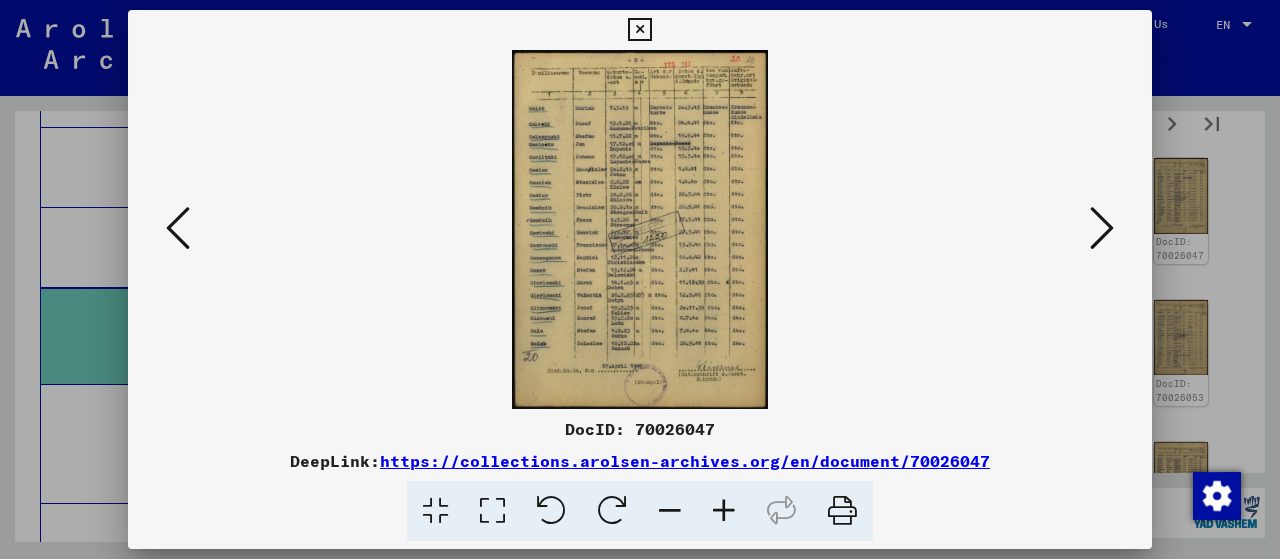 click at bounding box center [1102, 228] 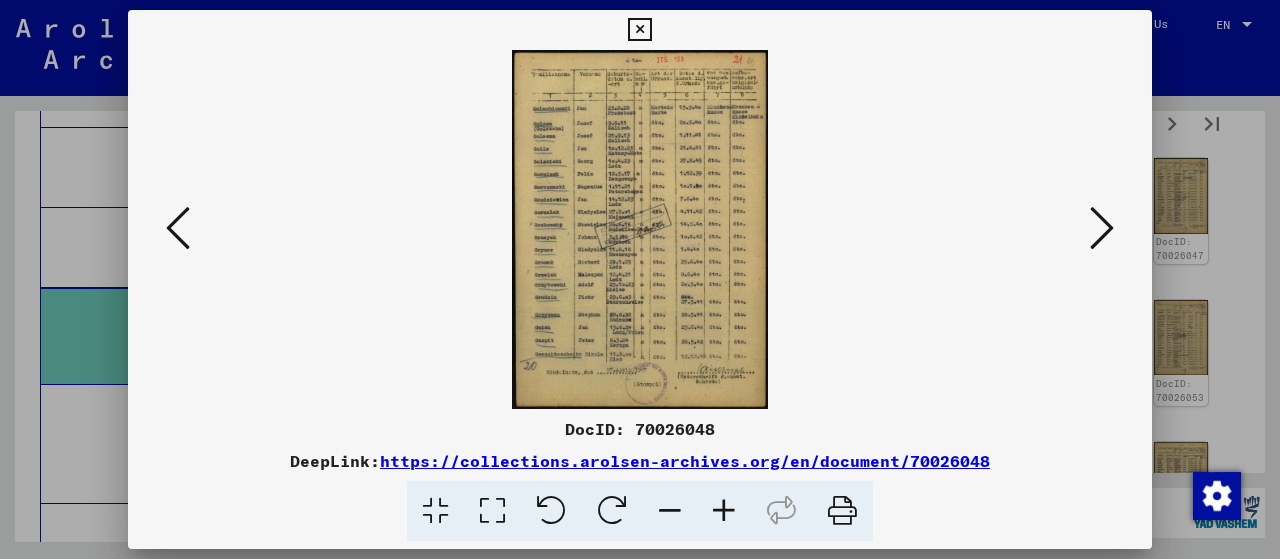 click at bounding box center (1102, 228) 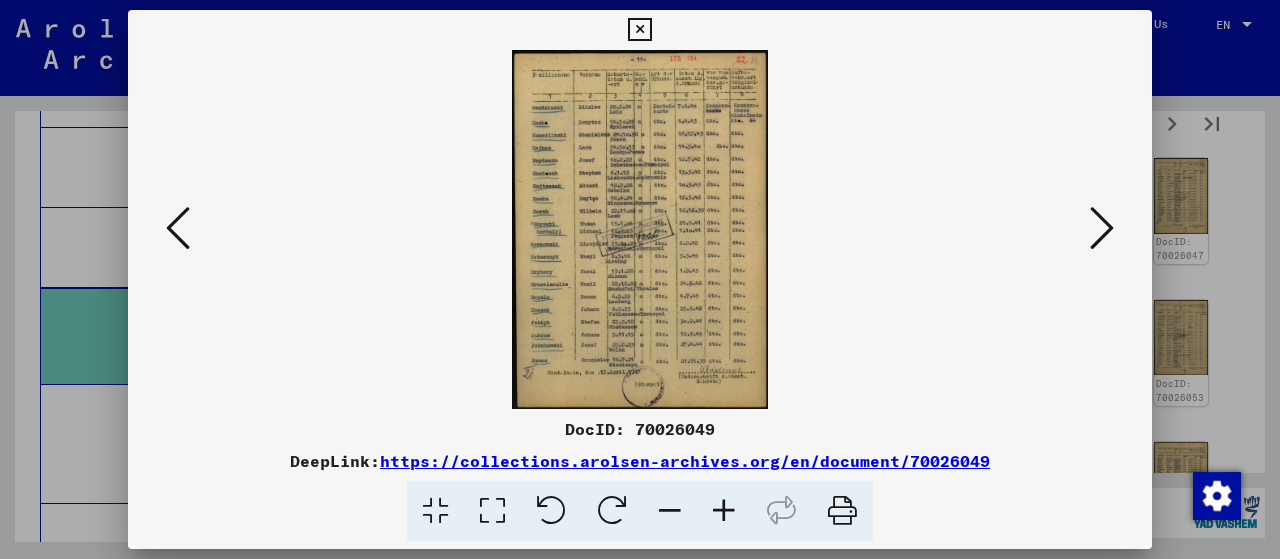 click at bounding box center (1102, 228) 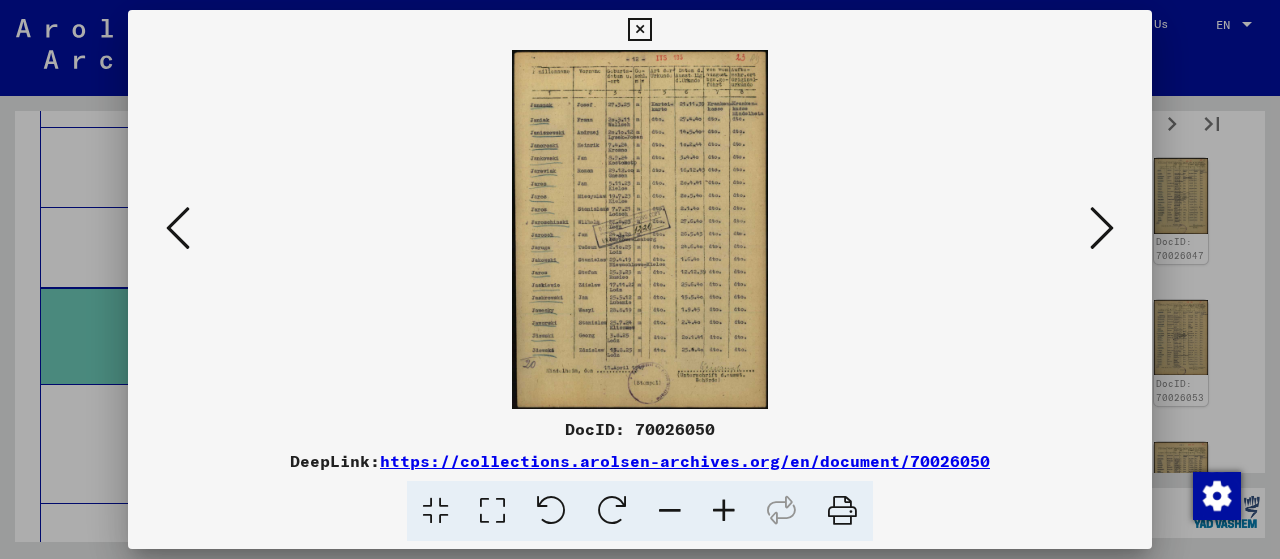 click at bounding box center [1102, 228] 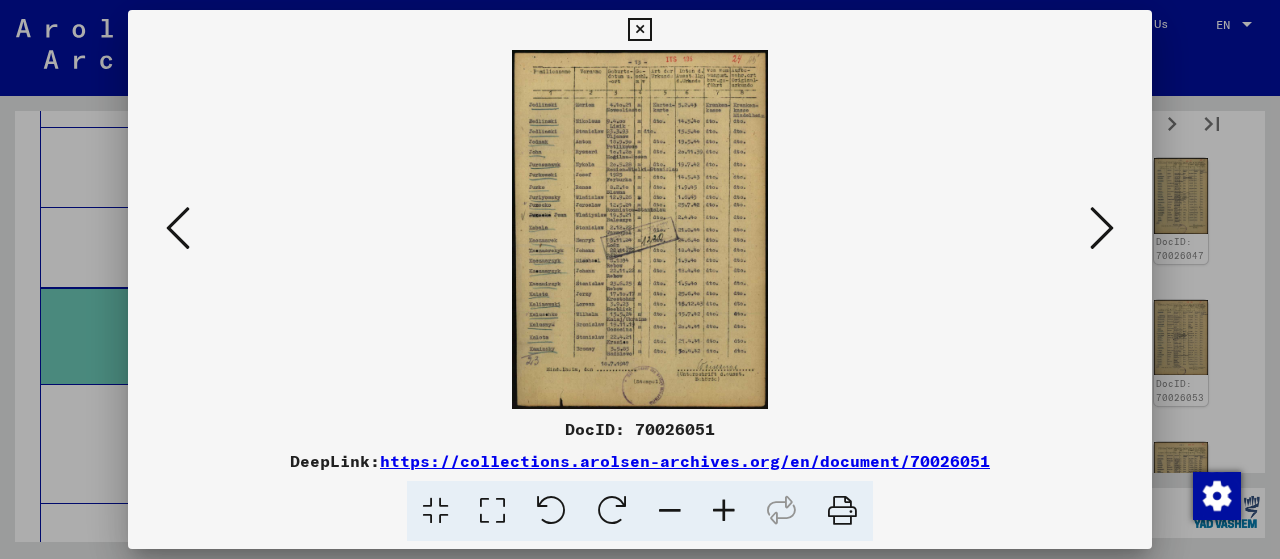 click at bounding box center (1102, 228) 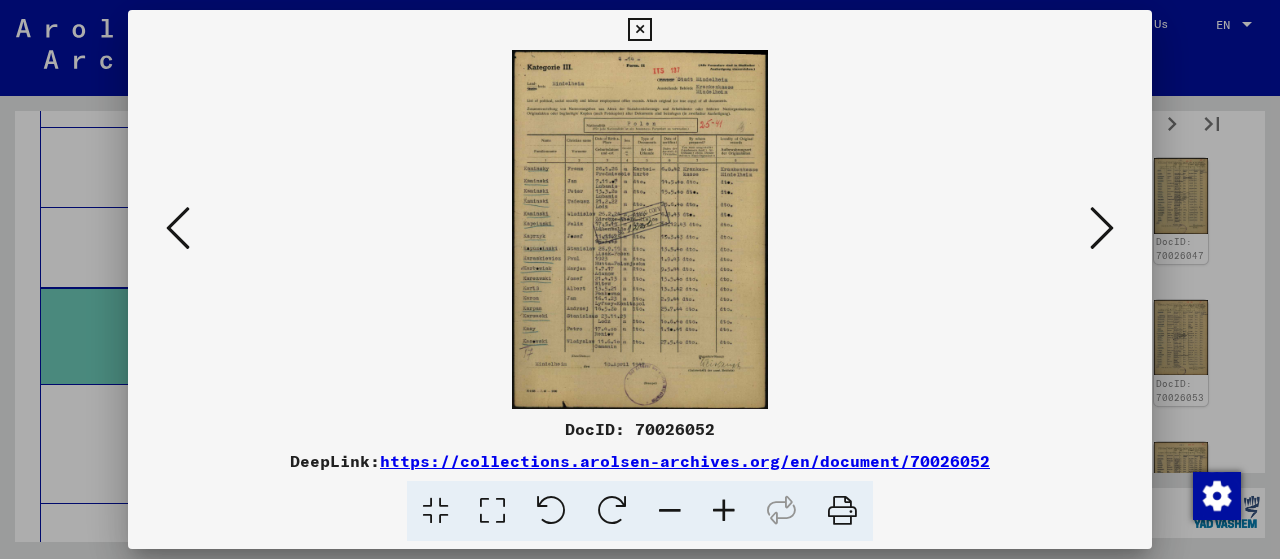click at bounding box center [1102, 228] 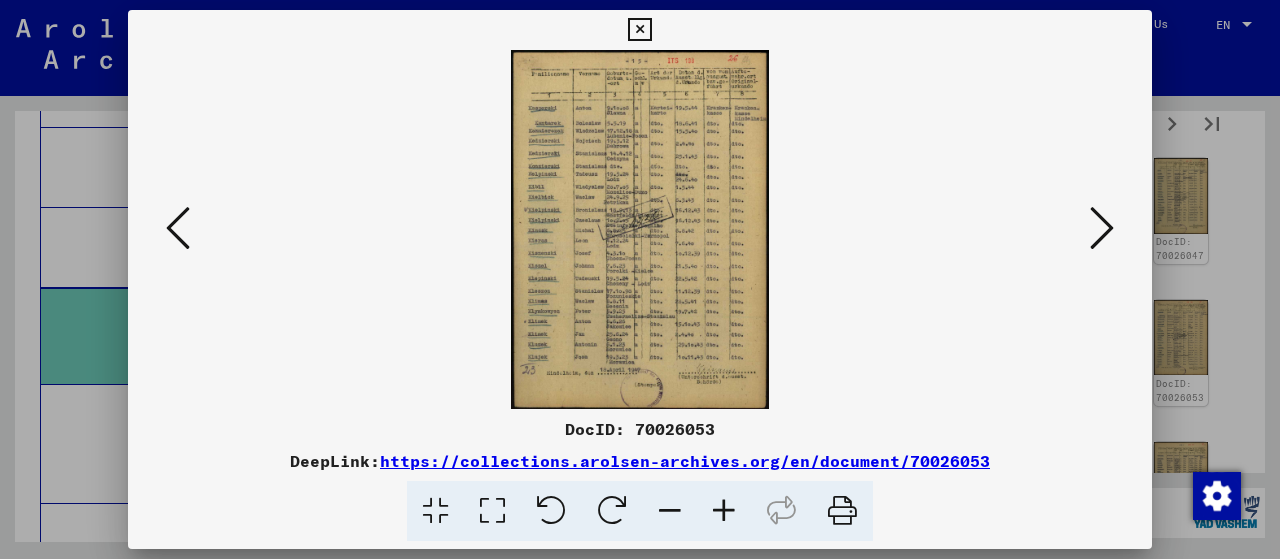 click at bounding box center [1102, 228] 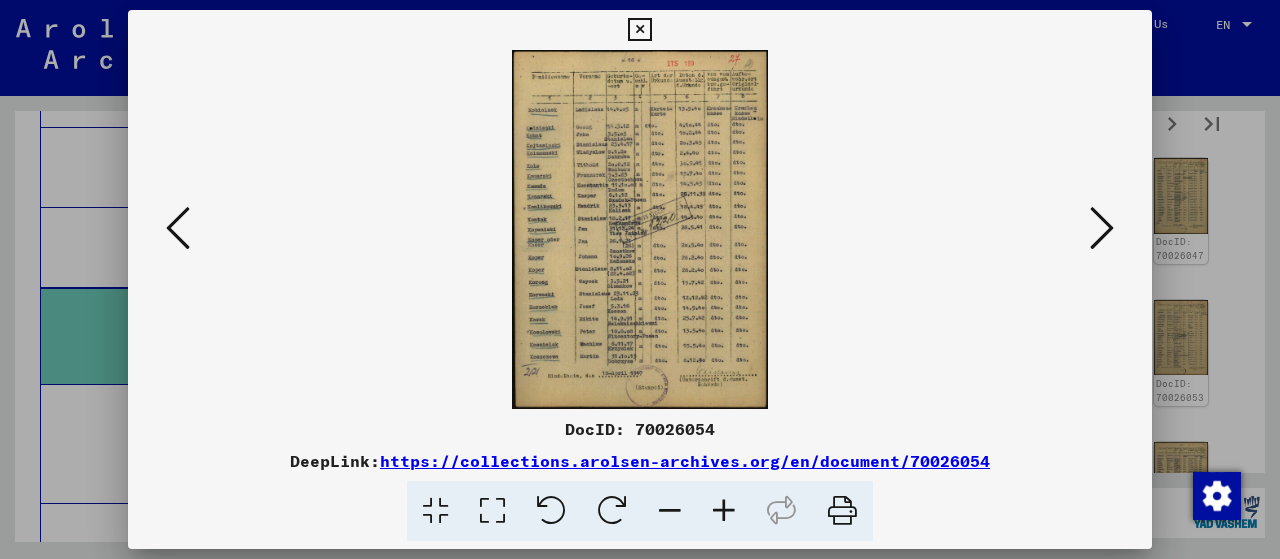 click at bounding box center [1102, 228] 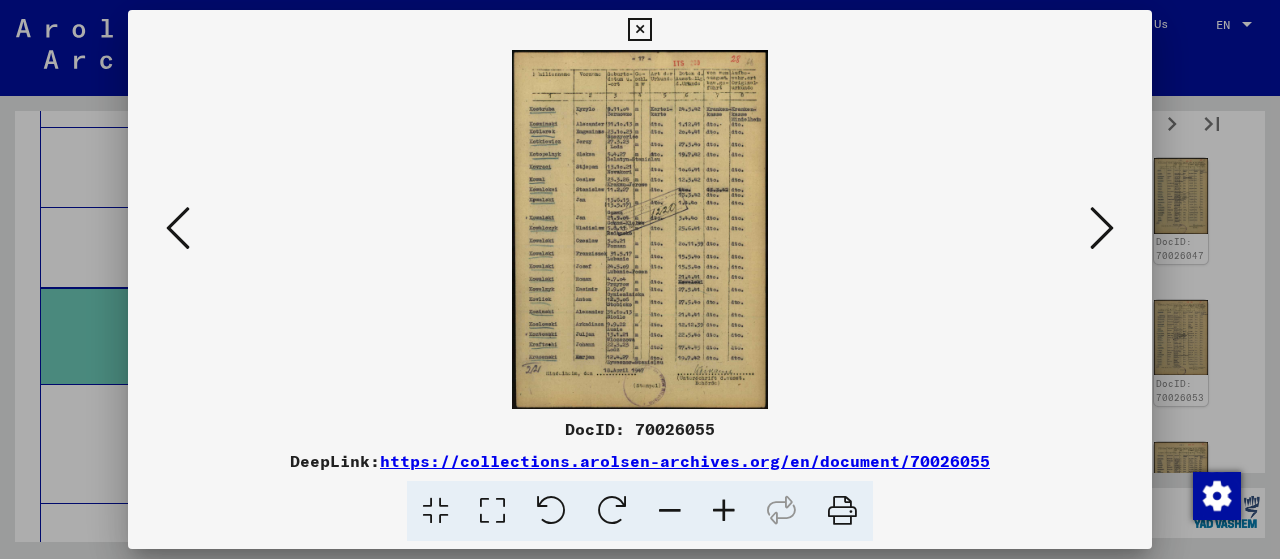 click at bounding box center (1102, 228) 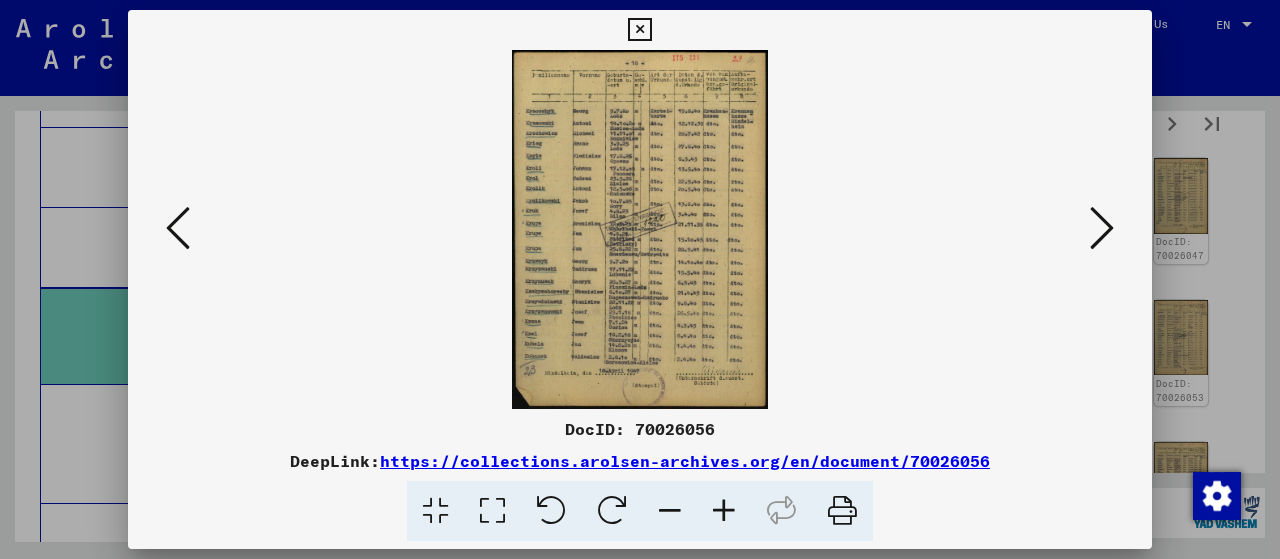 click at bounding box center (1102, 228) 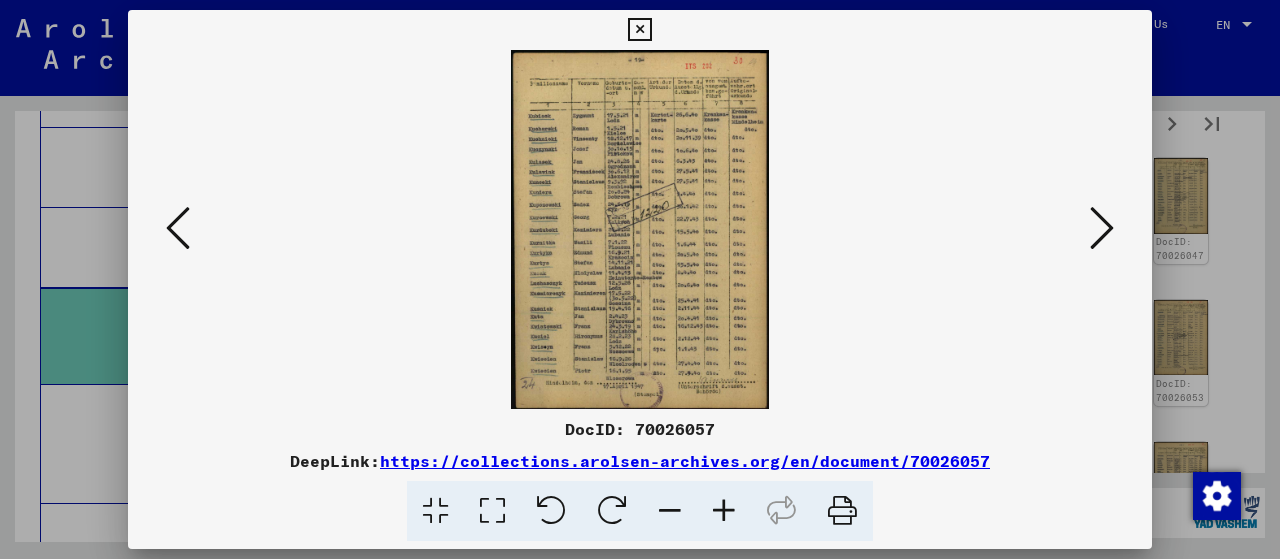 click at bounding box center [1102, 228] 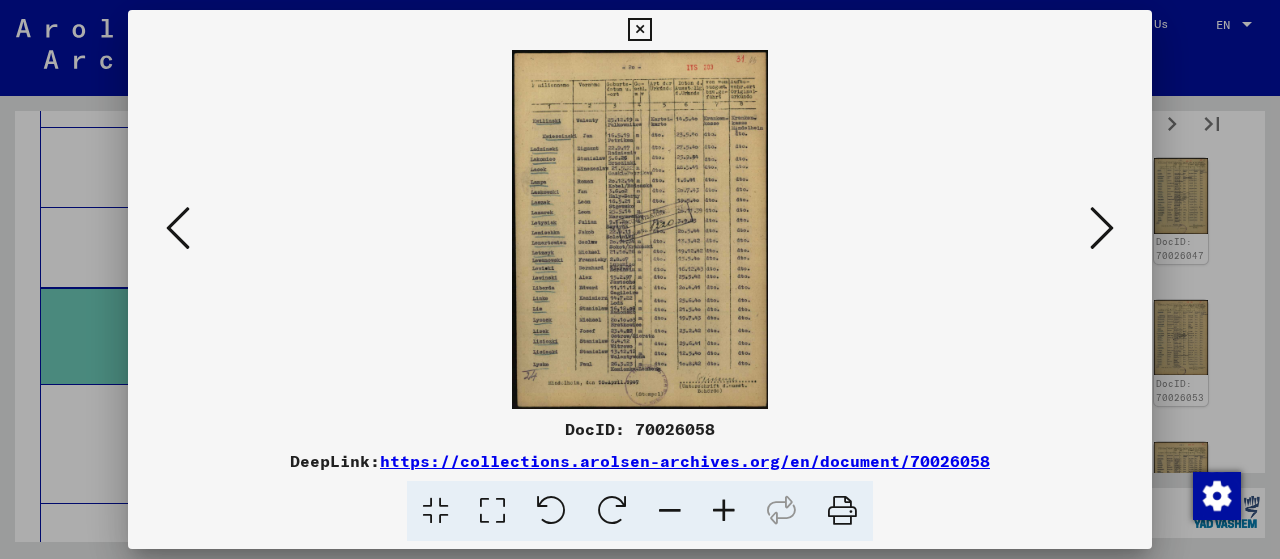 click at bounding box center (1102, 228) 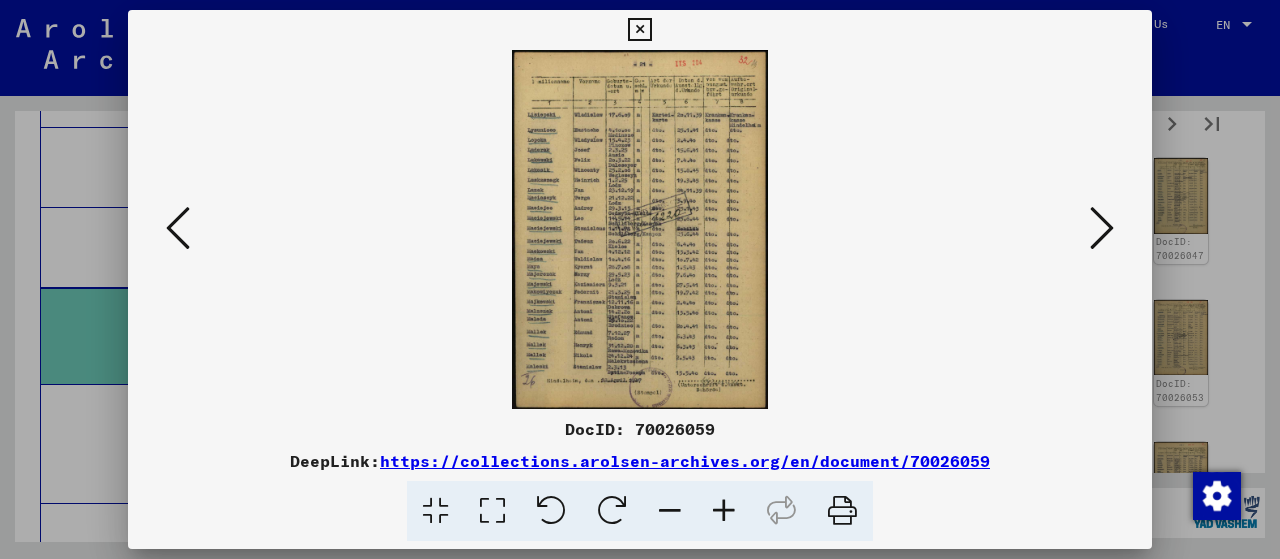 click at bounding box center (1102, 228) 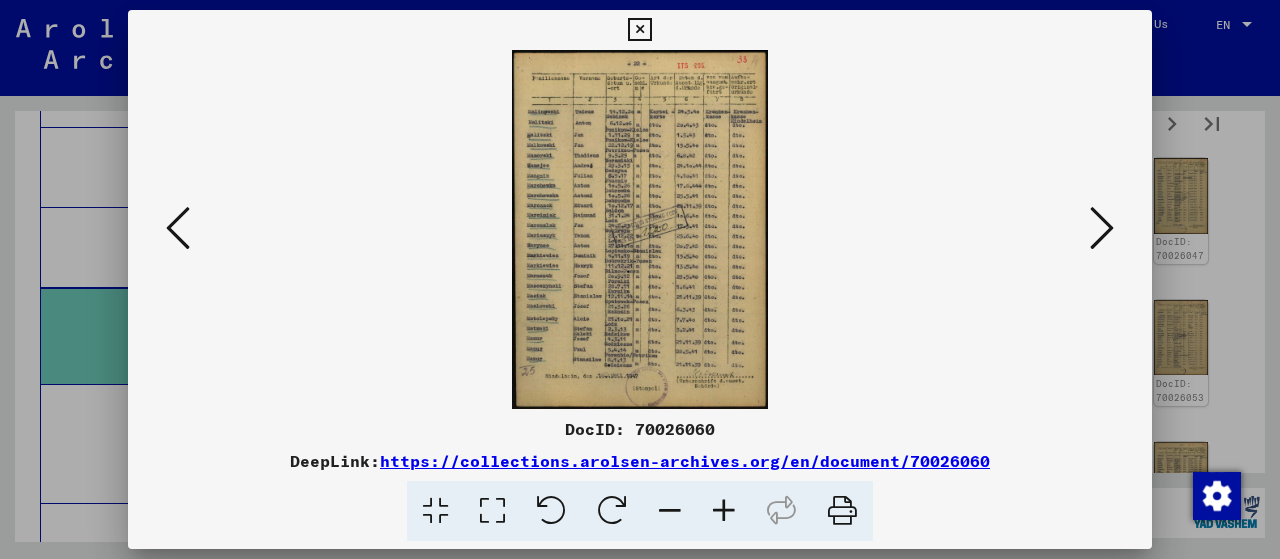 click at bounding box center (1102, 228) 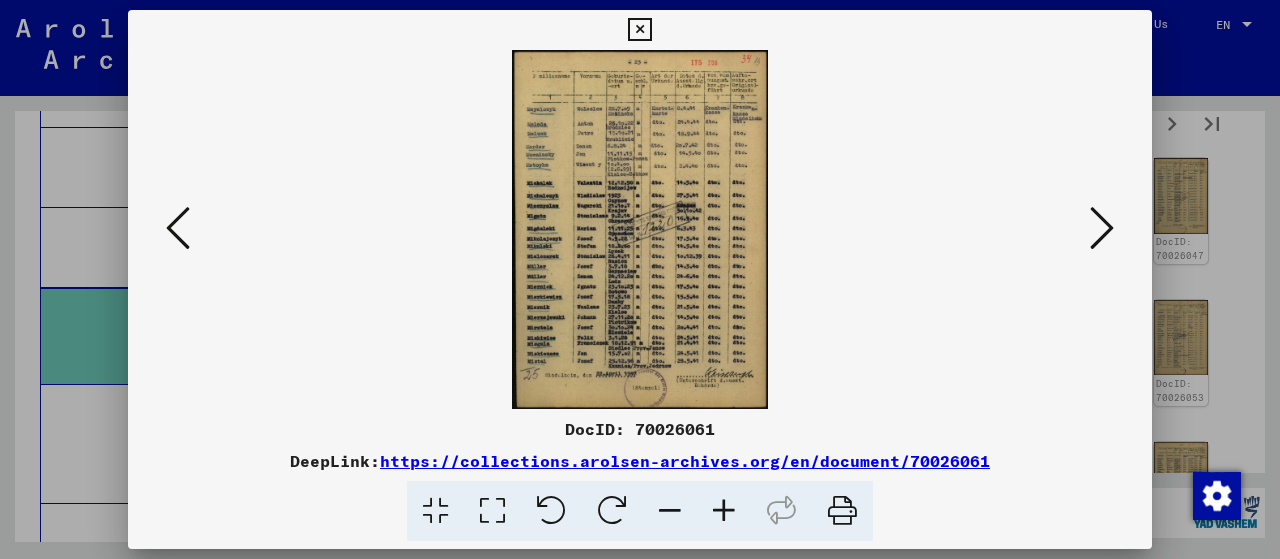 click at bounding box center [1102, 228] 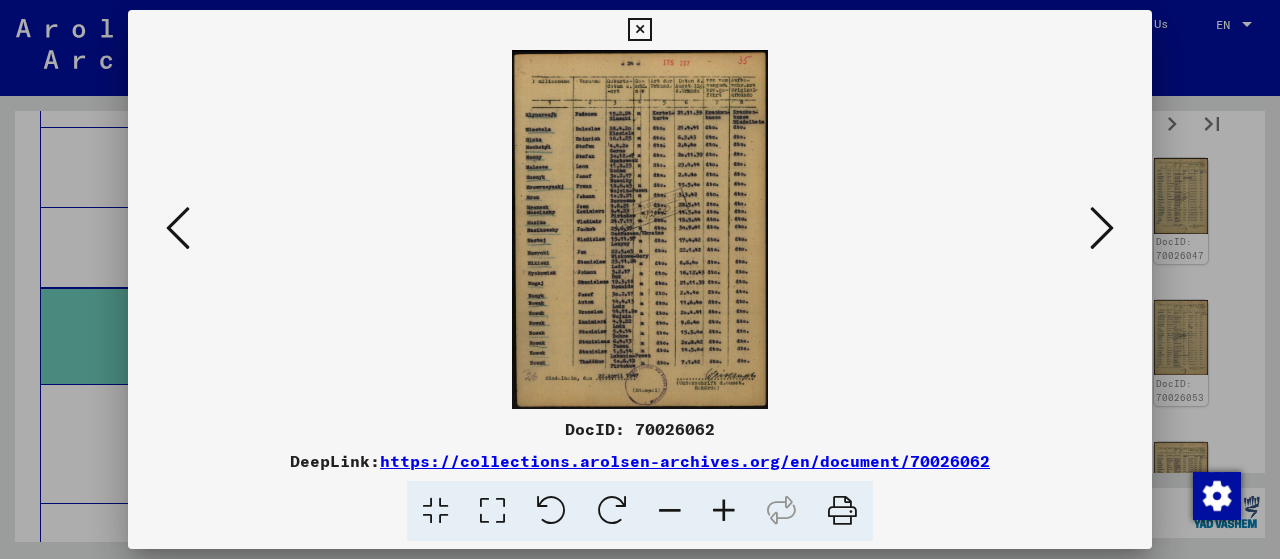 click at bounding box center (1102, 228) 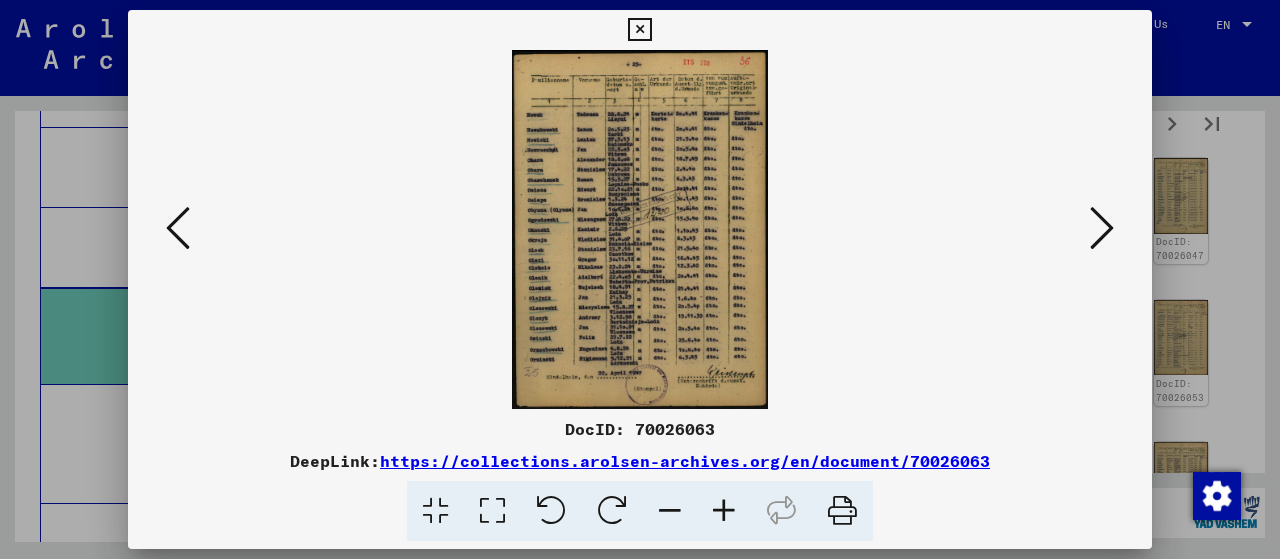click at bounding box center (1102, 228) 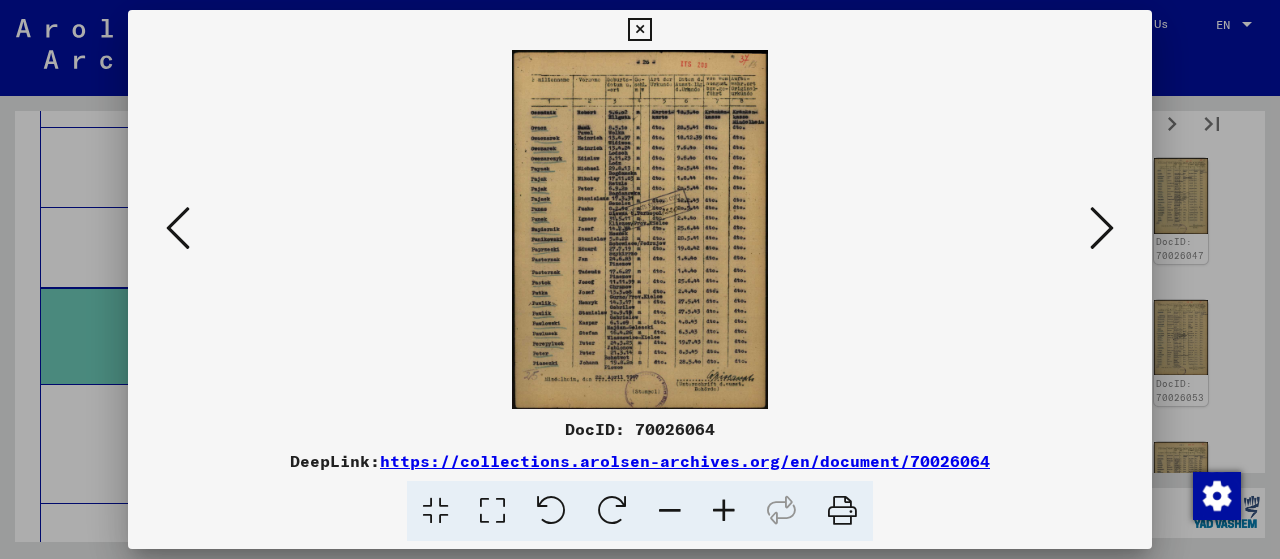 click at bounding box center (1102, 228) 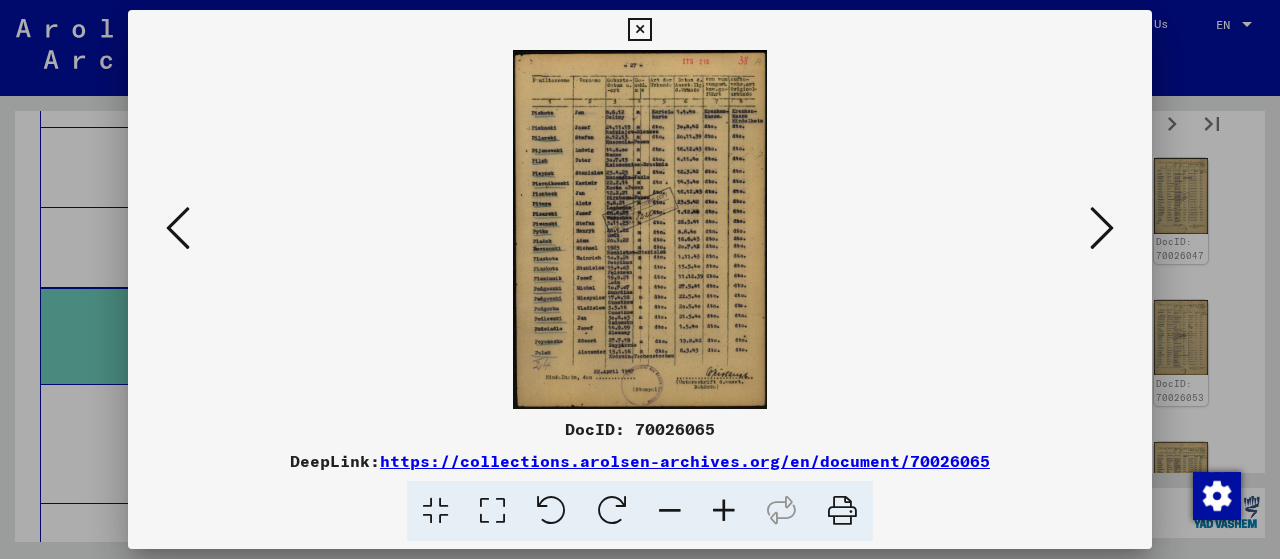 click at bounding box center [1102, 228] 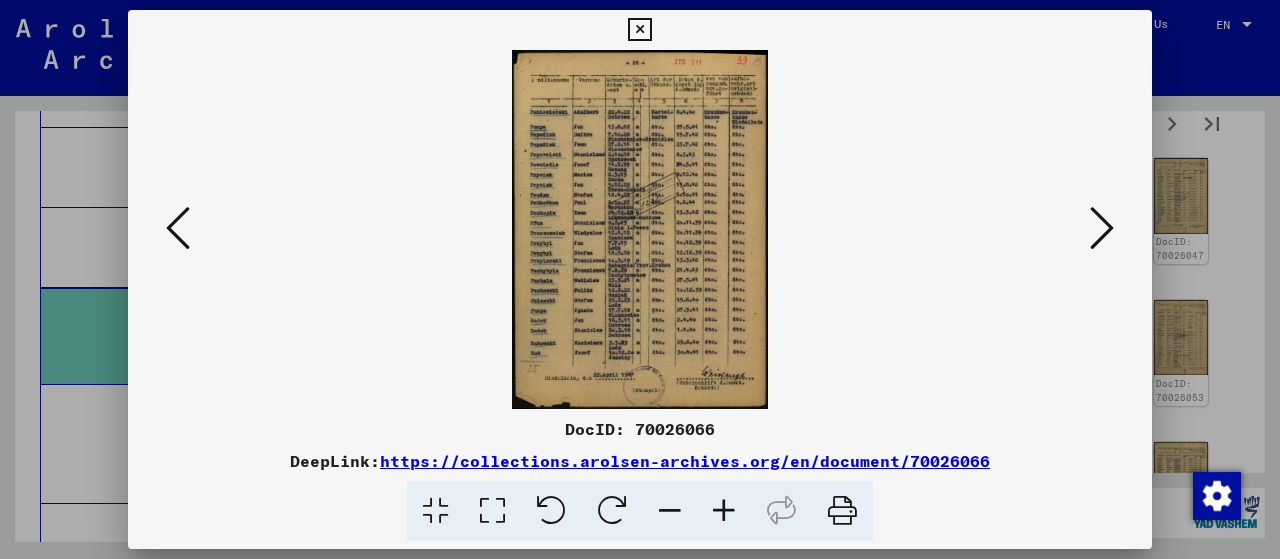 click at bounding box center (1102, 228) 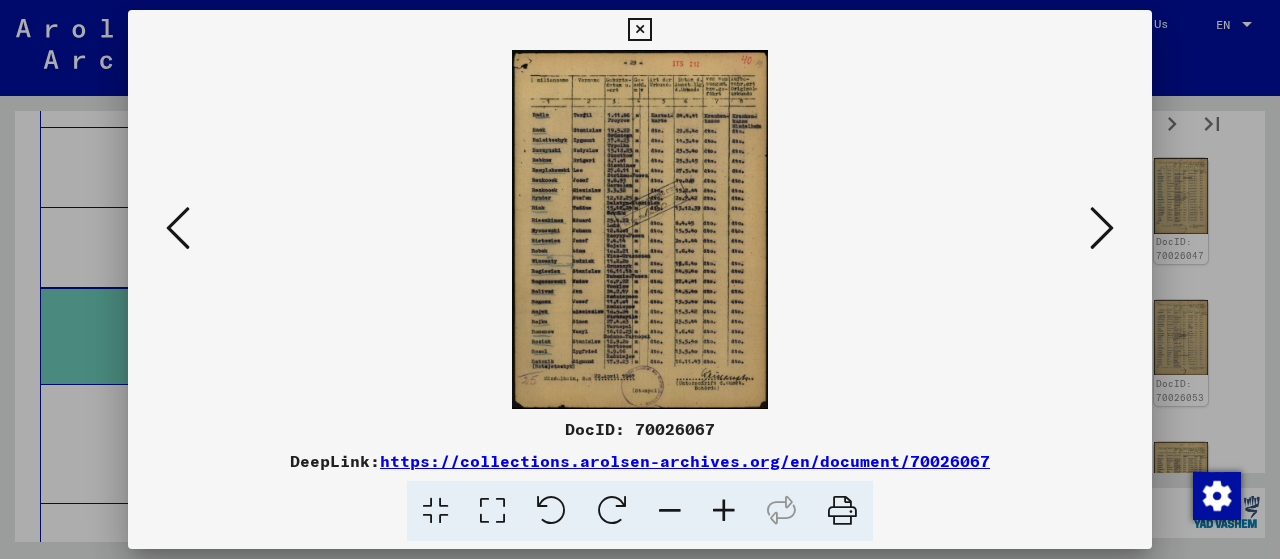 click at bounding box center (1102, 228) 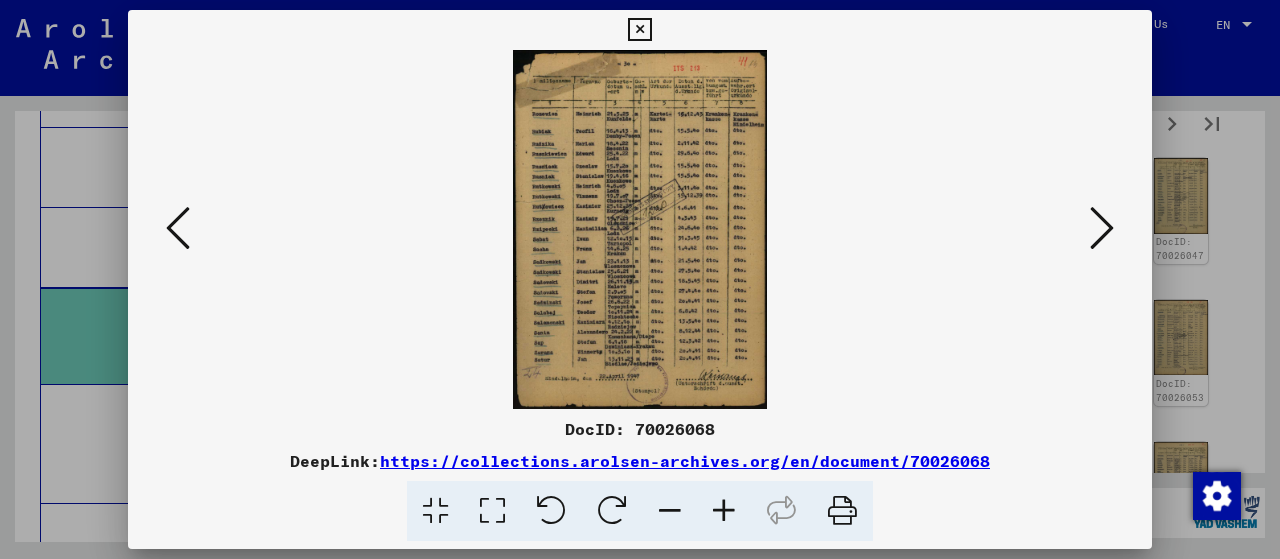 click at bounding box center [1102, 228] 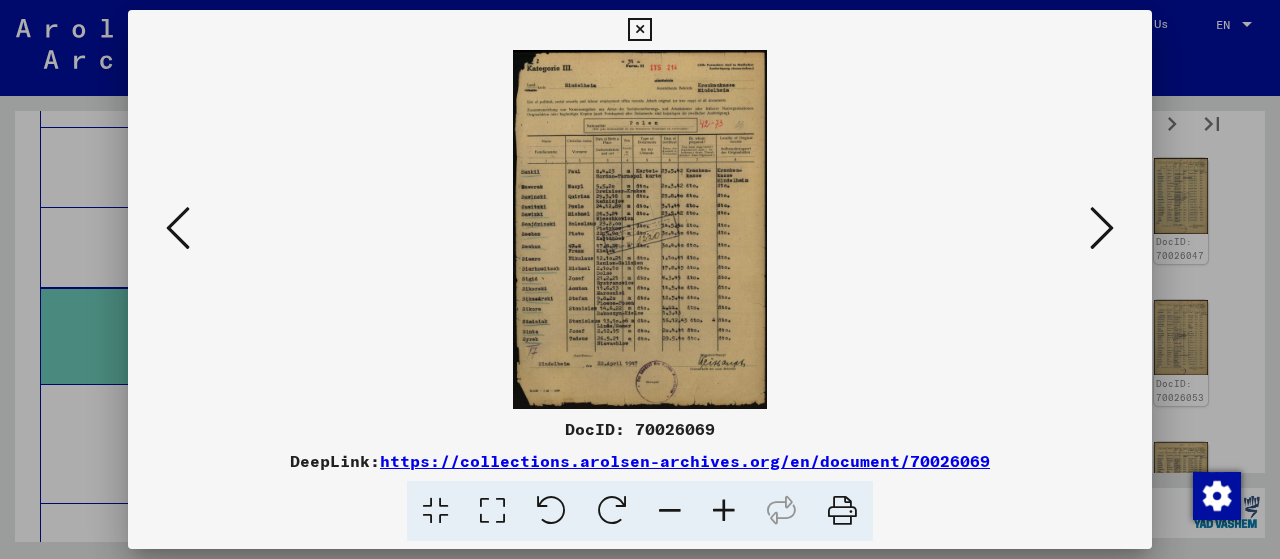 click at bounding box center [1102, 228] 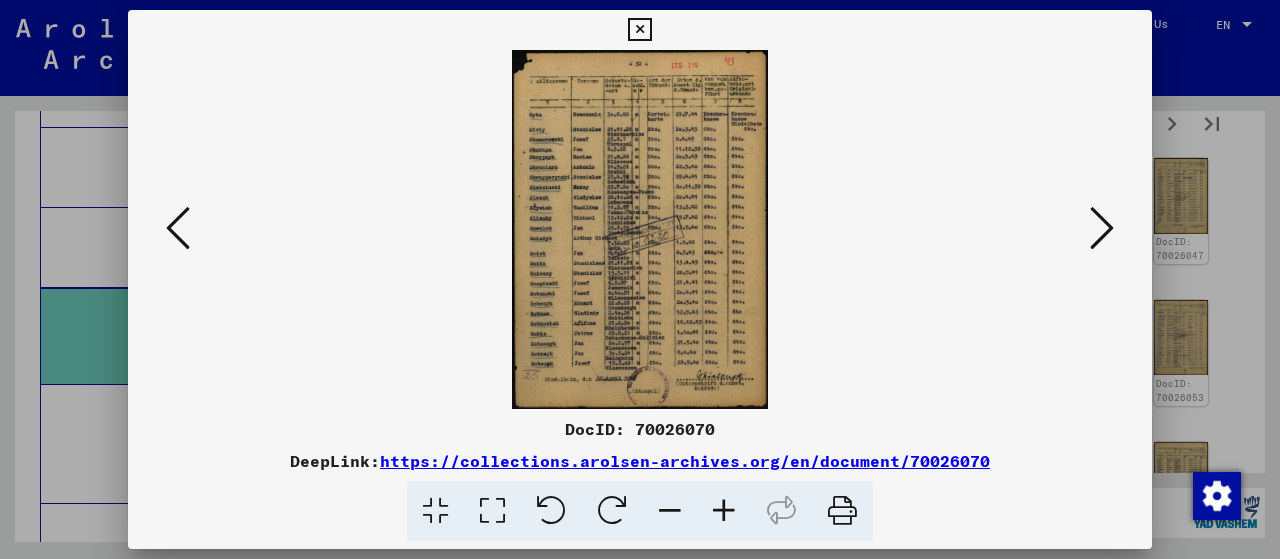 click at bounding box center (1102, 228) 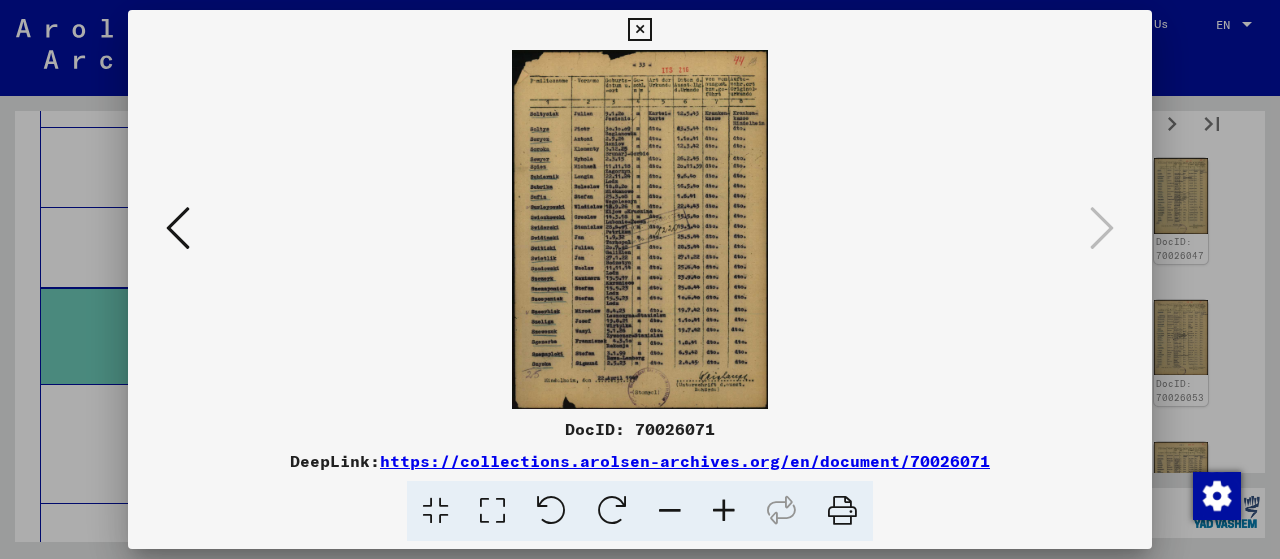 click at bounding box center [639, 30] 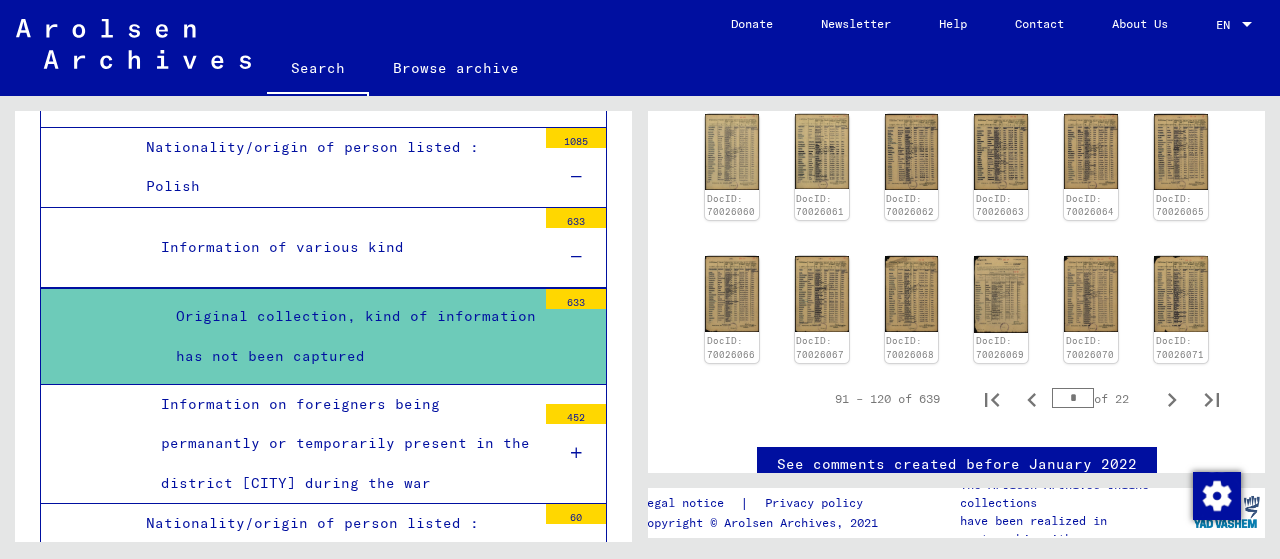 scroll, scrollTop: 933, scrollLeft: 0, axis: vertical 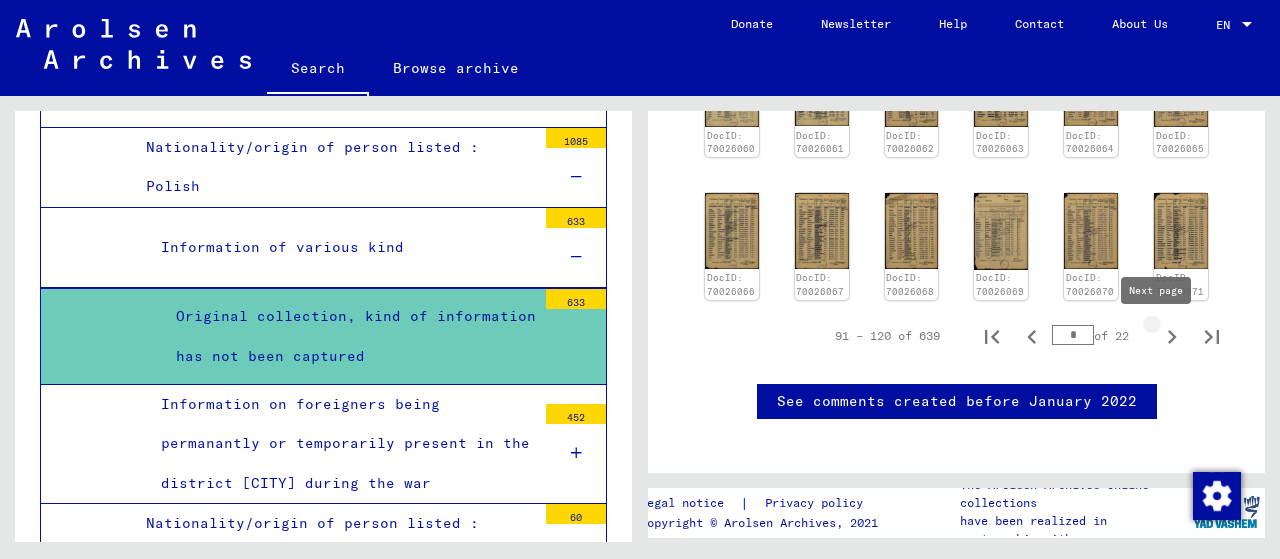 click 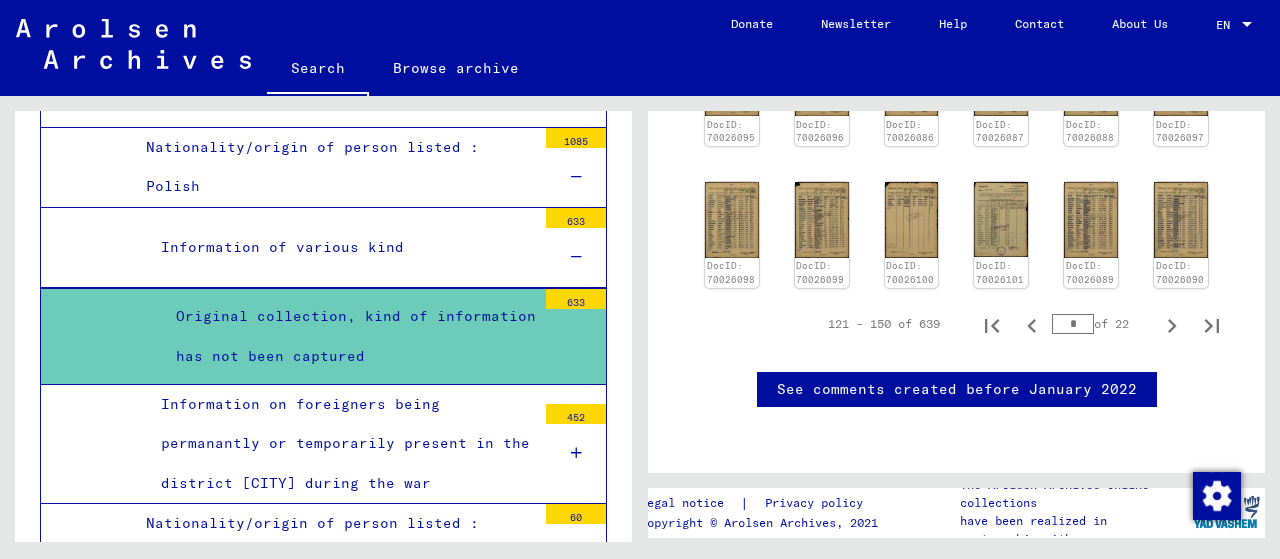 scroll, scrollTop: 933, scrollLeft: 0, axis: vertical 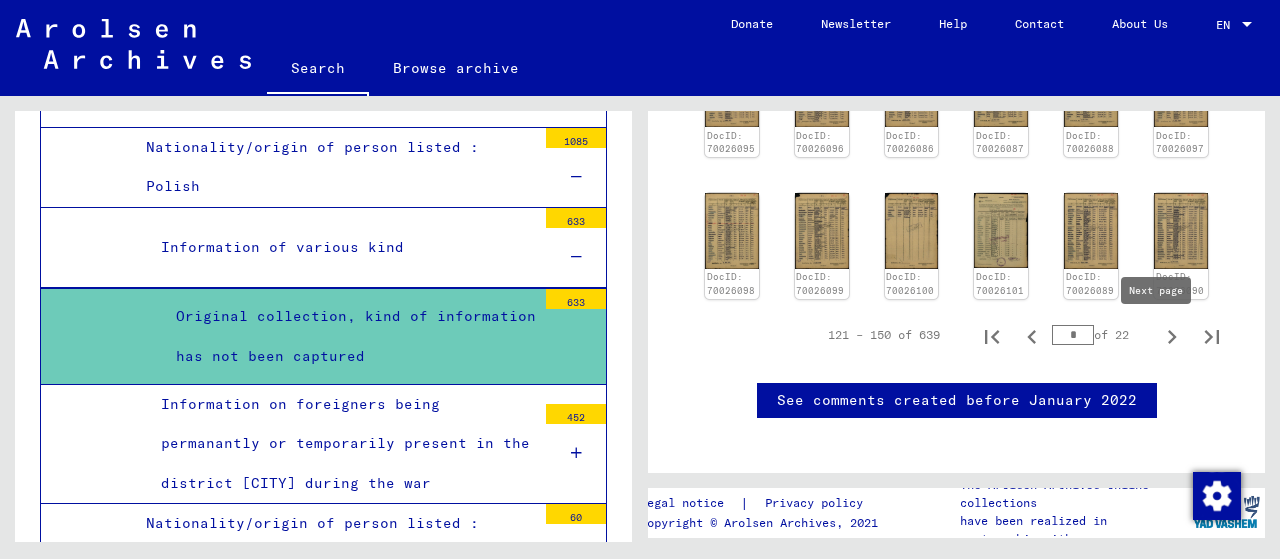 click 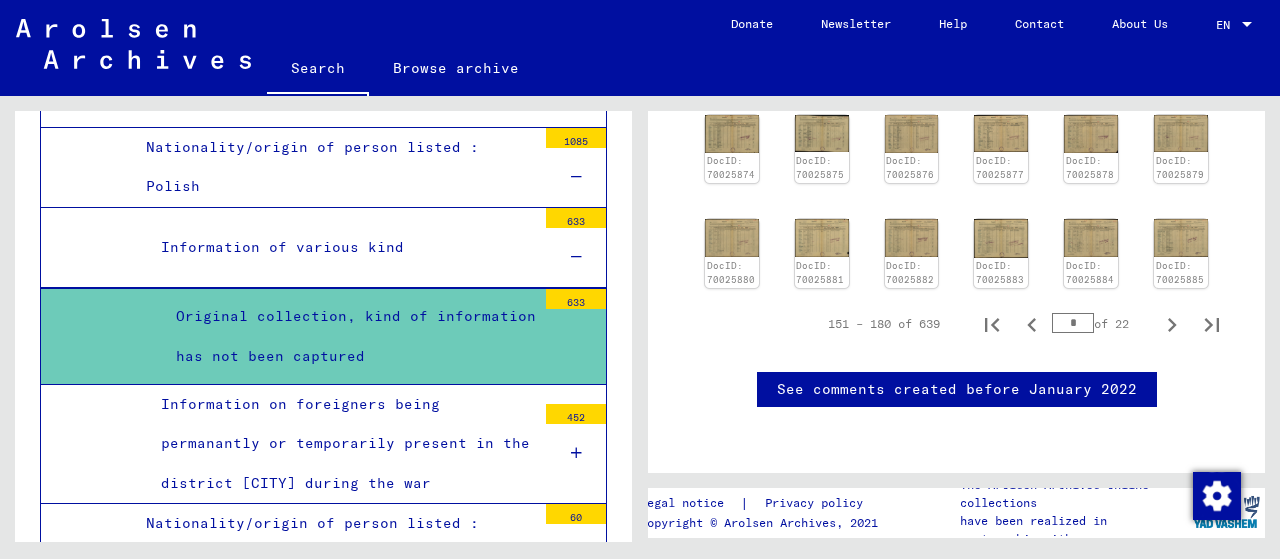 scroll, scrollTop: 678, scrollLeft: 0, axis: vertical 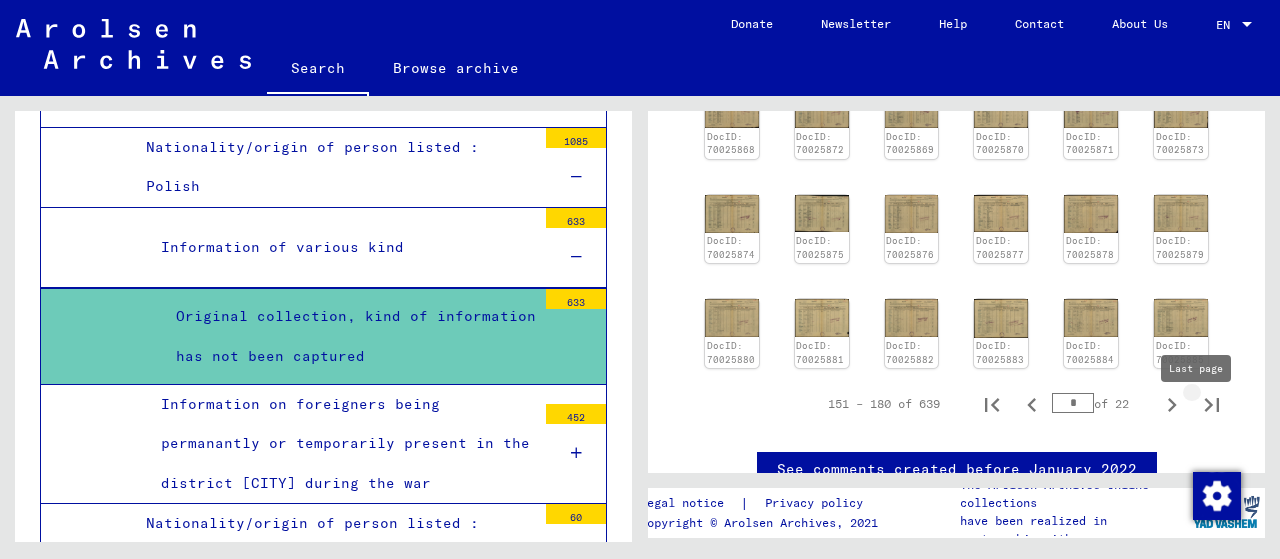 click 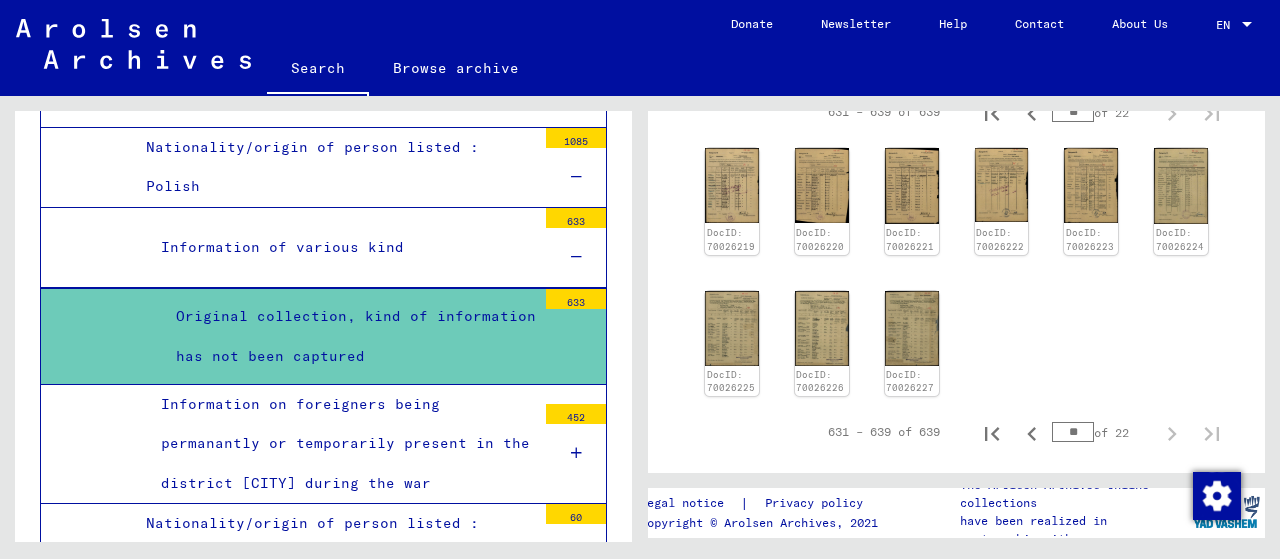 scroll, scrollTop: 278, scrollLeft: 0, axis: vertical 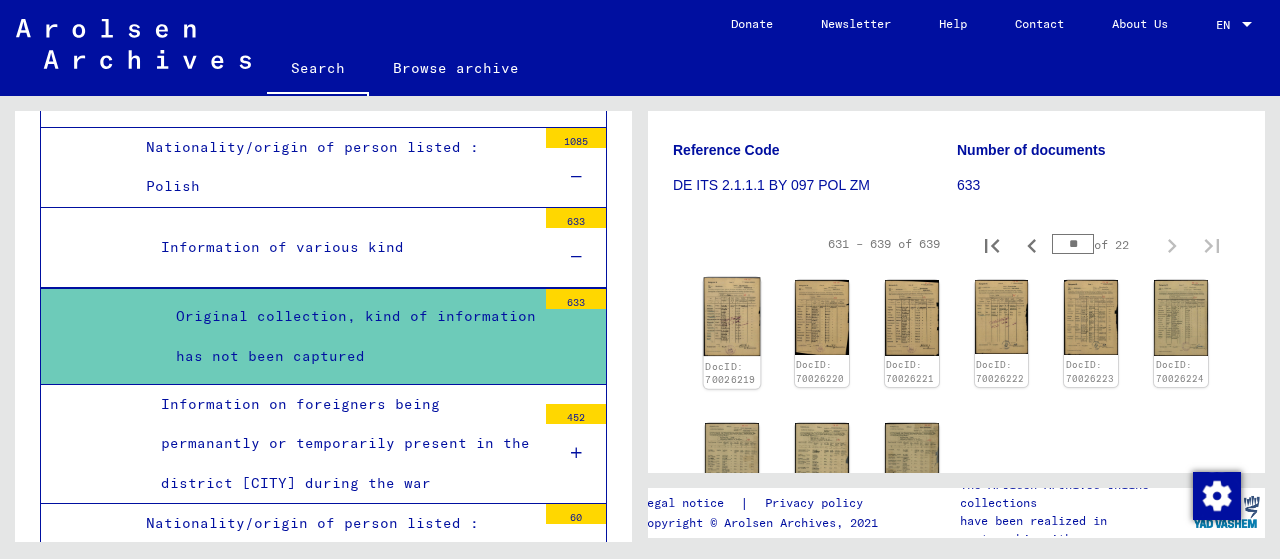 click 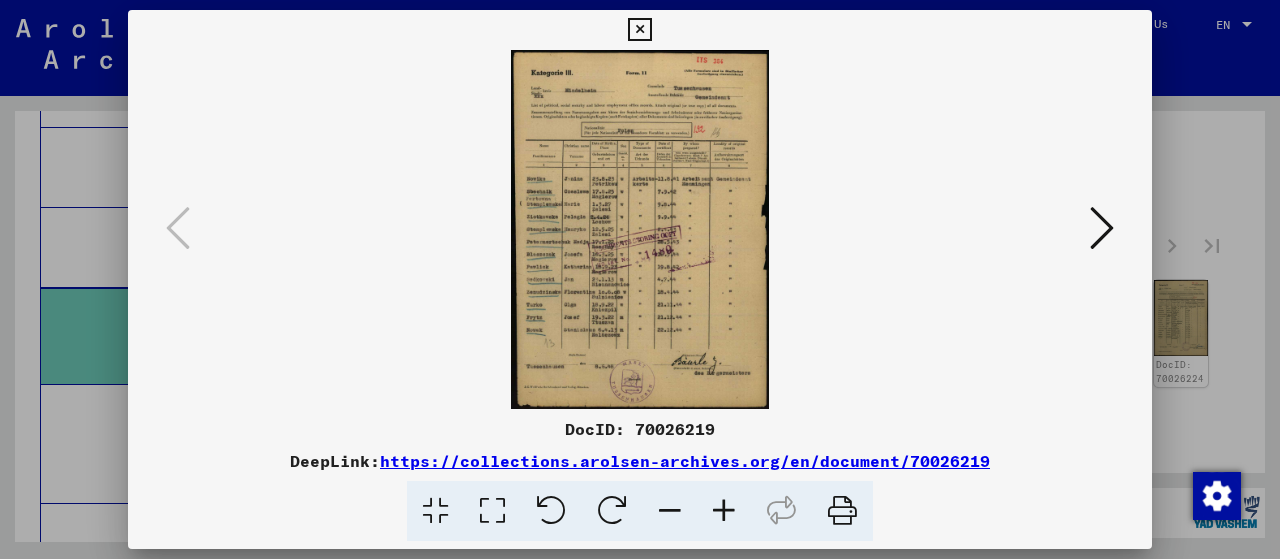 click at bounding box center (724, 511) 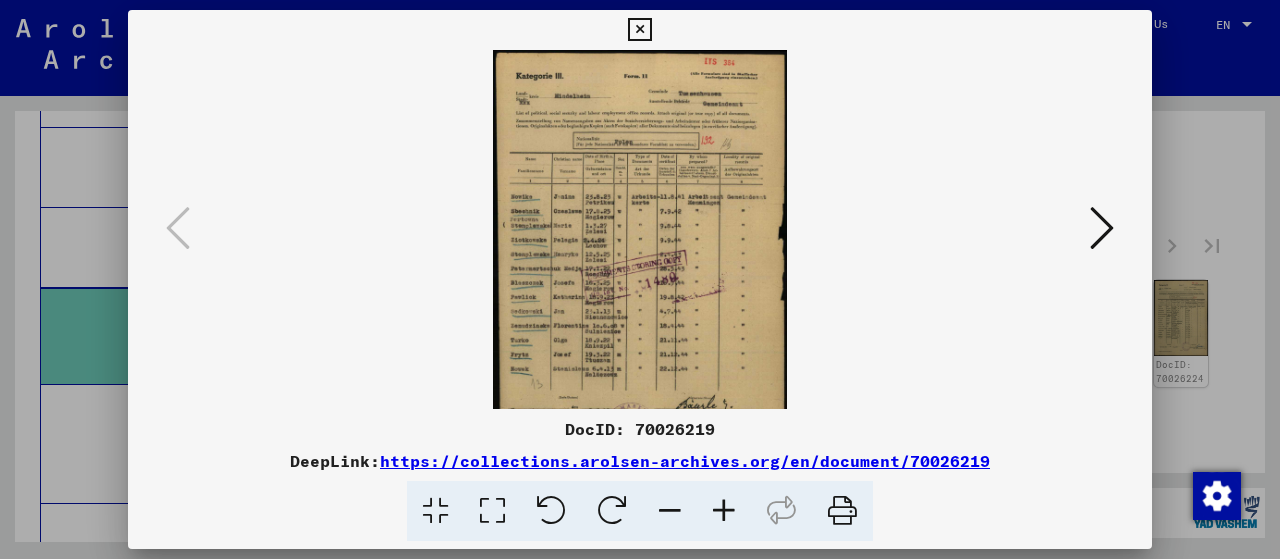 click at bounding box center [724, 511] 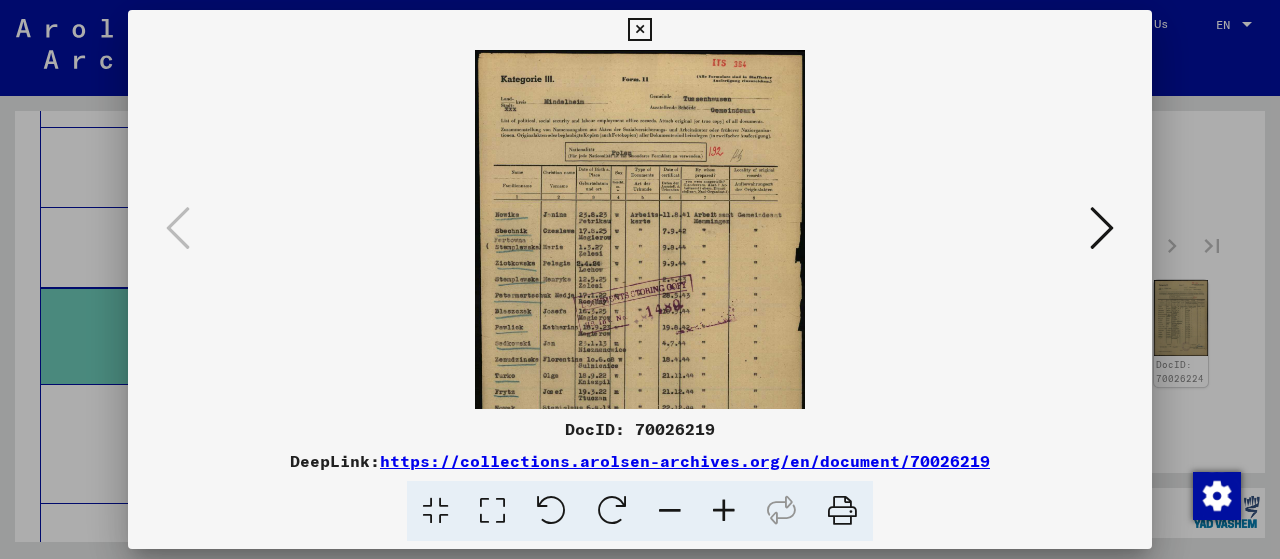 click at bounding box center [724, 511] 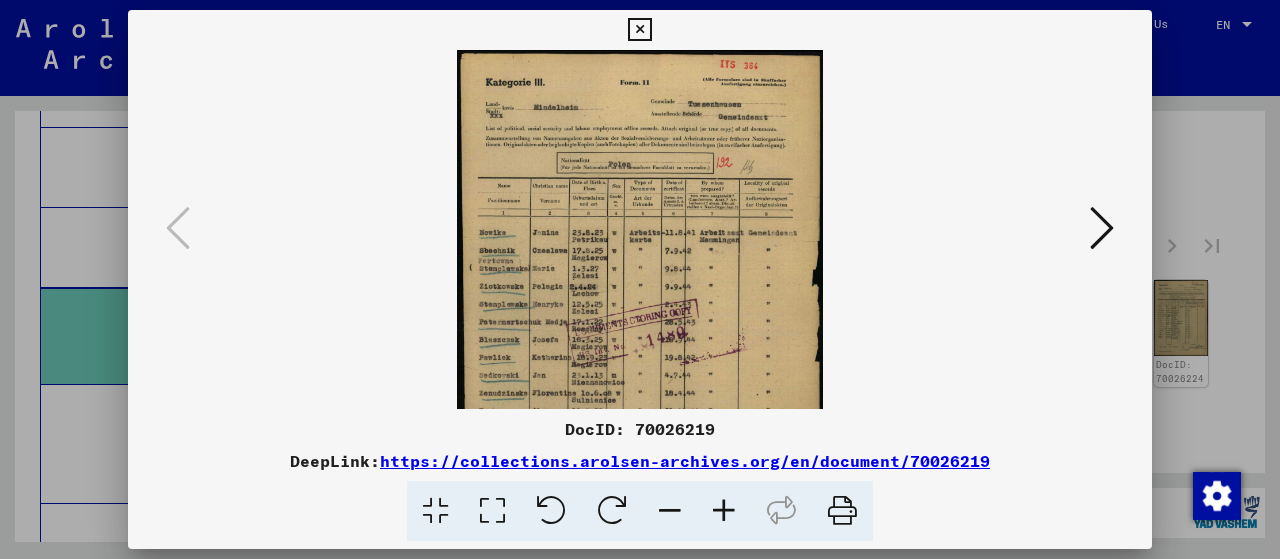 click at bounding box center (724, 511) 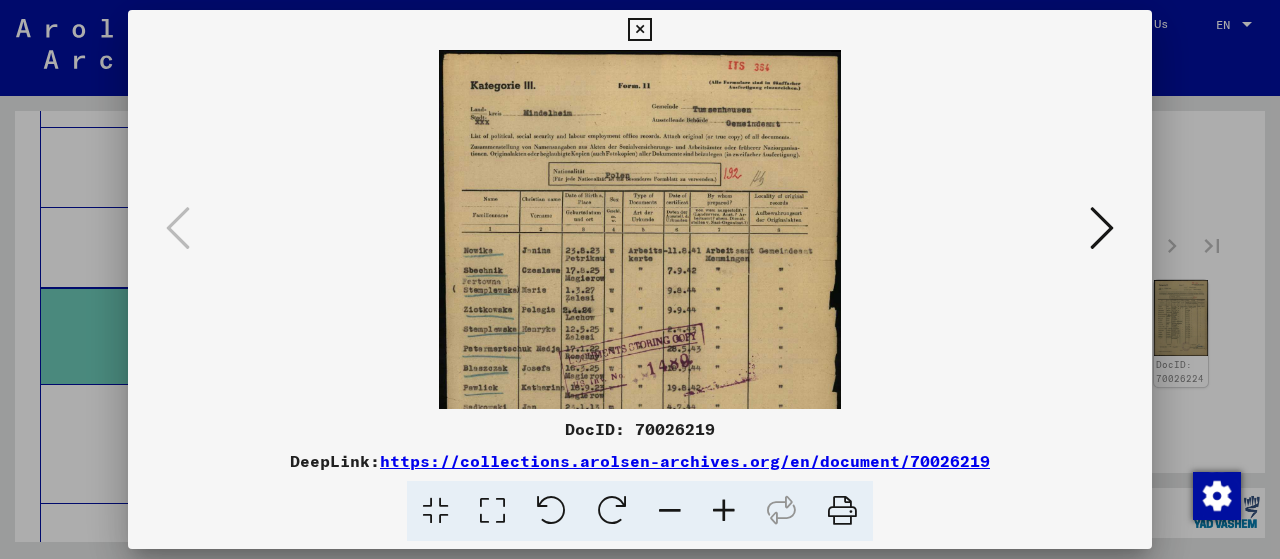 click at bounding box center (724, 511) 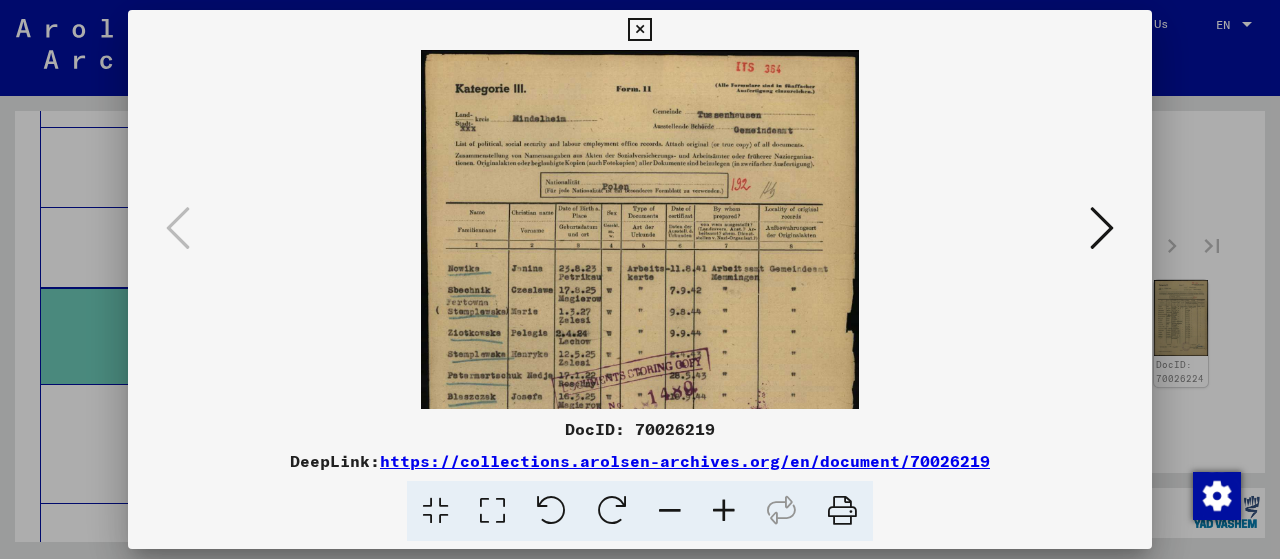 click at bounding box center [724, 511] 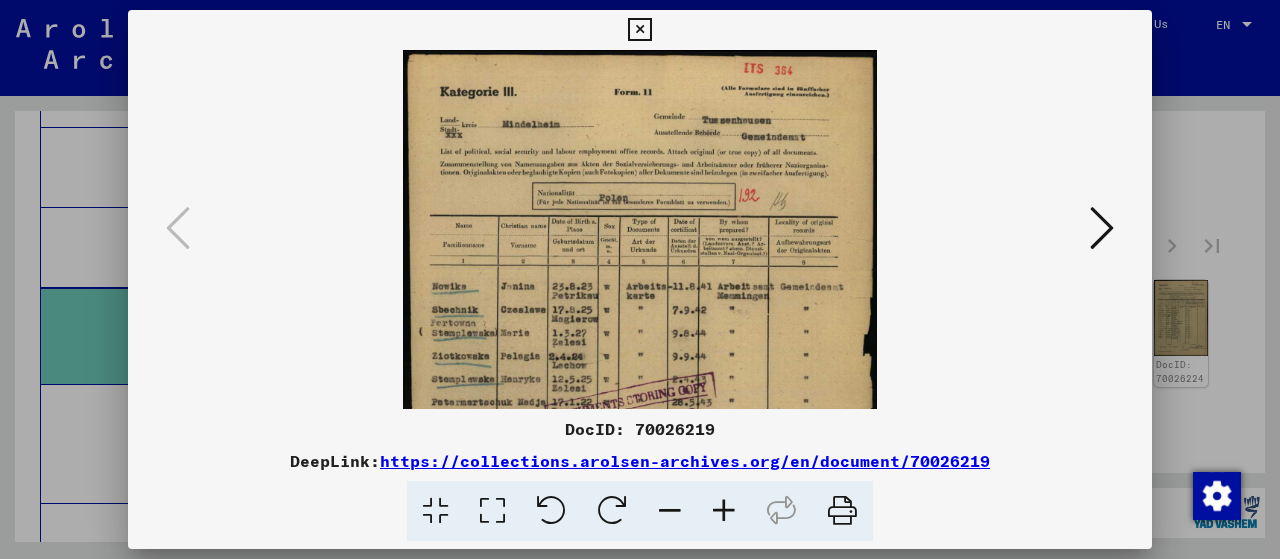 click at bounding box center [639, 30] 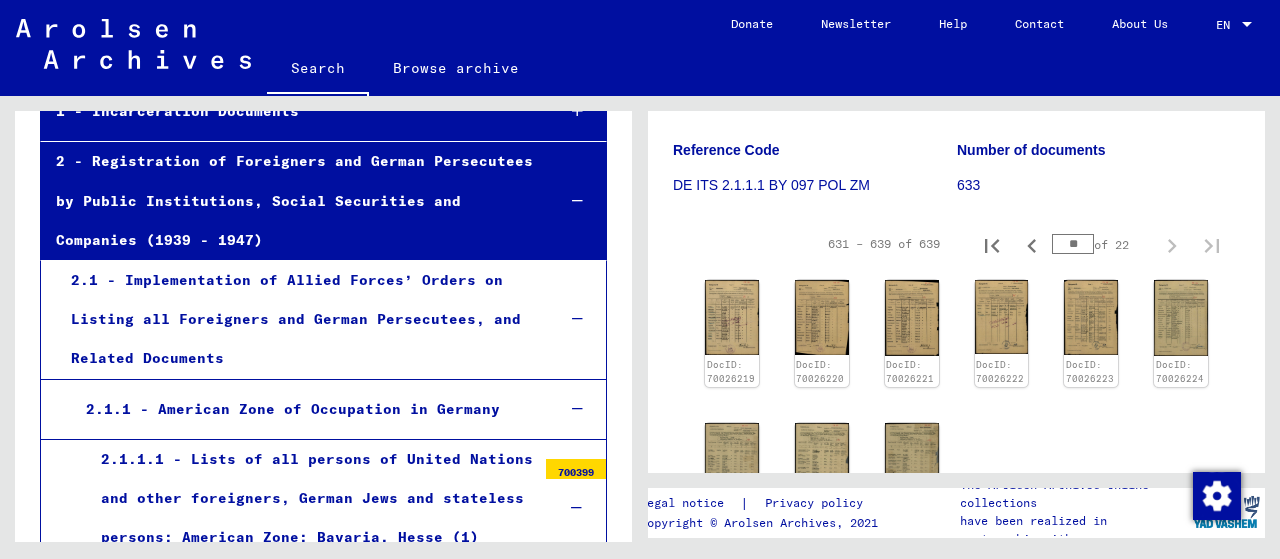 scroll, scrollTop: 266, scrollLeft: 0, axis: vertical 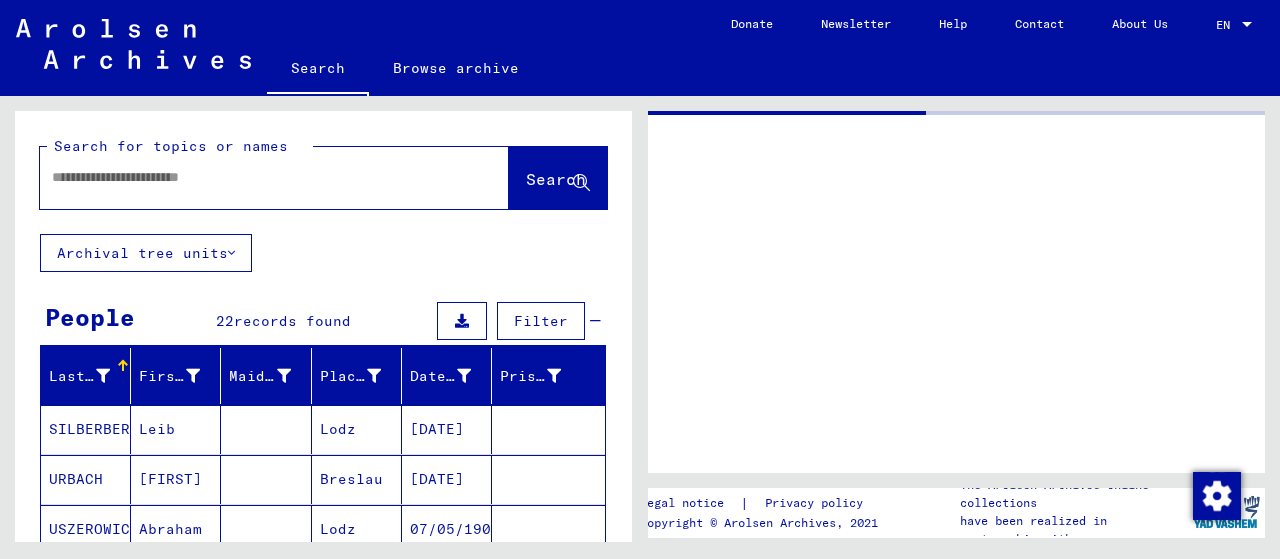 type on "********" 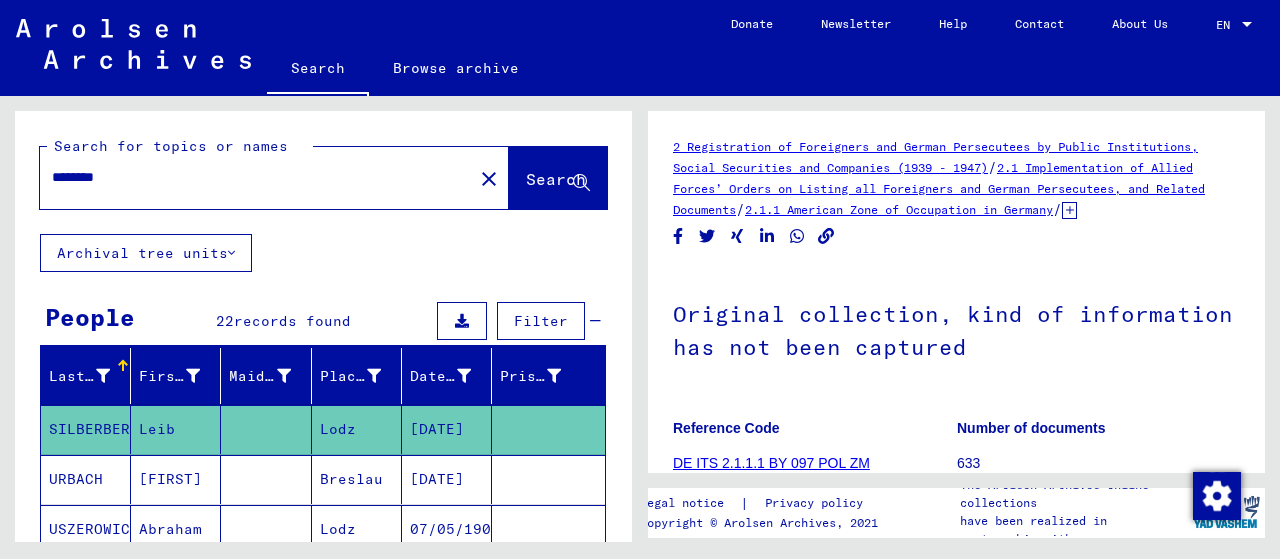 scroll, scrollTop: 0, scrollLeft: 0, axis: both 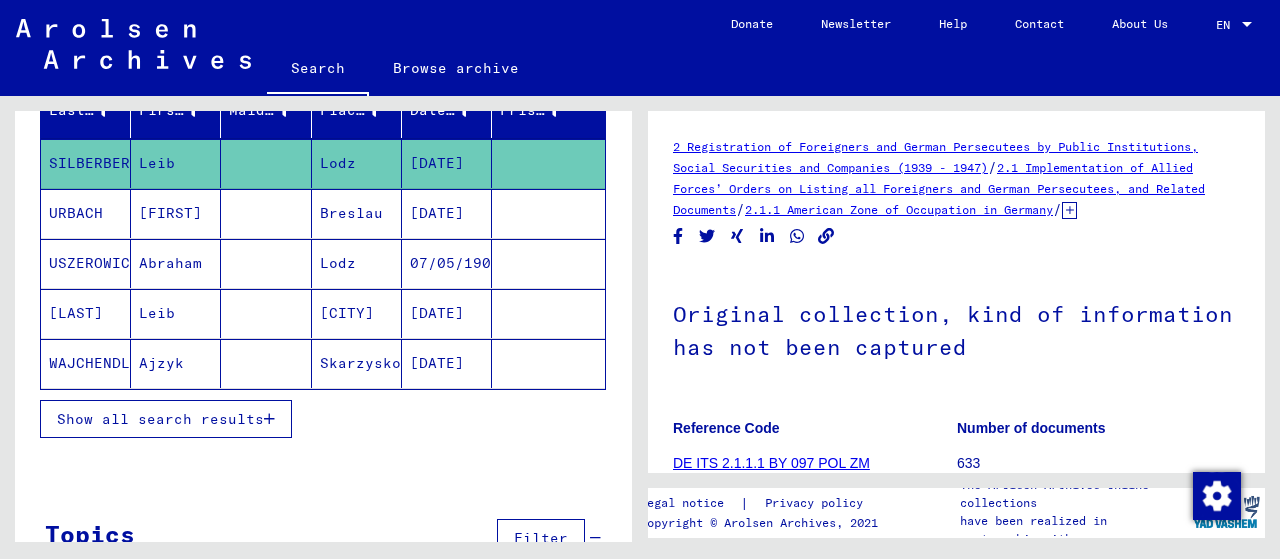 click on "Show all search results" at bounding box center (160, 419) 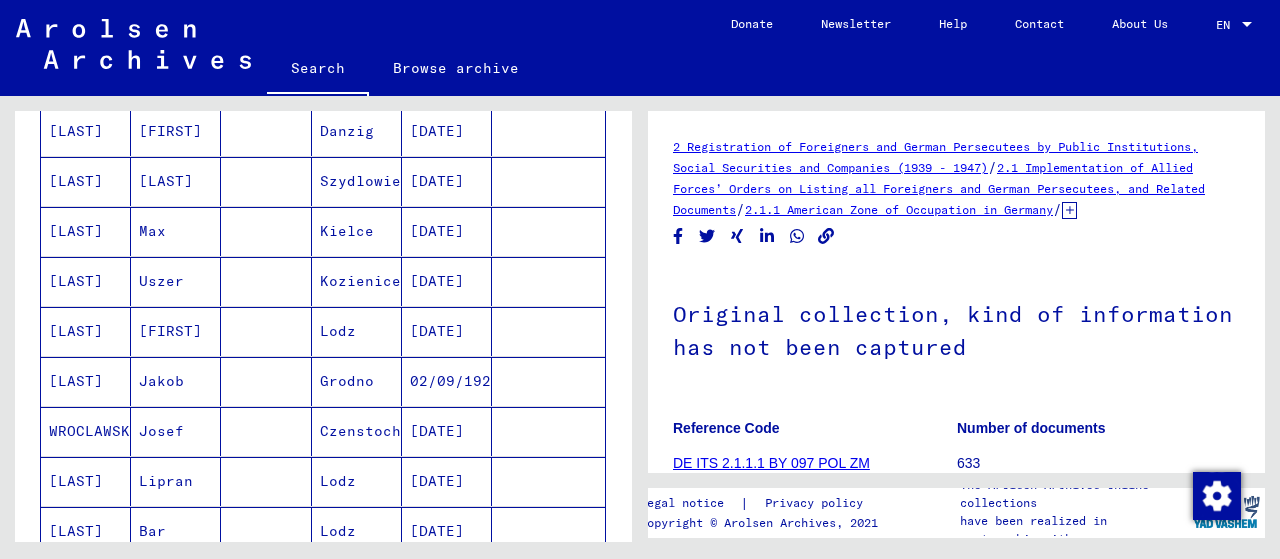 scroll, scrollTop: 666, scrollLeft: 0, axis: vertical 